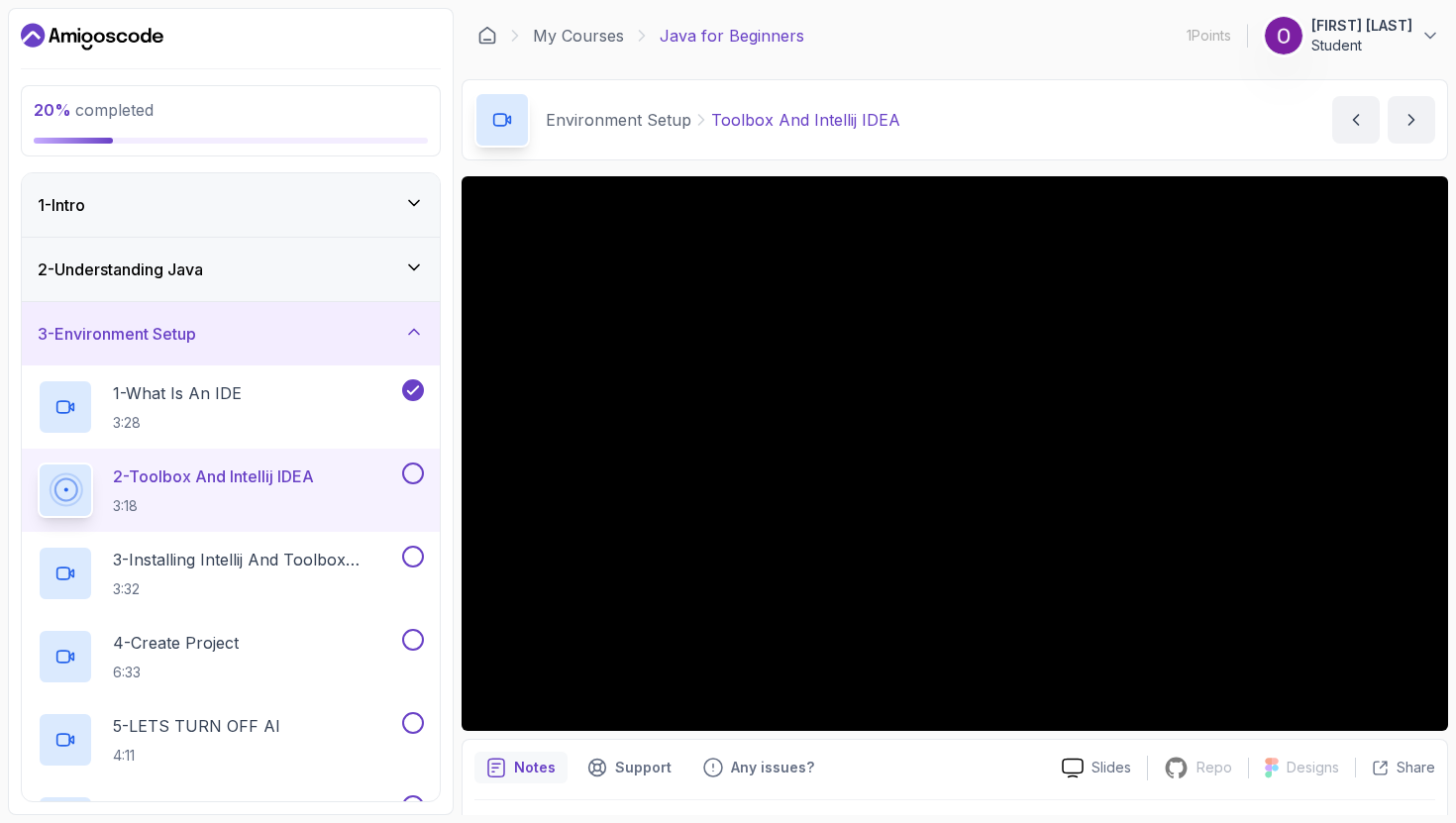 scroll, scrollTop: 0, scrollLeft: 0, axis: both 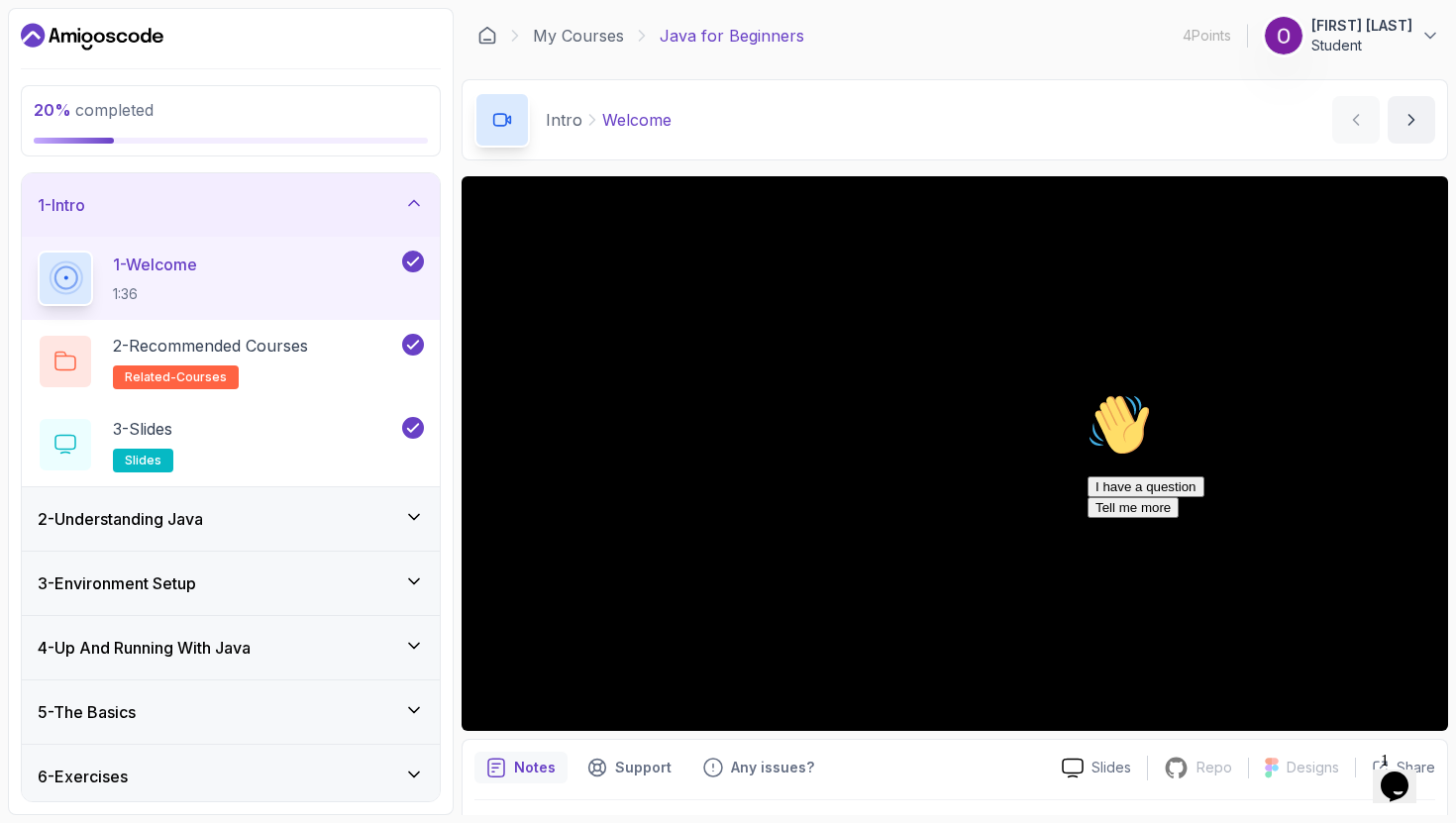 click on "2  -  Understanding Java" at bounding box center (231, 519) 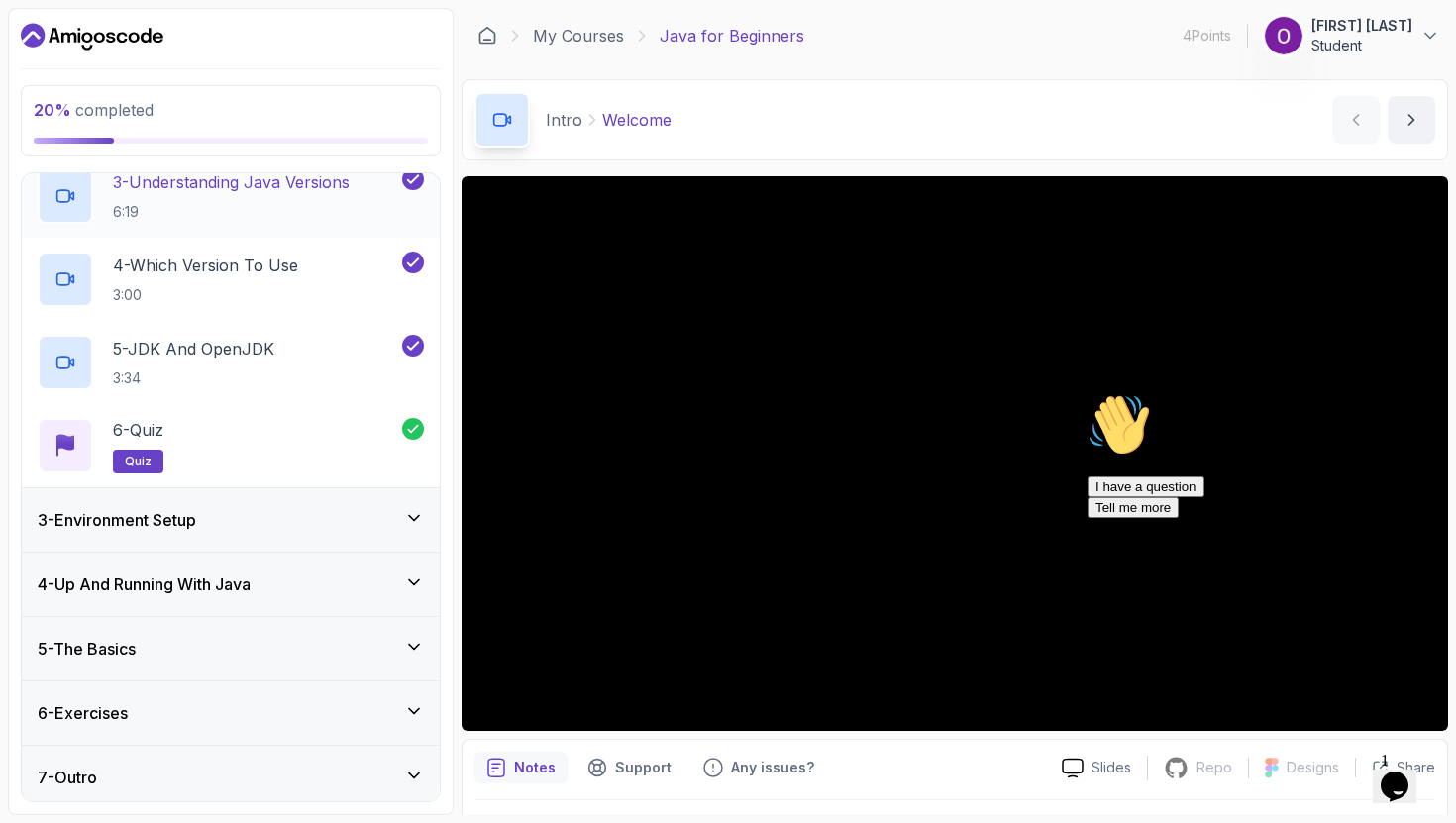scroll, scrollTop: 320, scrollLeft: 0, axis: vertical 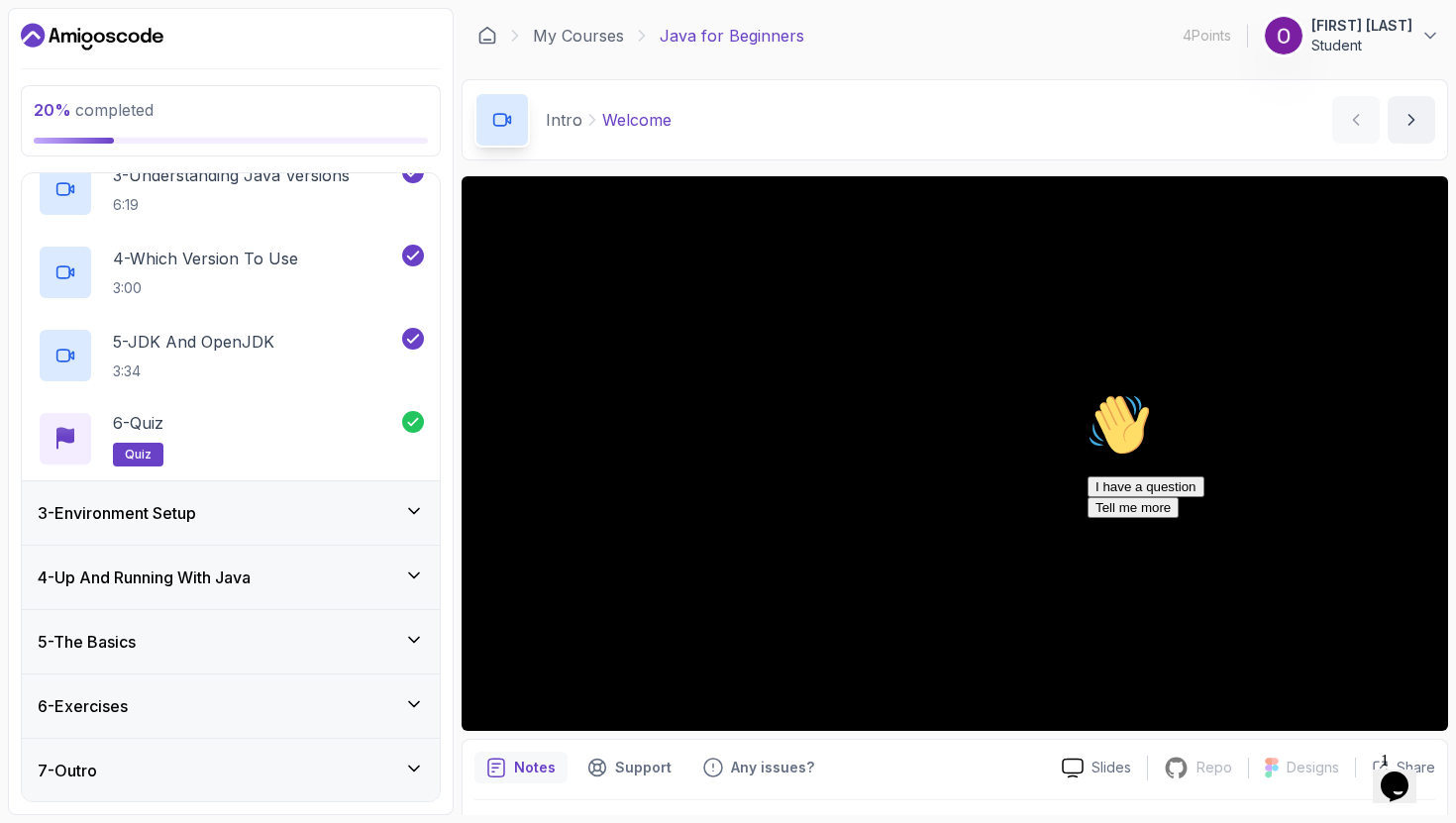 click on "3  -  Environment Setup" at bounding box center [231, 513] 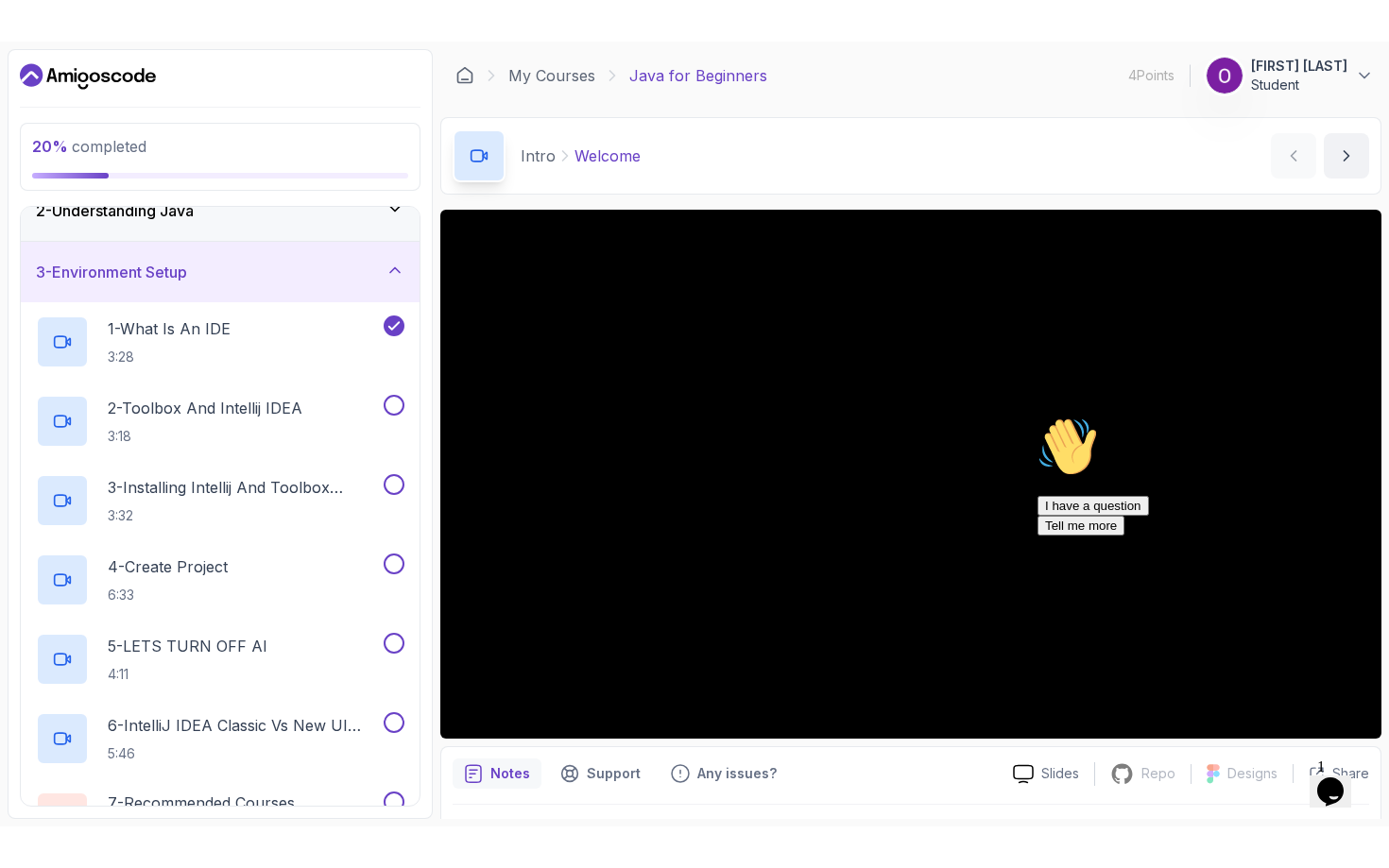 scroll, scrollTop: 104, scrollLeft: 0, axis: vertical 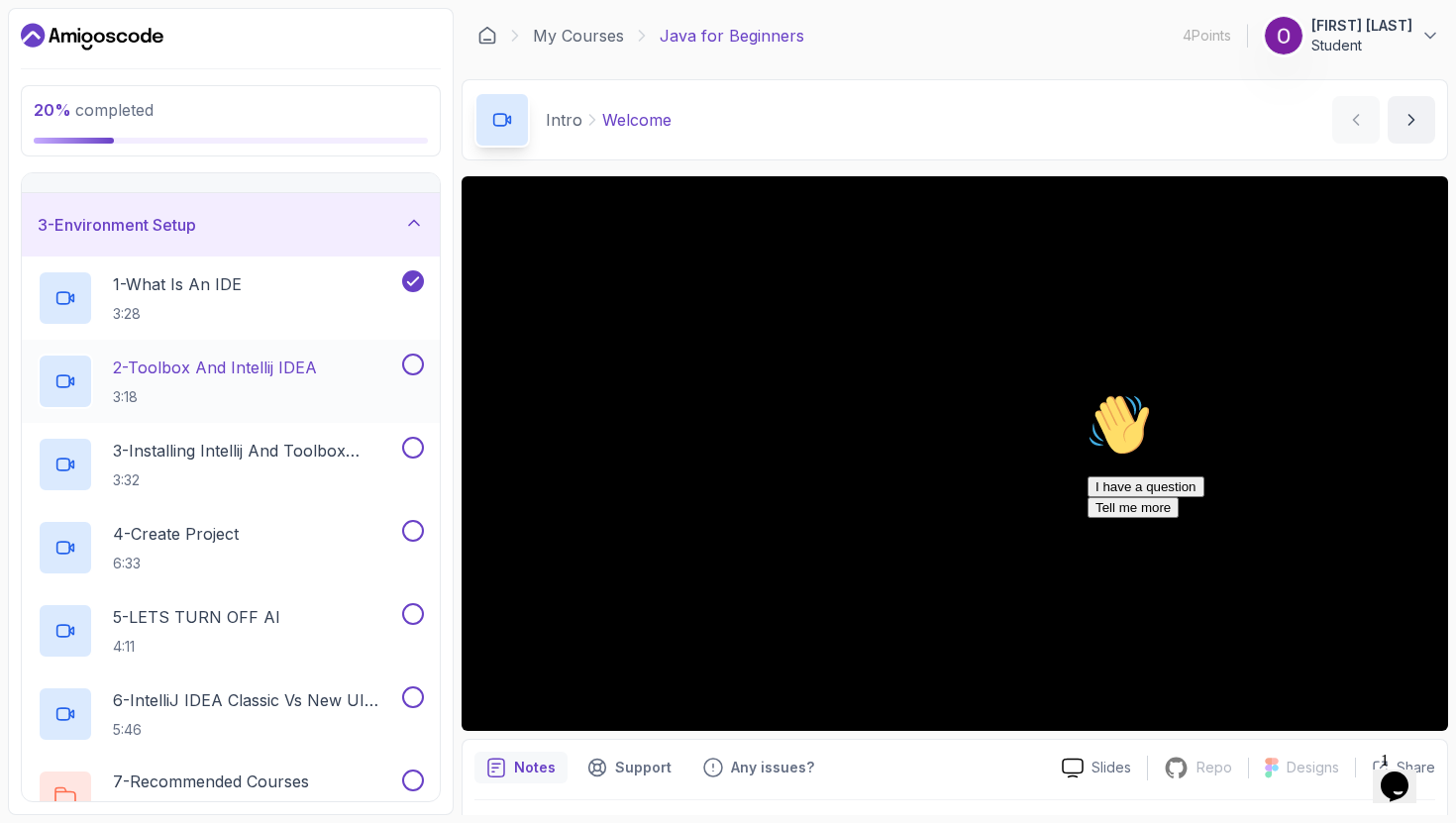 click on "2  -  Toolbox And Intellij IDEA" at bounding box center (215, 367) 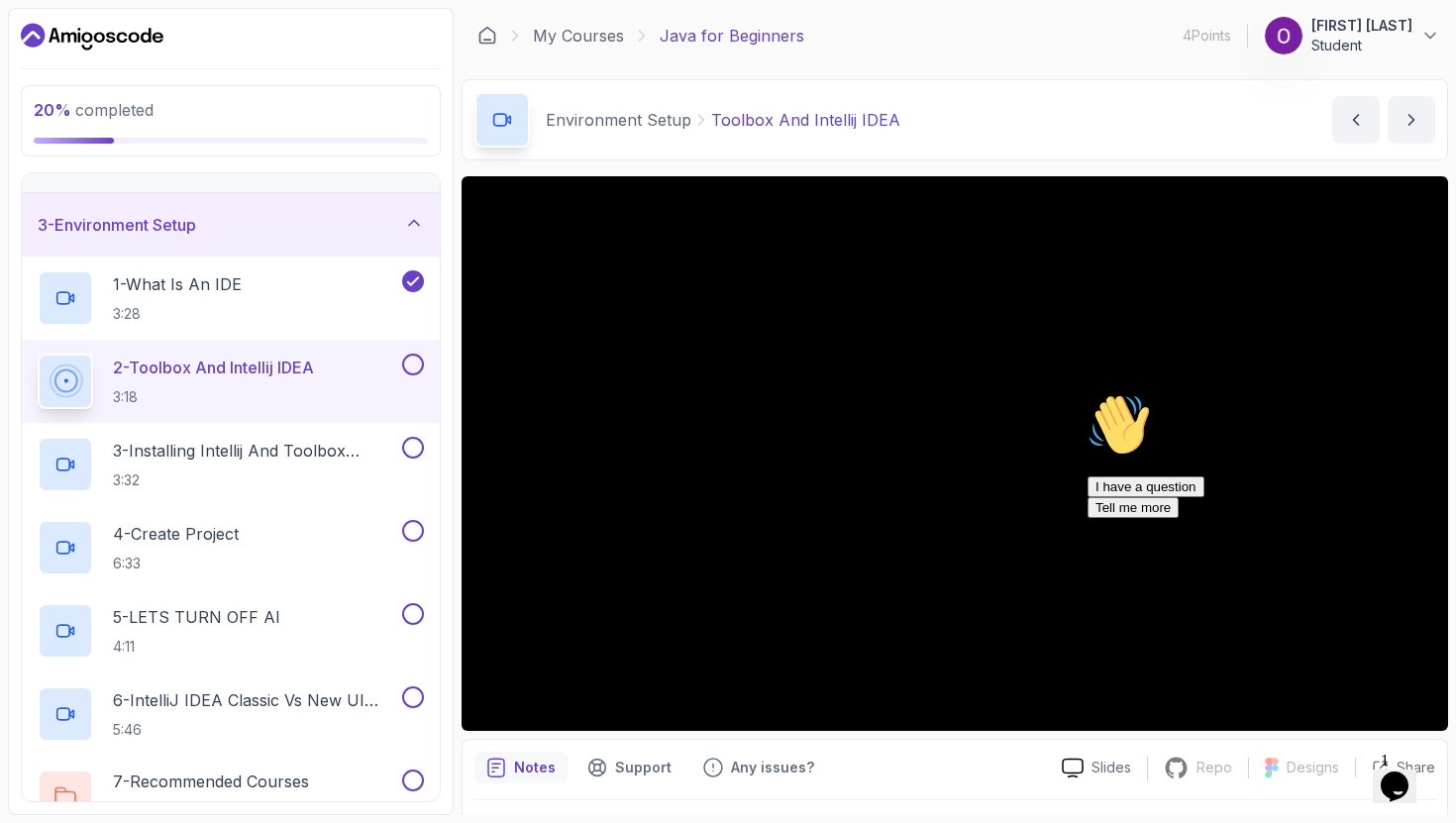 click at bounding box center [1088, 393] 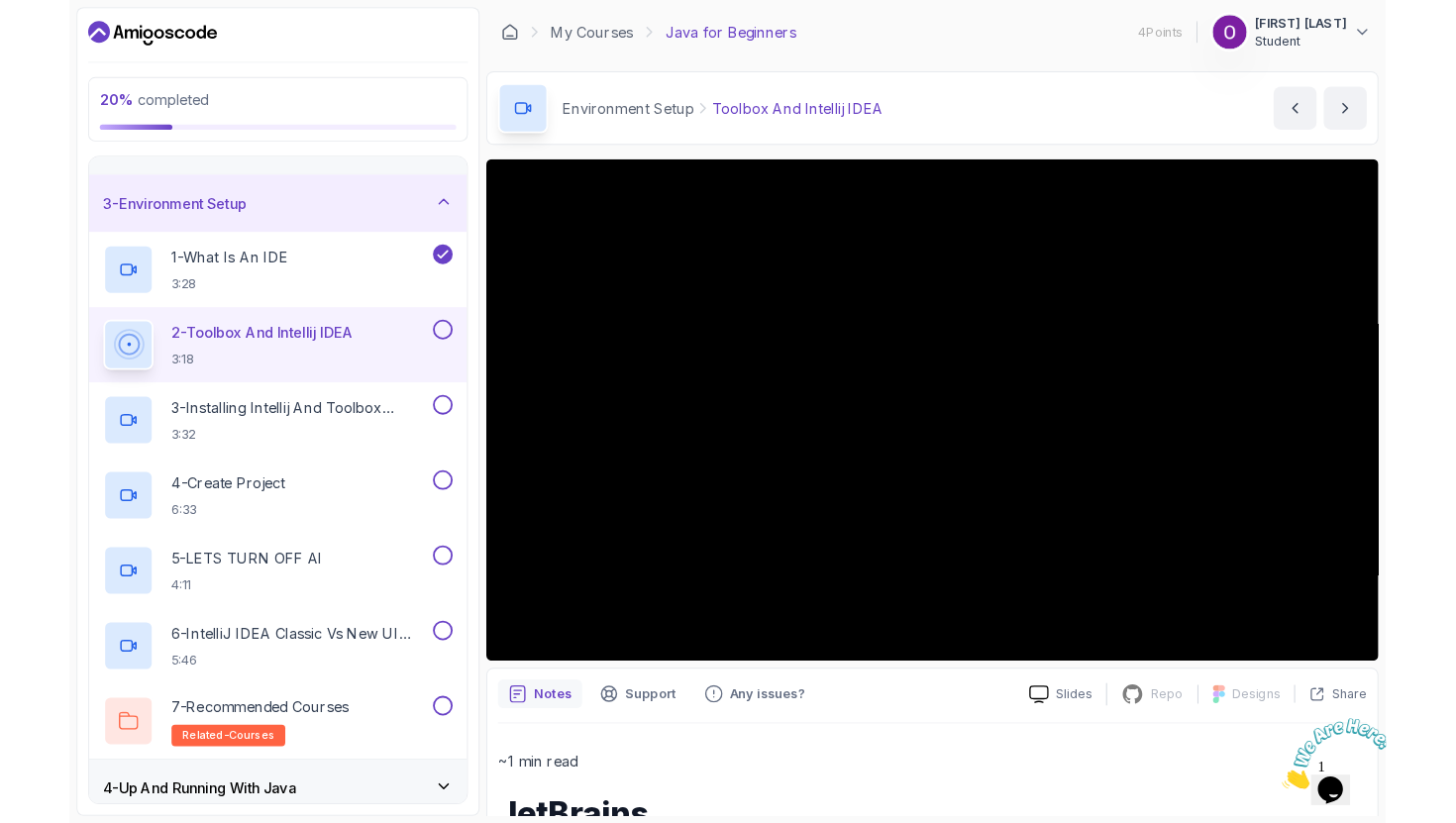 scroll, scrollTop: 858, scrollLeft: 0, axis: vertical 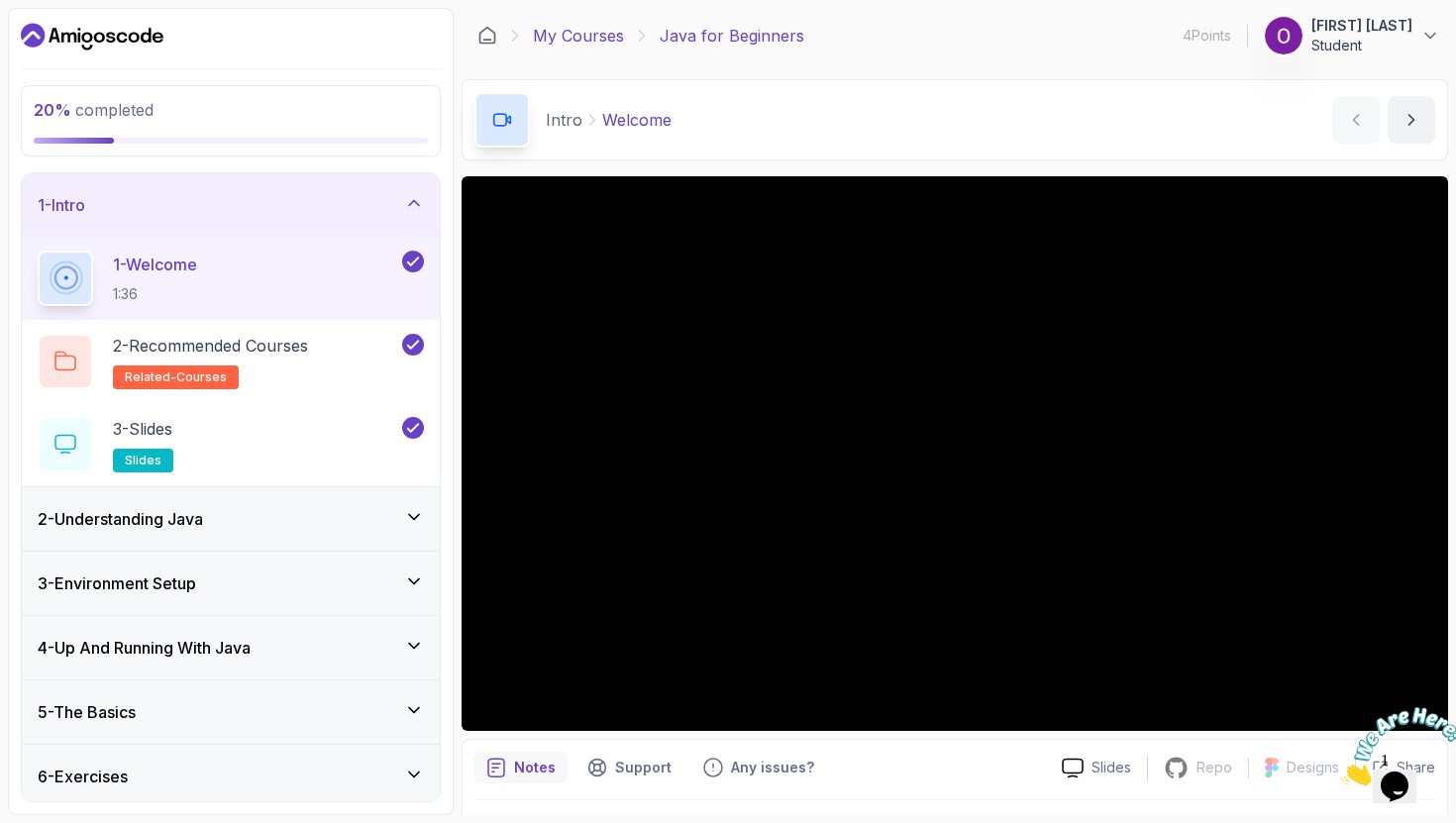 click on "My Courses" at bounding box center (578, 36) 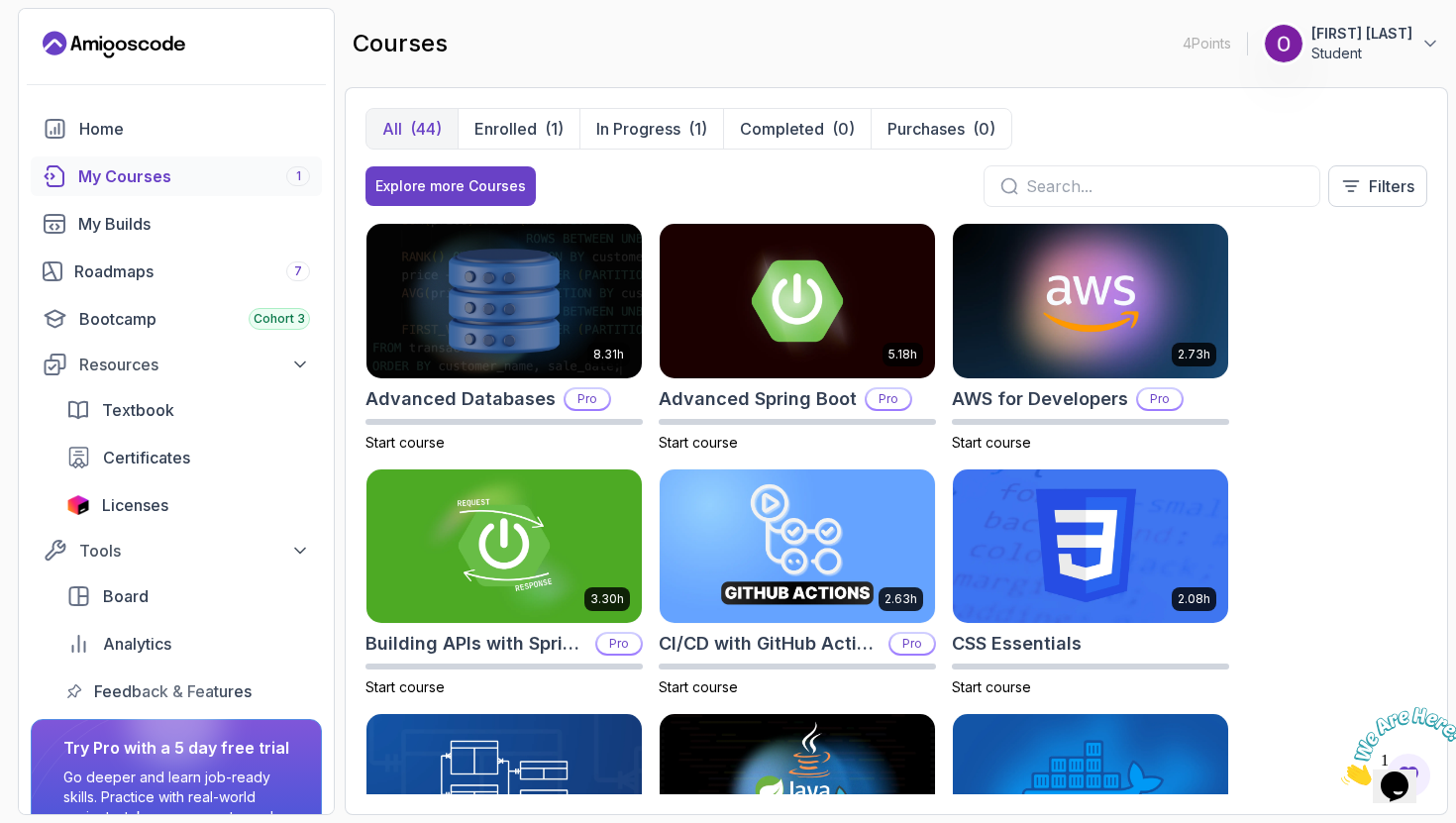 click on "My Courses 1" at bounding box center [194, 176] 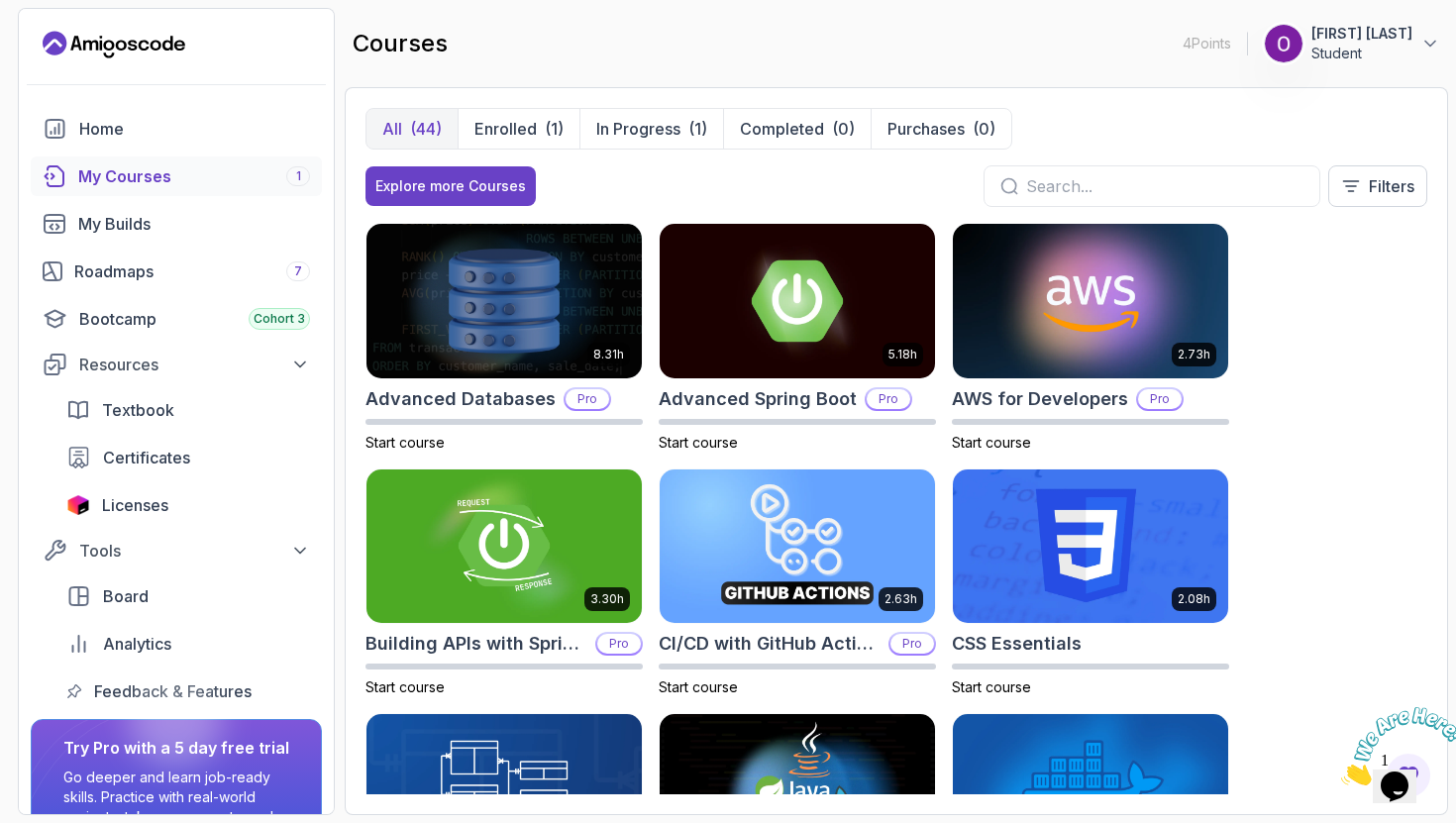 click on "My Courses 1" at bounding box center (194, 176) 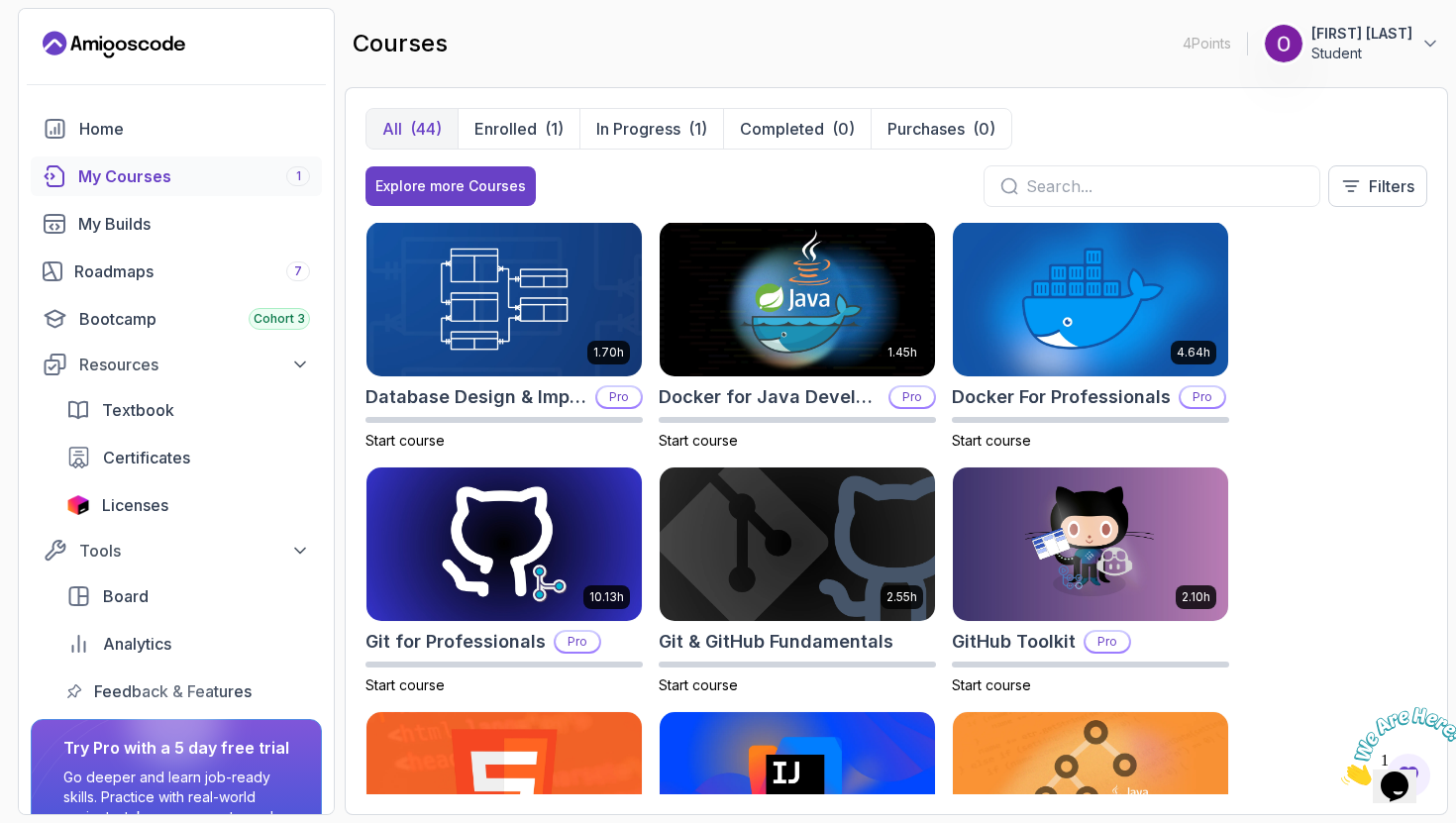 scroll, scrollTop: 0, scrollLeft: 0, axis: both 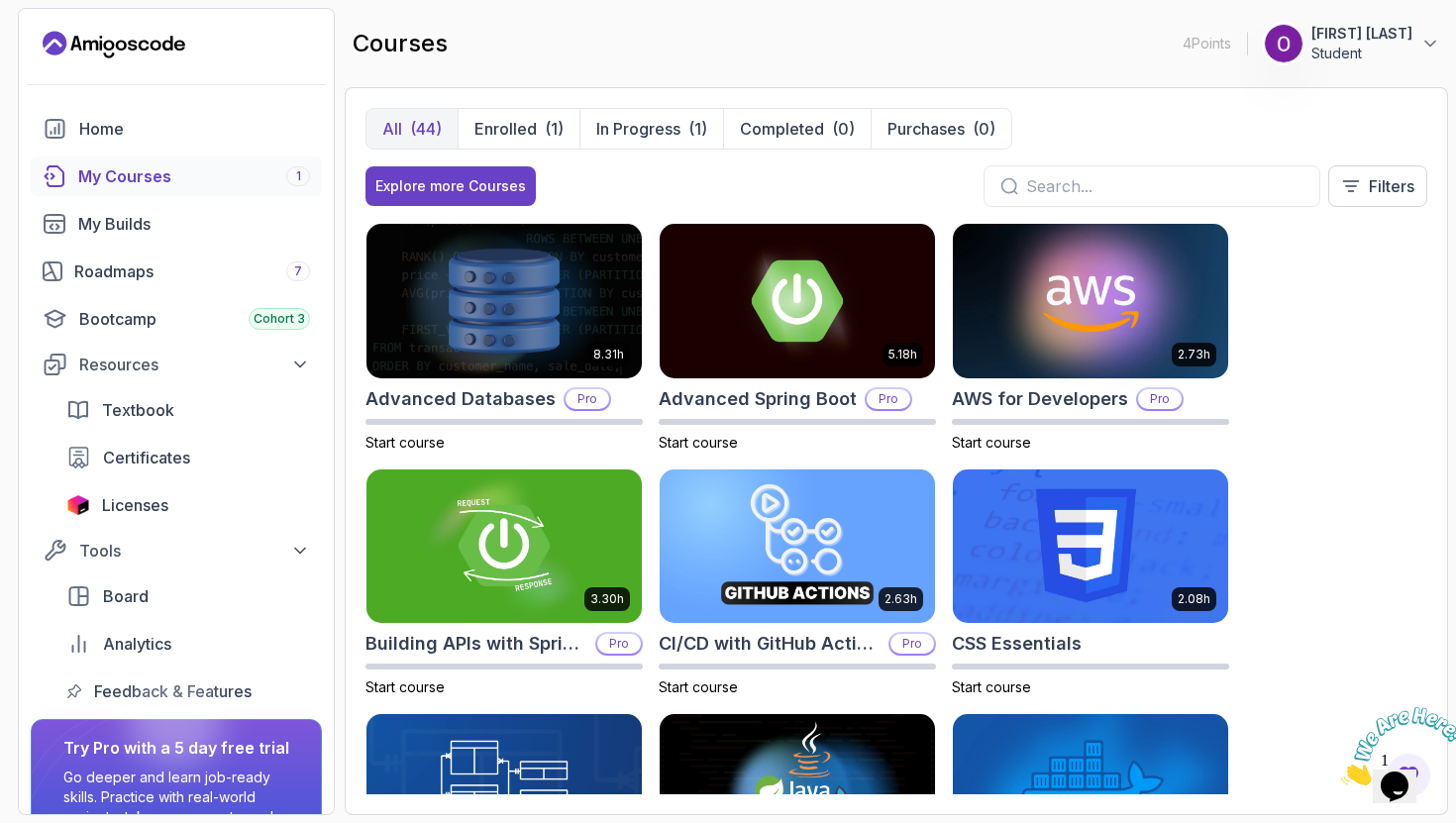 click on "4  Points" at bounding box center (1206, 44) 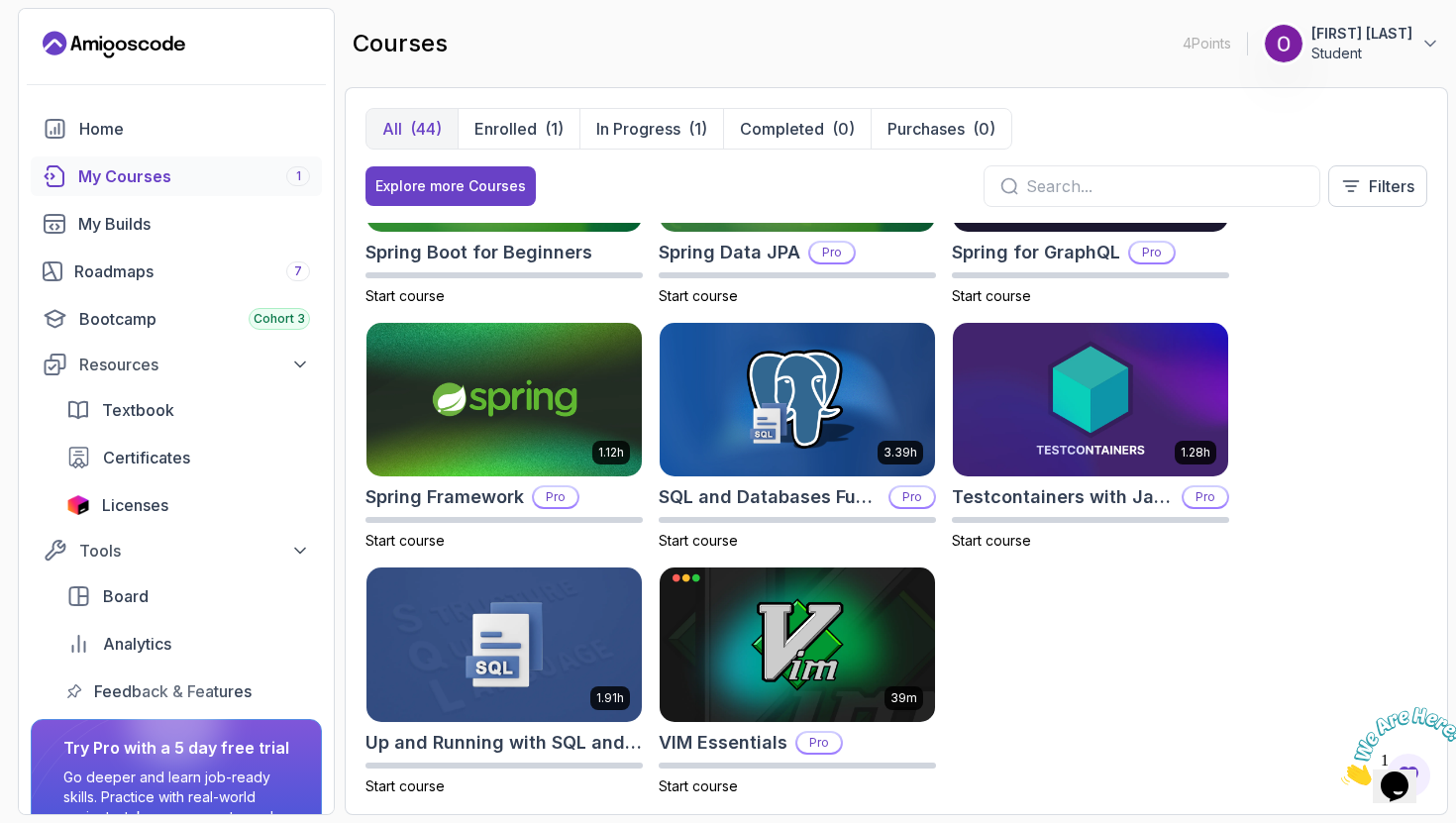 scroll, scrollTop: 3113, scrollLeft: 0, axis: vertical 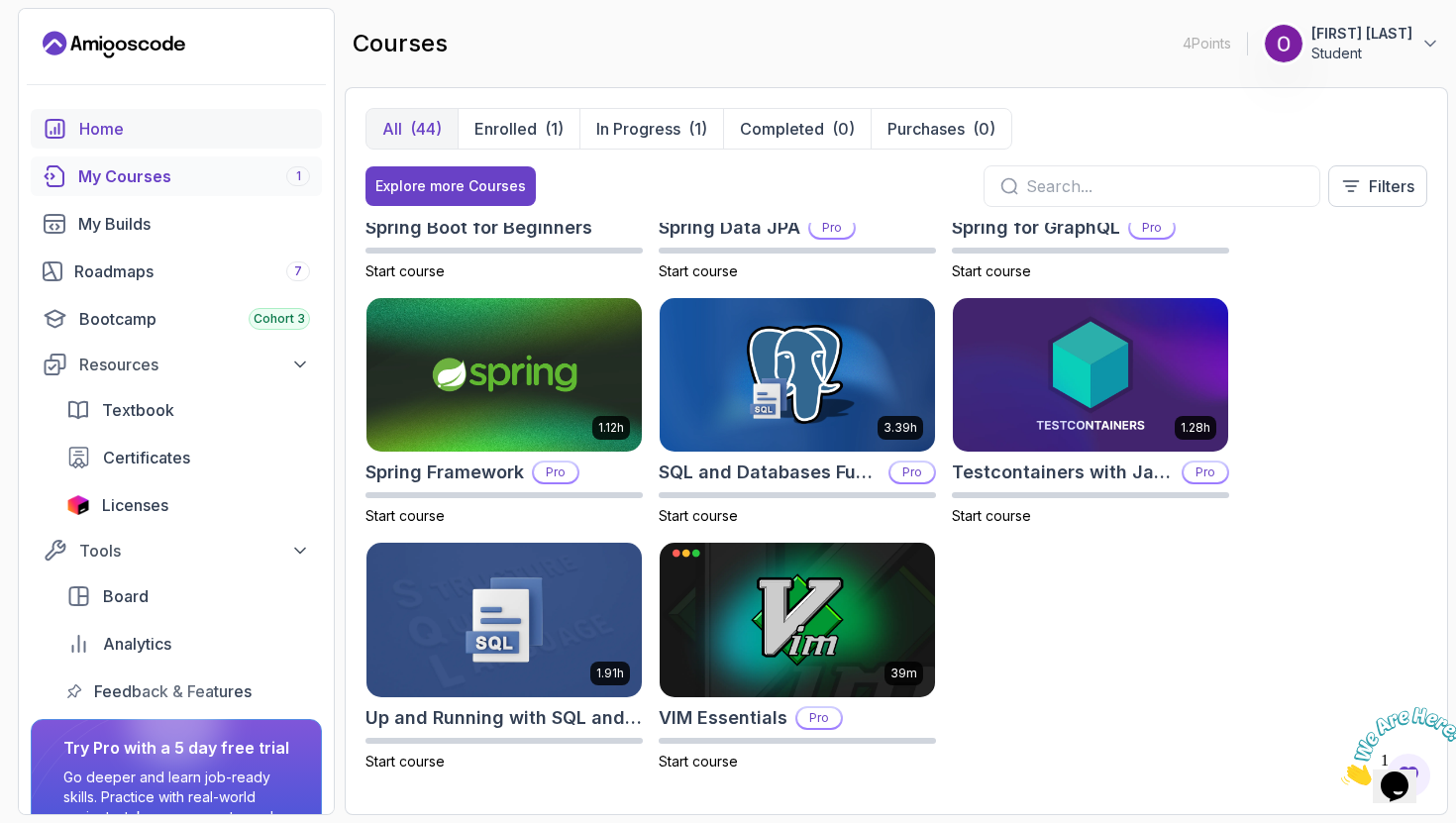 click on "Home" at bounding box center [194, 129] 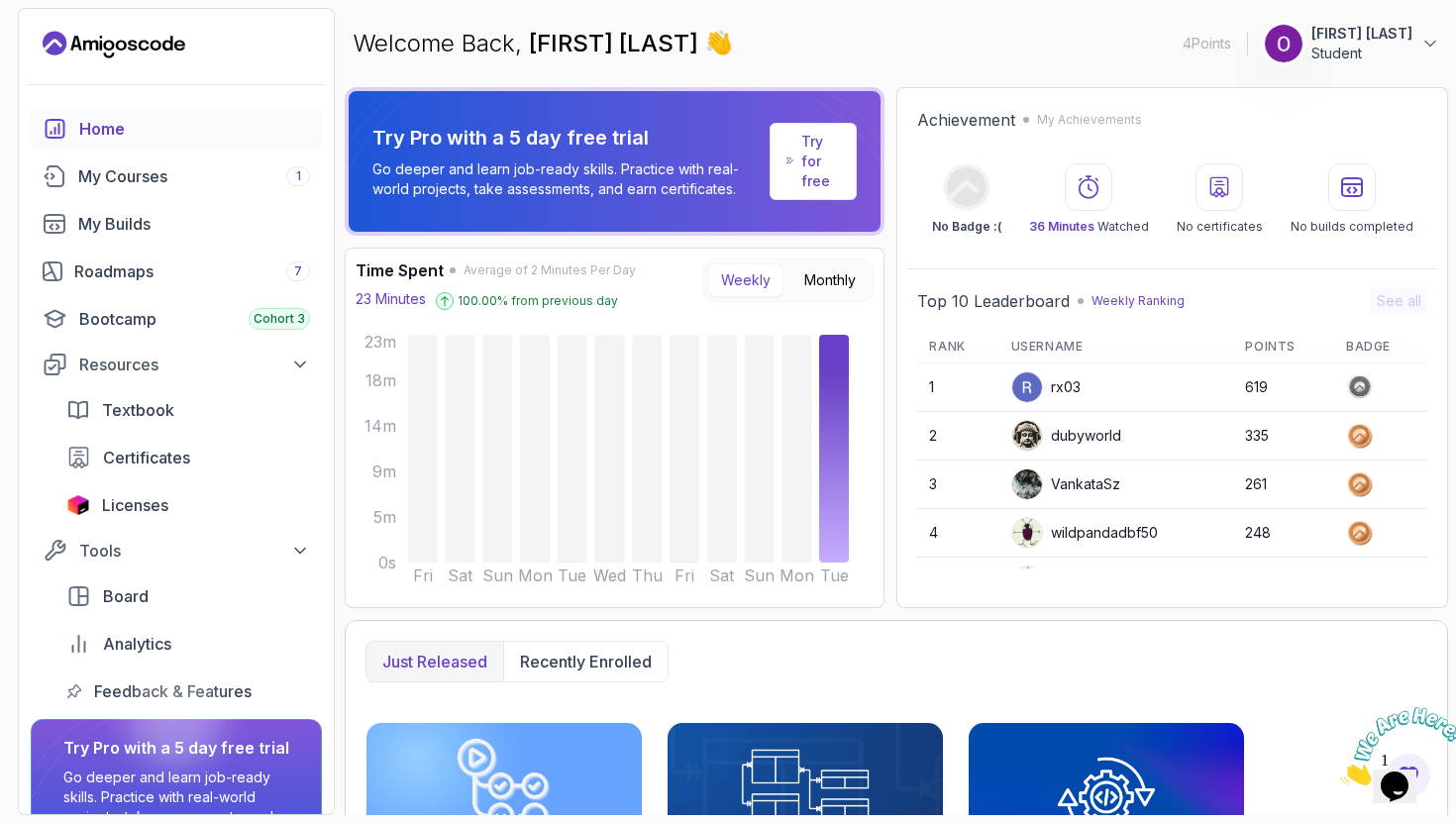 click on "Opens Chat This icon Opens the chat window." at bounding box center [1395, 786] 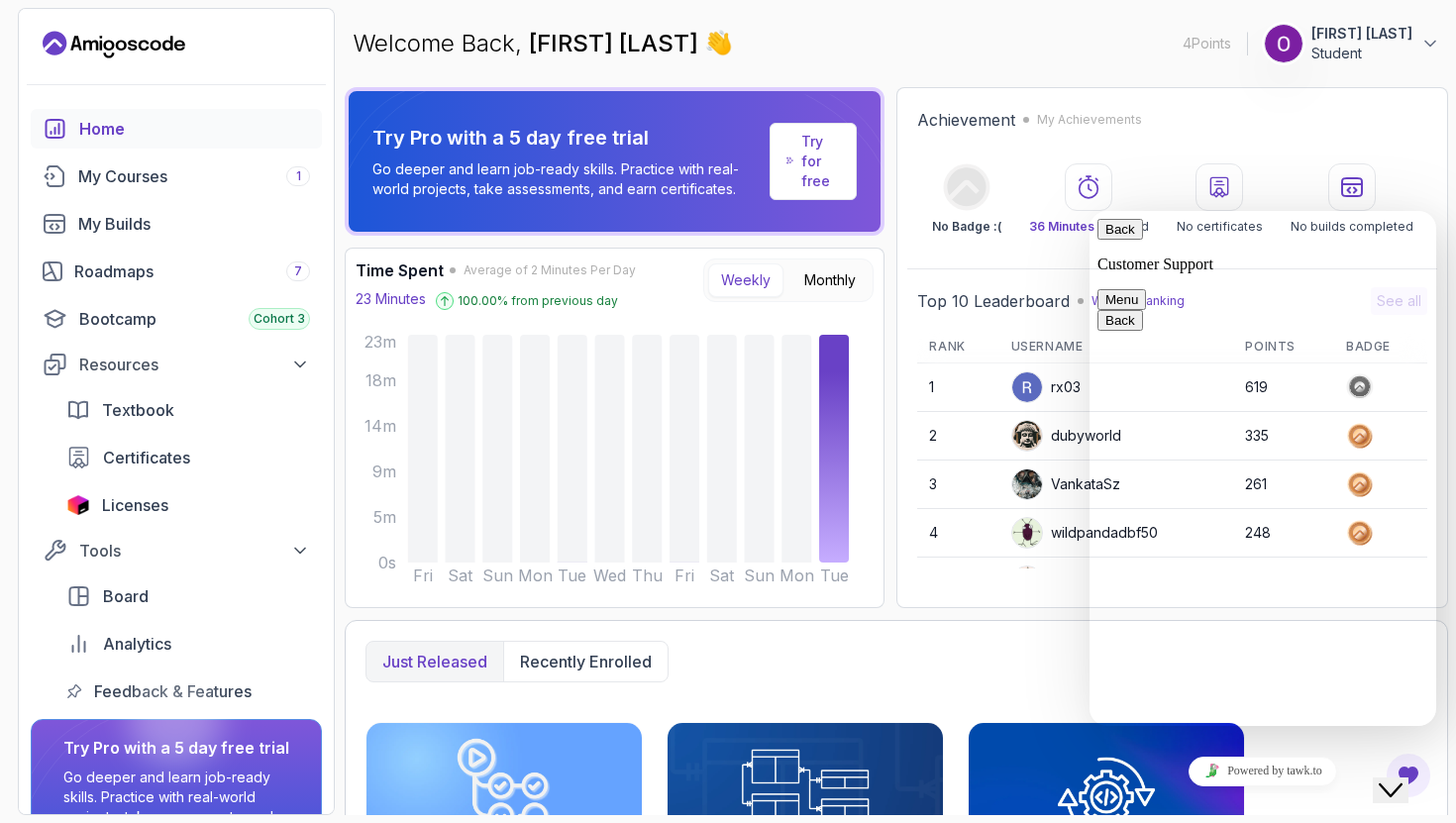 click on "Rate this chat Insert emoji" at bounding box center [1090, 211] 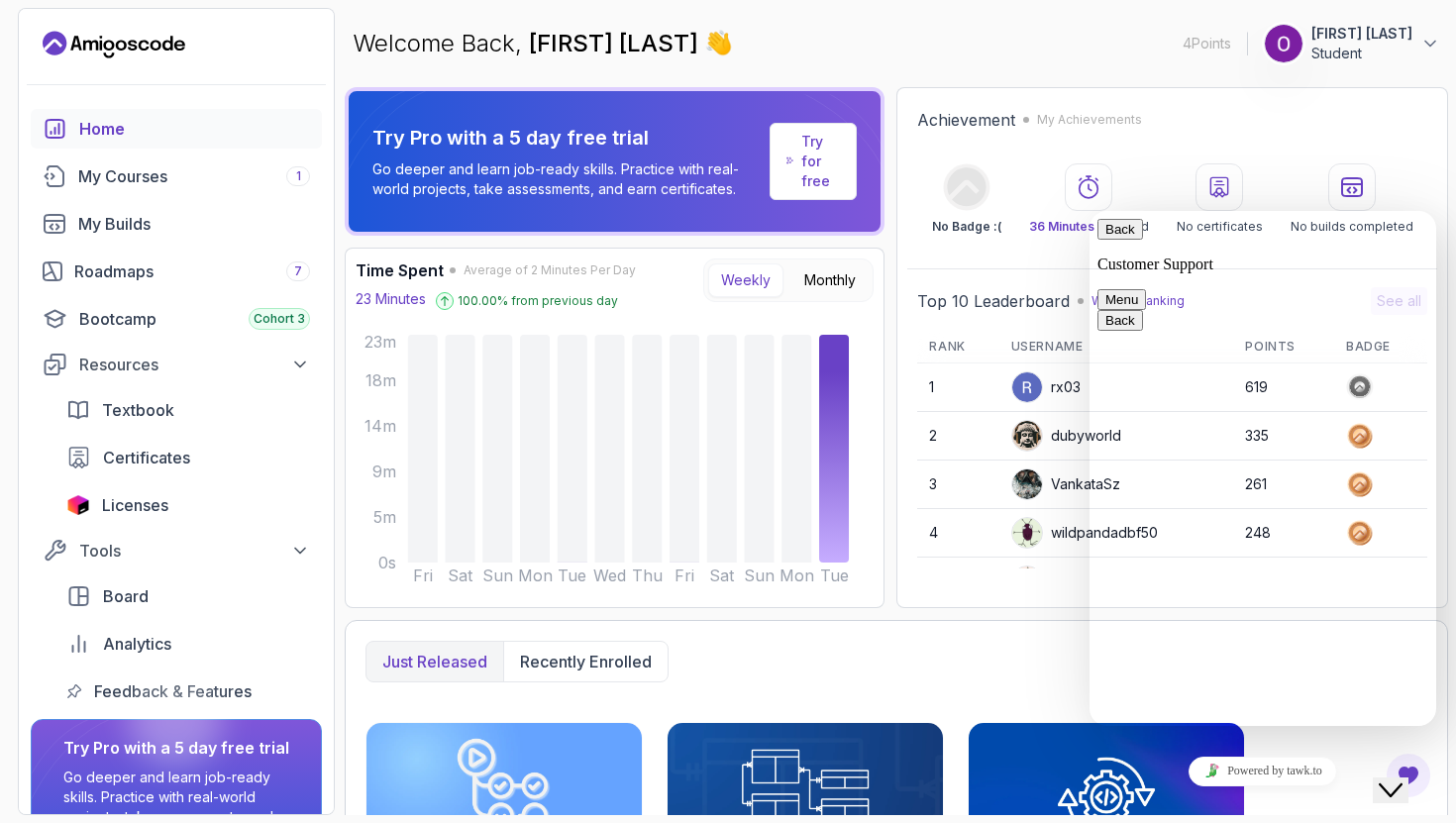 type on "Java full stack" 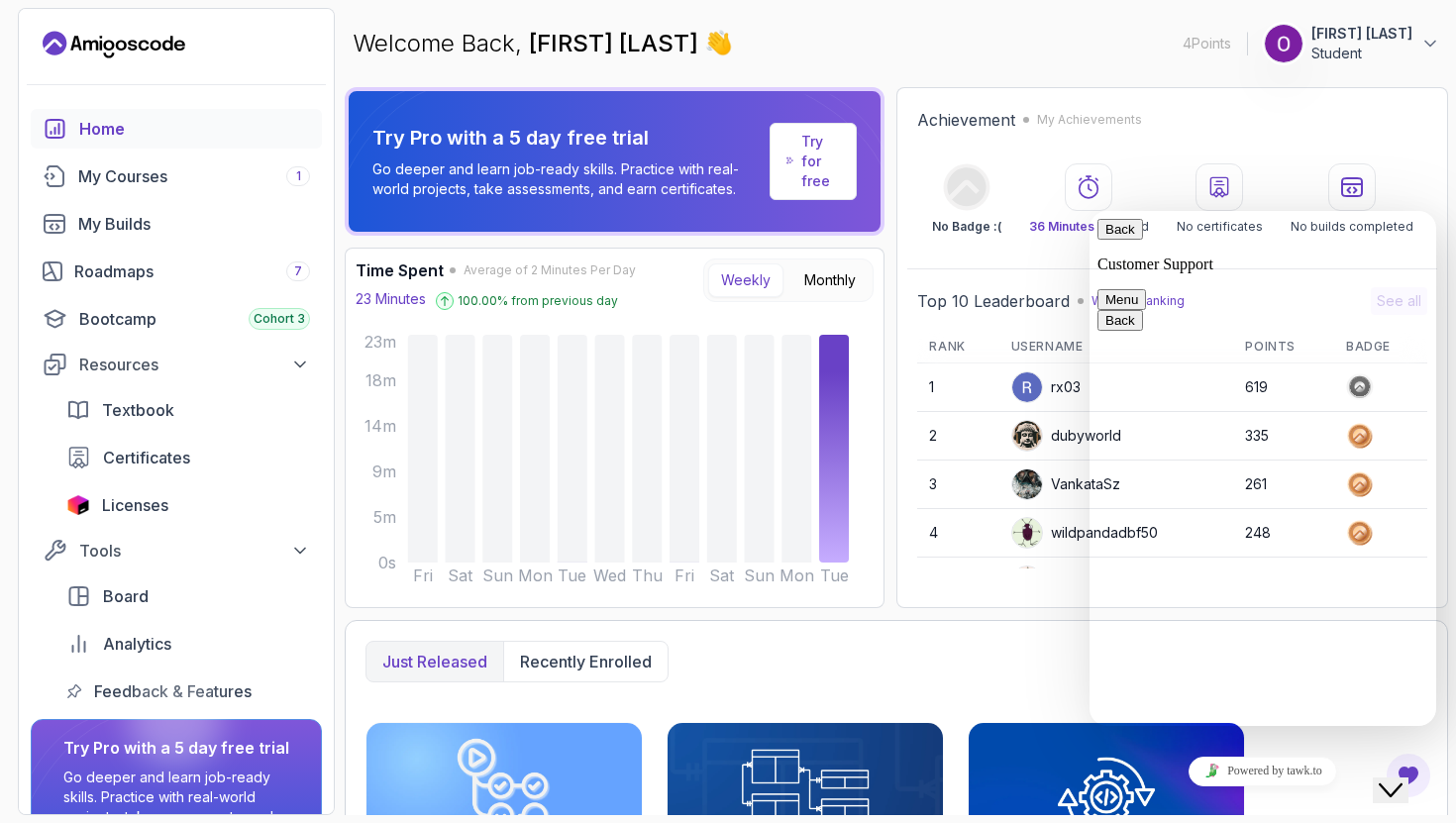 type 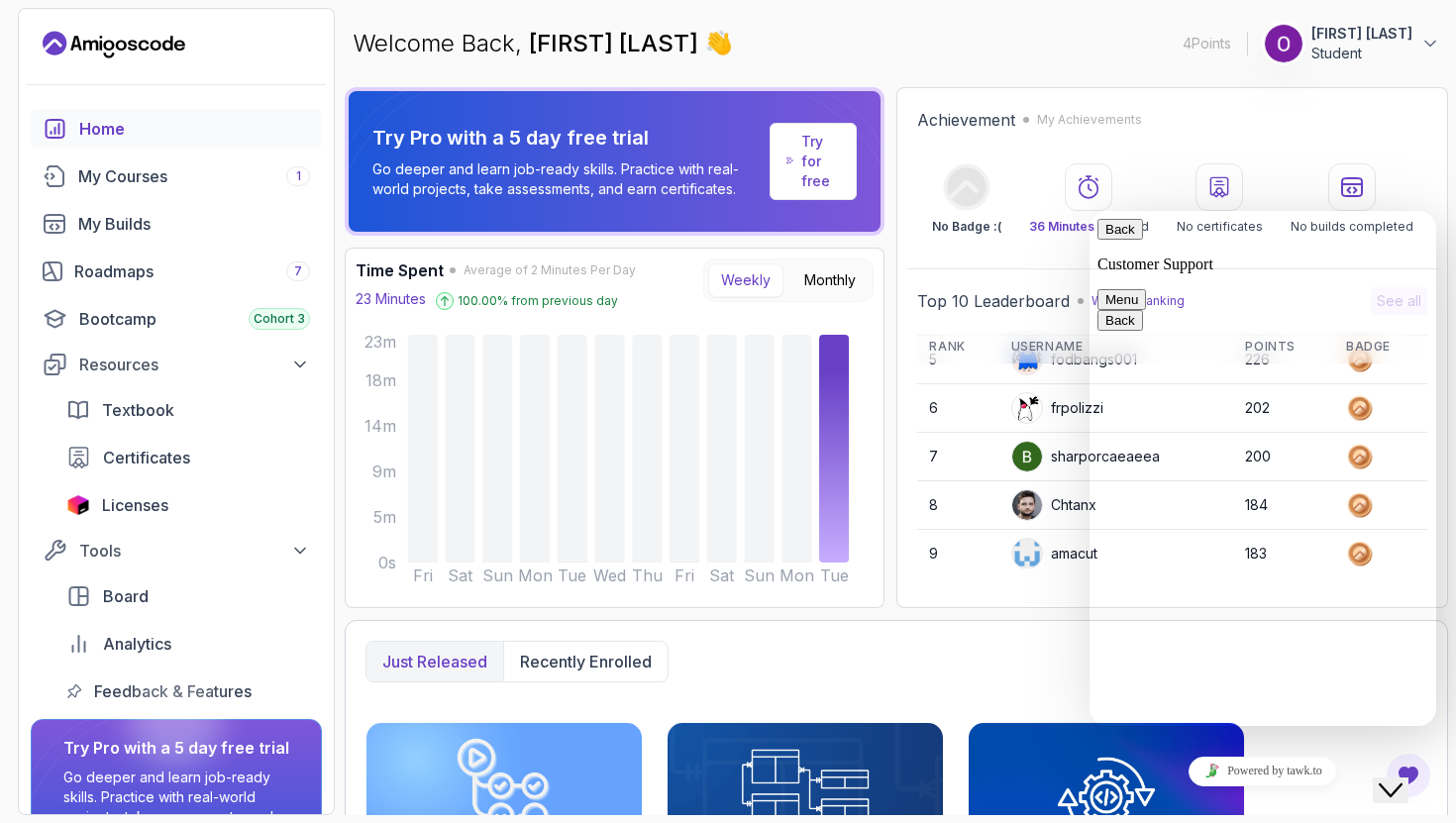 scroll, scrollTop: 238, scrollLeft: 0, axis: vertical 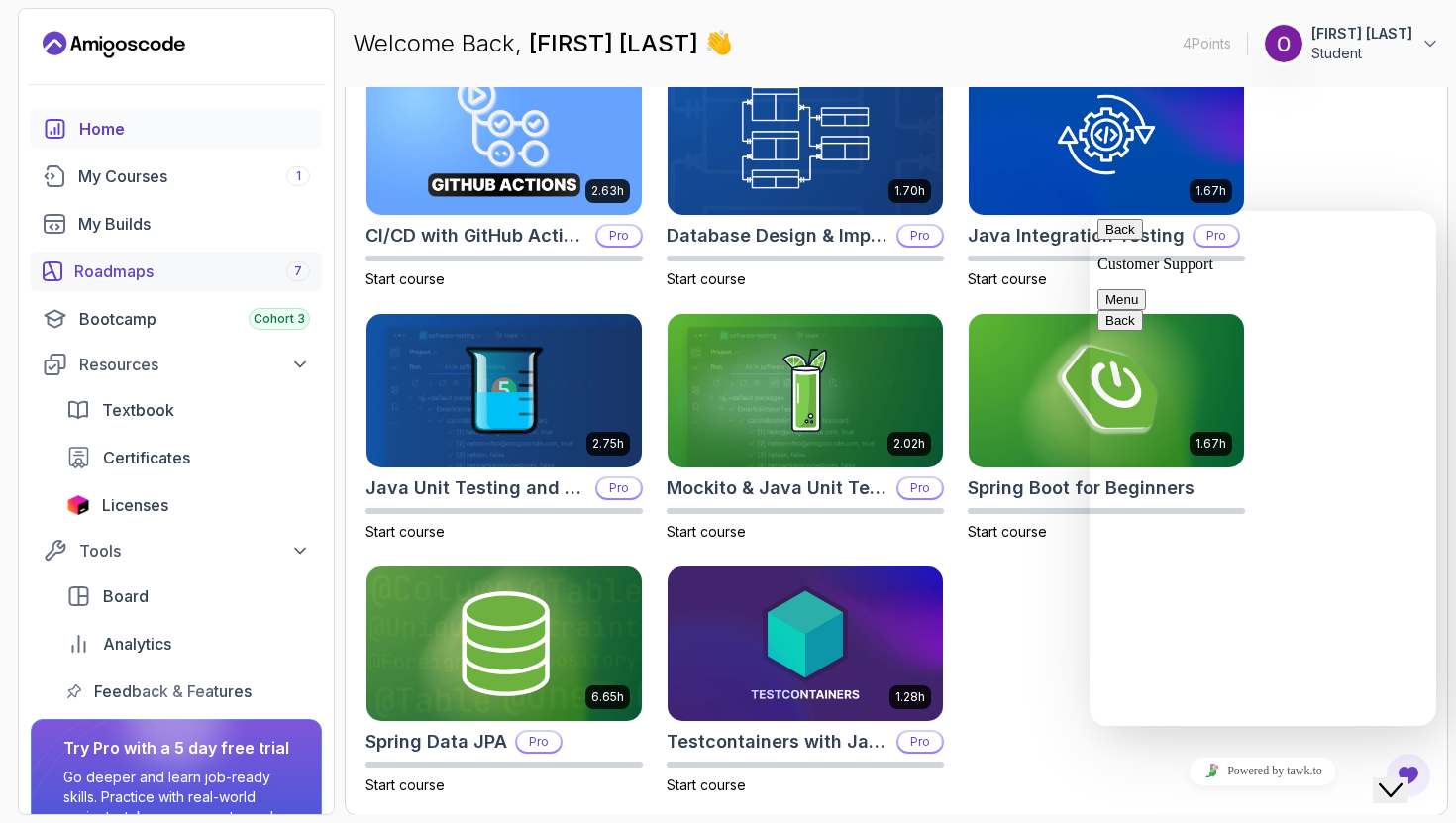 click on "Roadmaps 7" at bounding box center [192, 271] 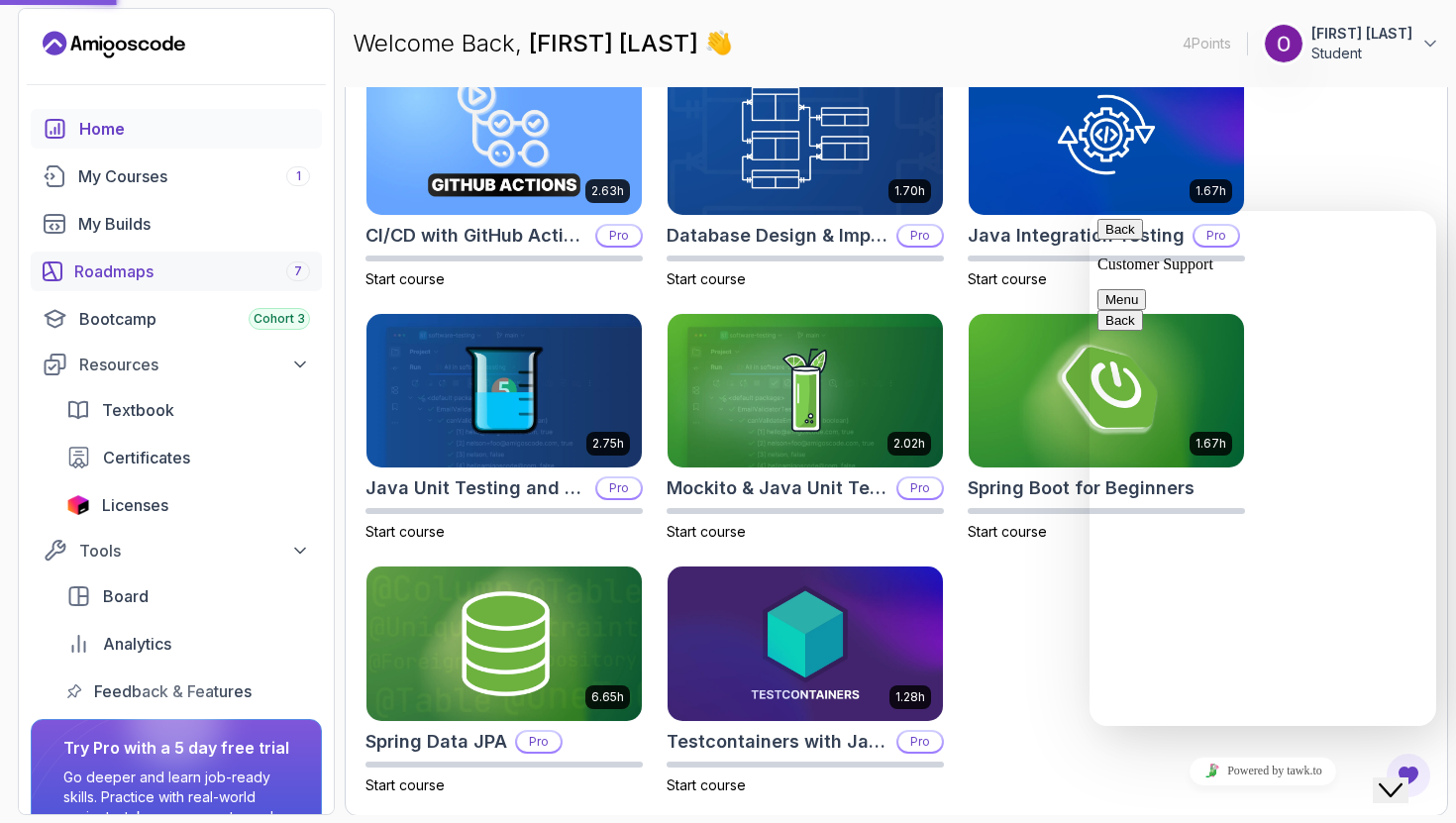 scroll, scrollTop: 0, scrollLeft: 0, axis: both 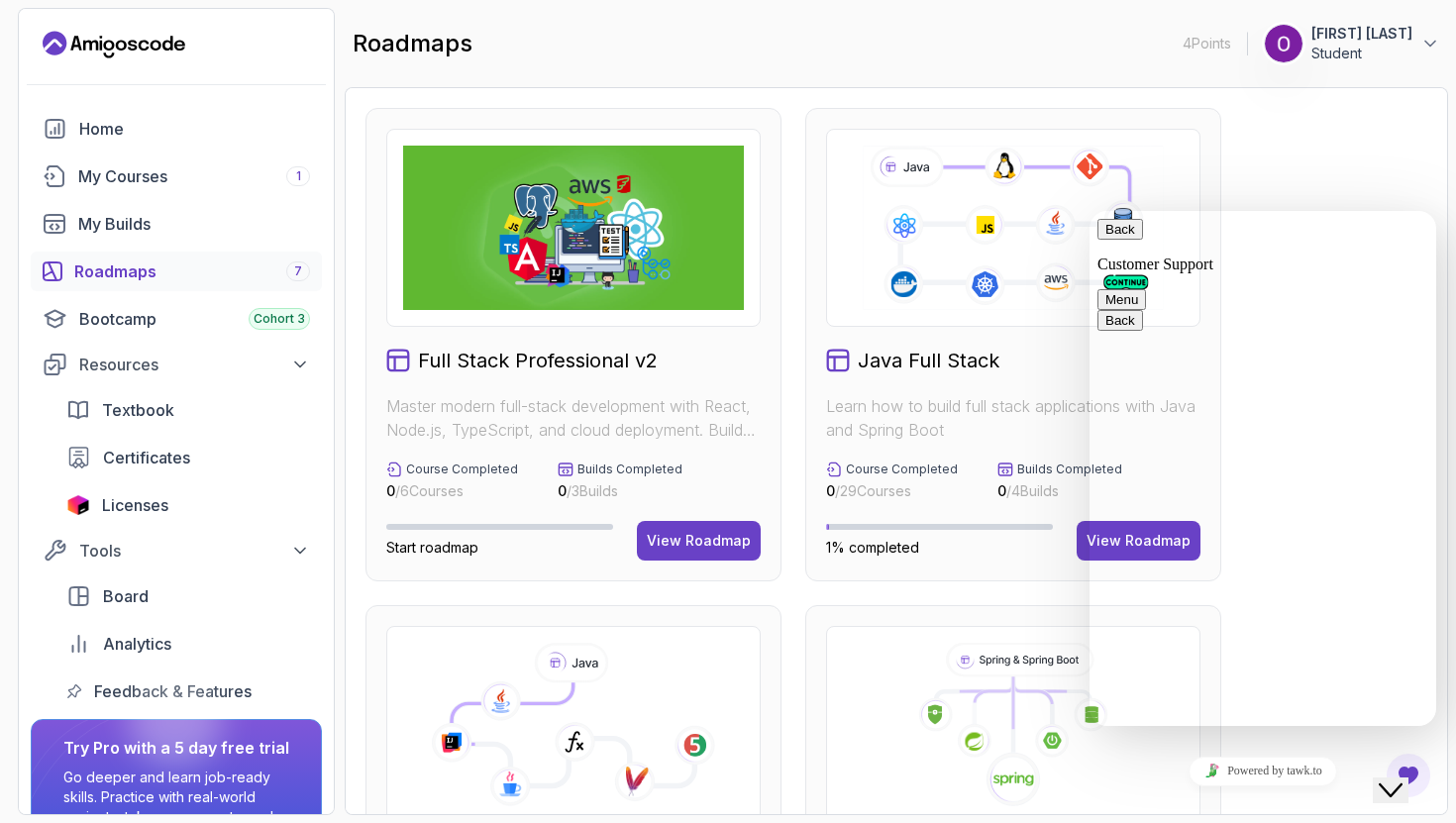 click at bounding box center (573, 228) 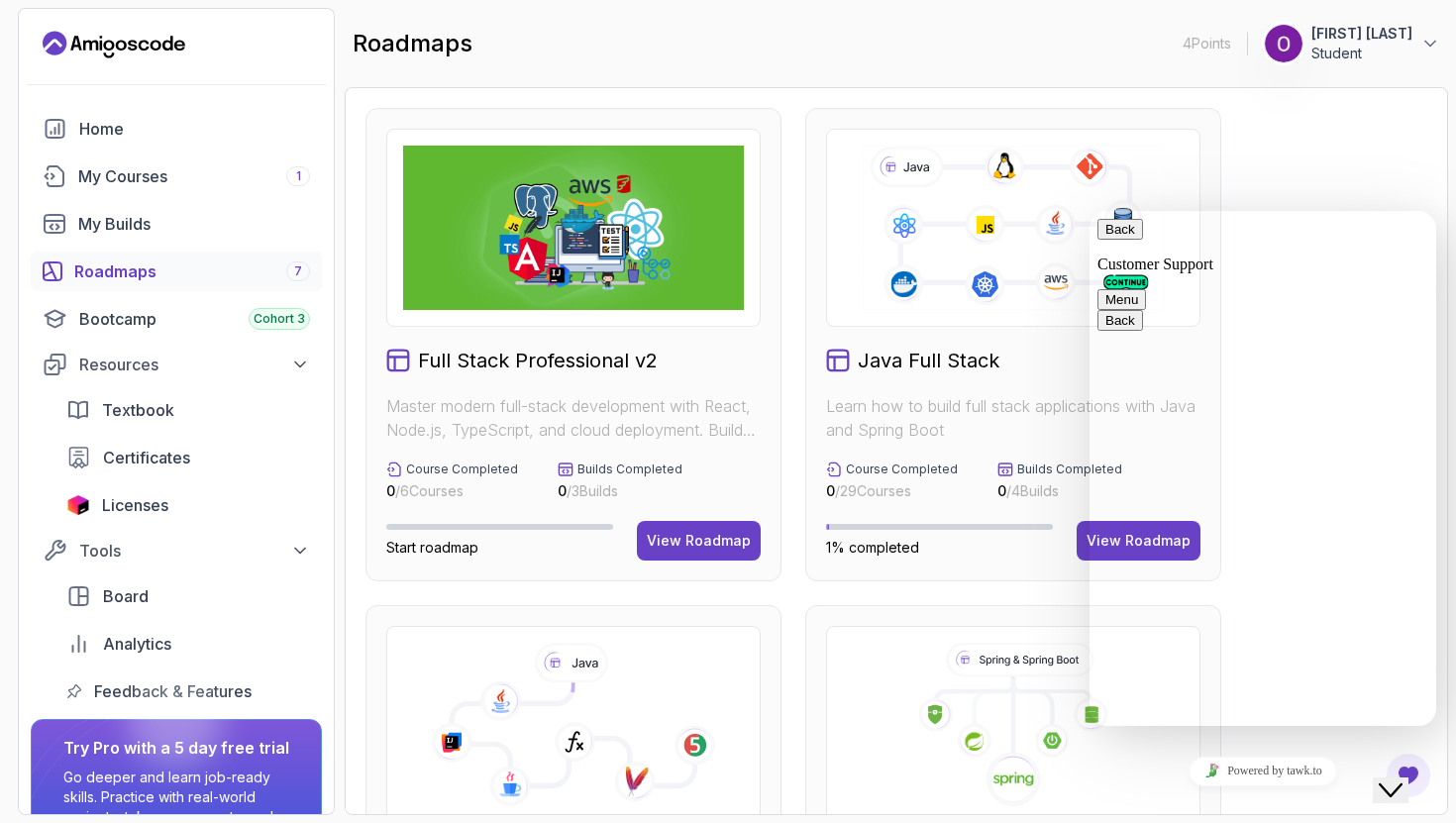 scroll, scrollTop: 158, scrollLeft: 0, axis: vertical 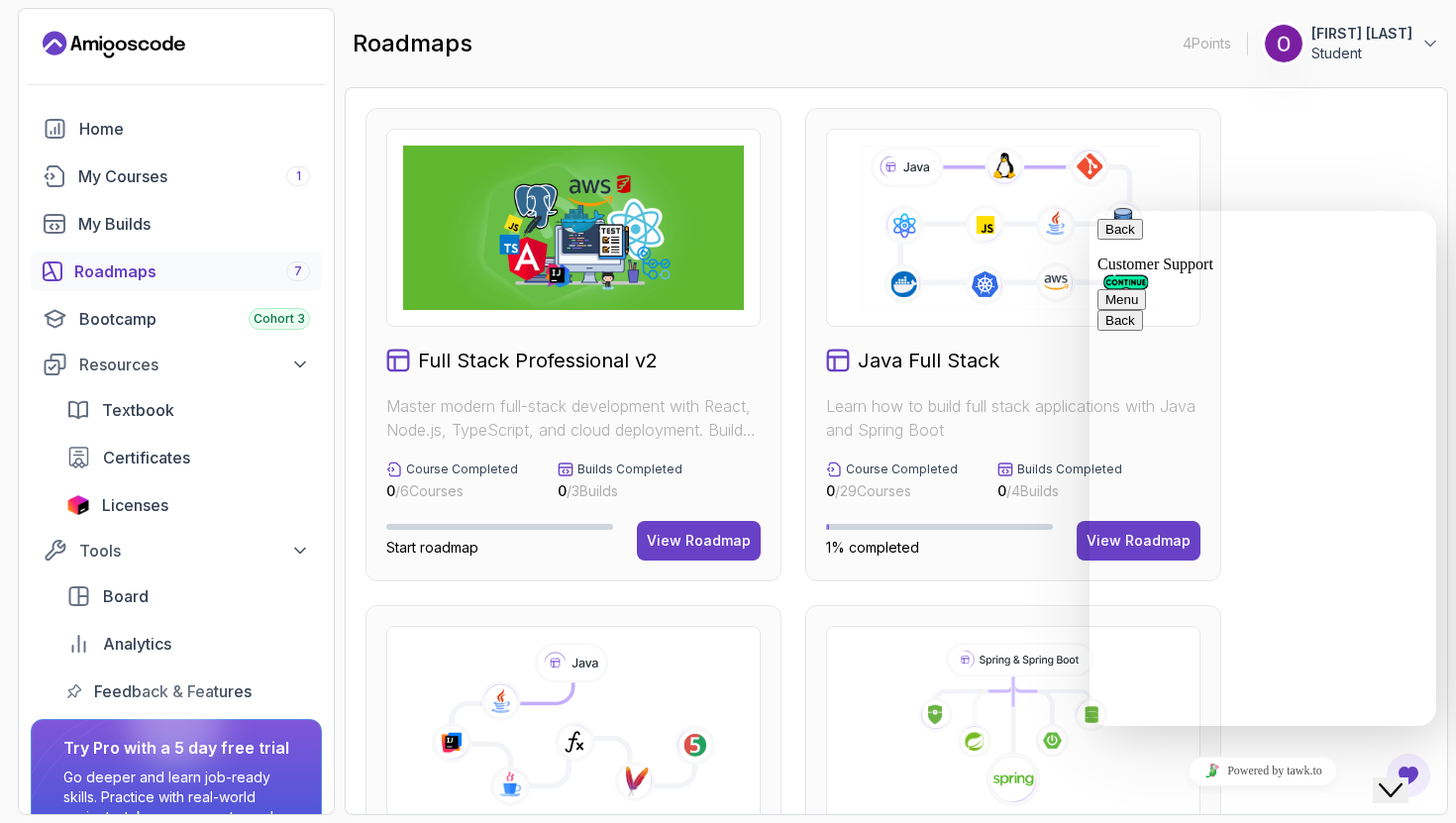 click on "Back" at bounding box center [1120, 229] 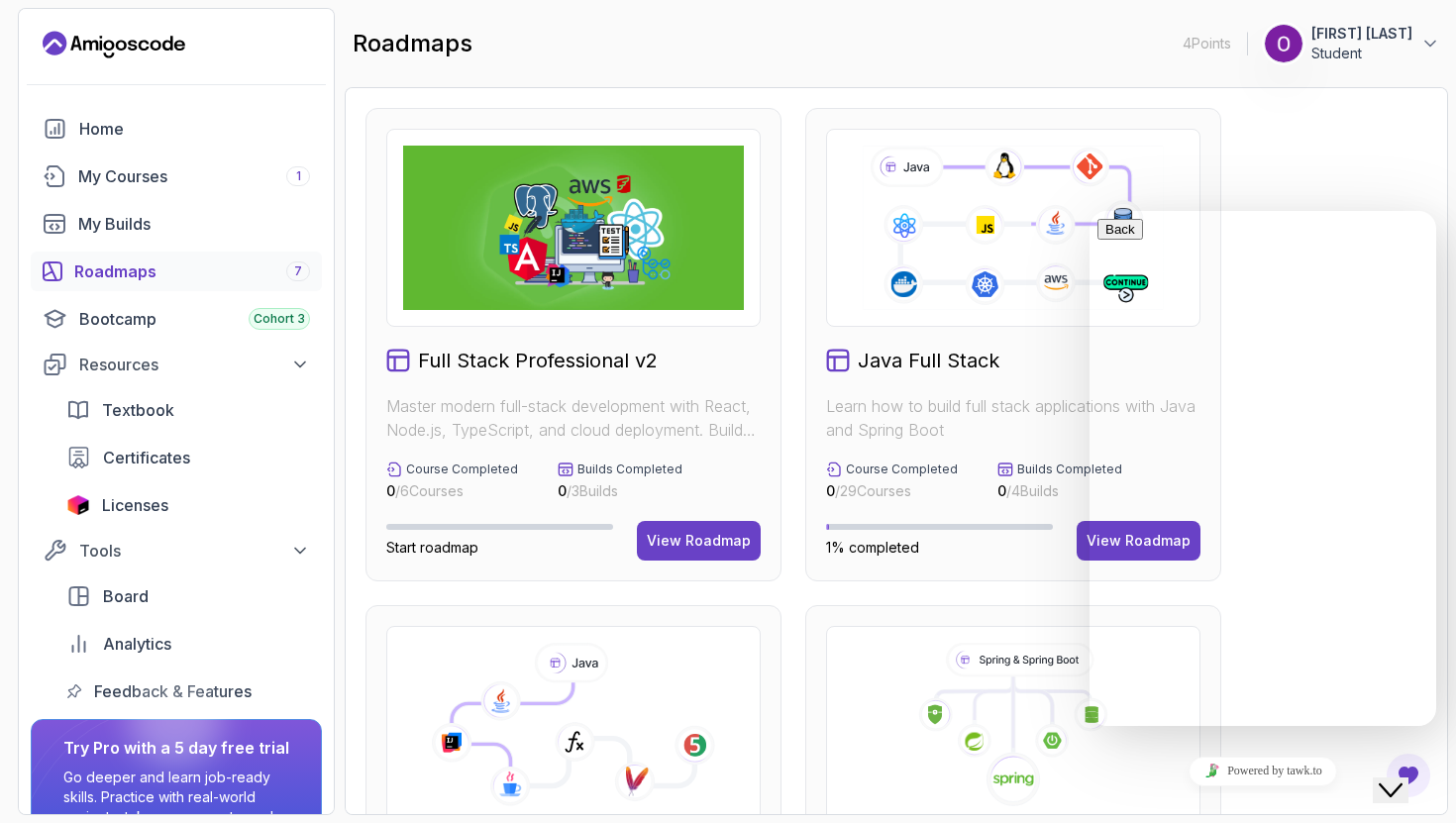 click on "Close Chat This icon closes the chat window." at bounding box center [1391, 790] 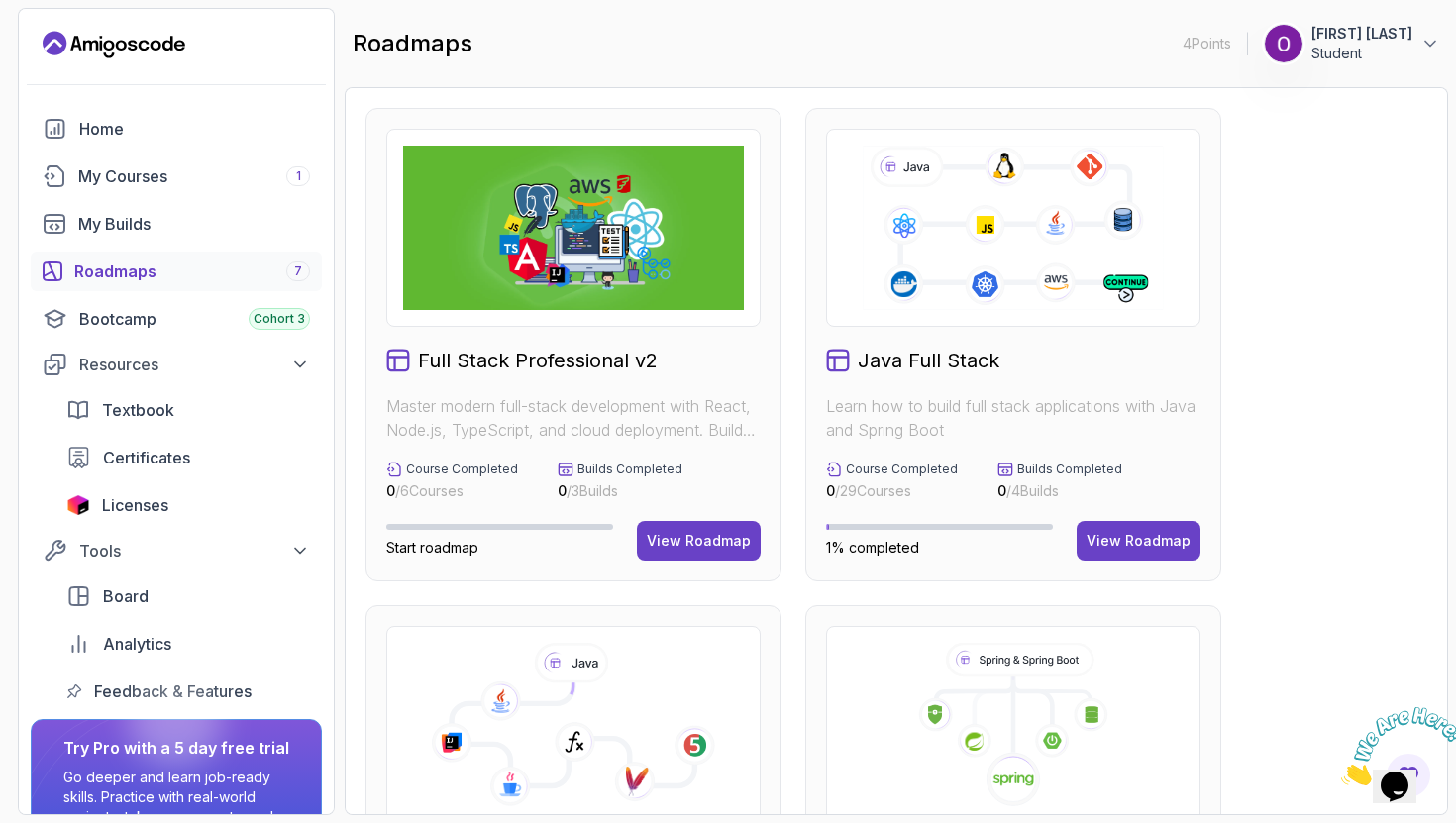 click 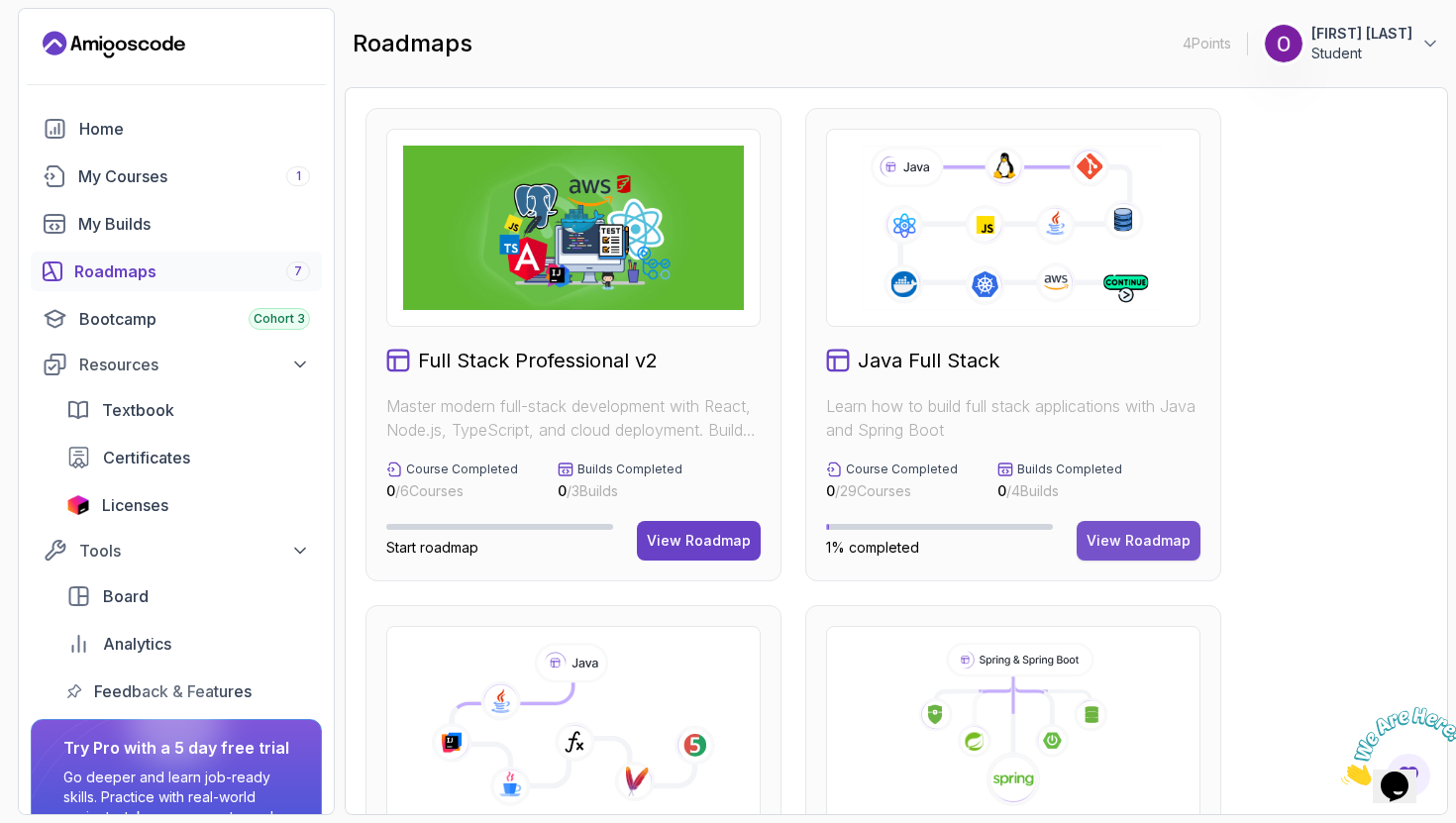 click on "View Roadmap" at bounding box center [1138, 541] 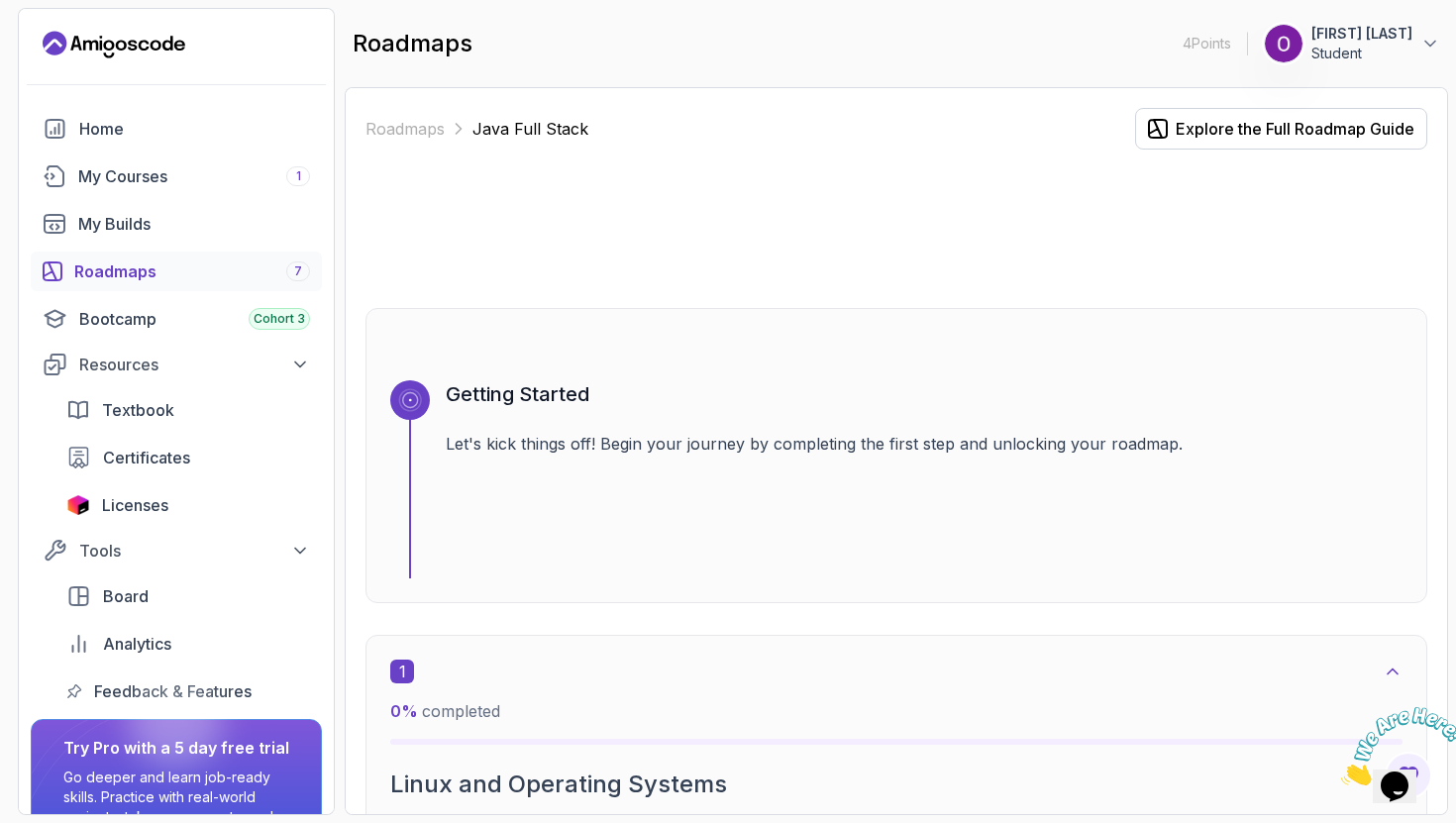 click 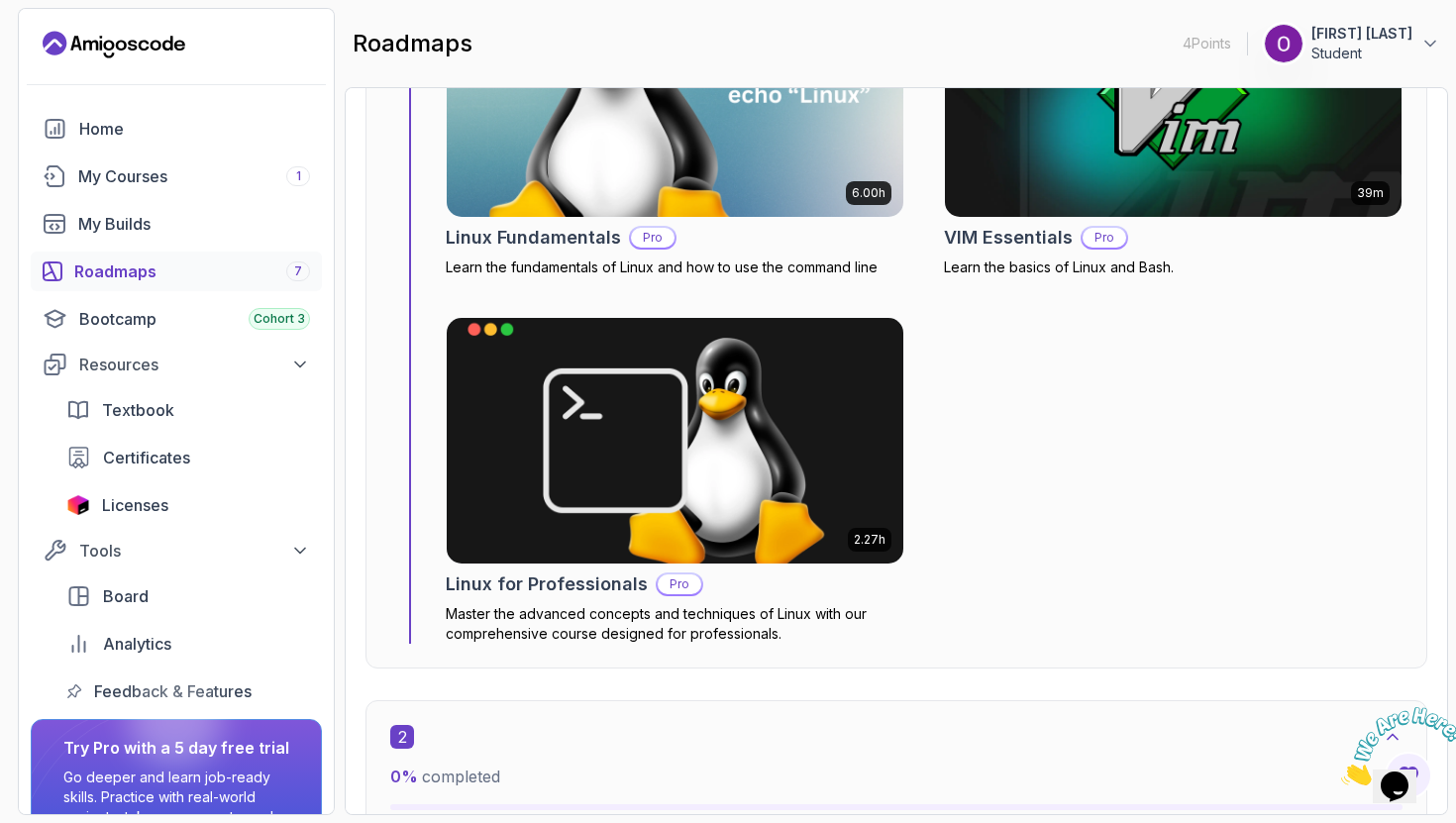 scroll, scrollTop: 0, scrollLeft: 0, axis: both 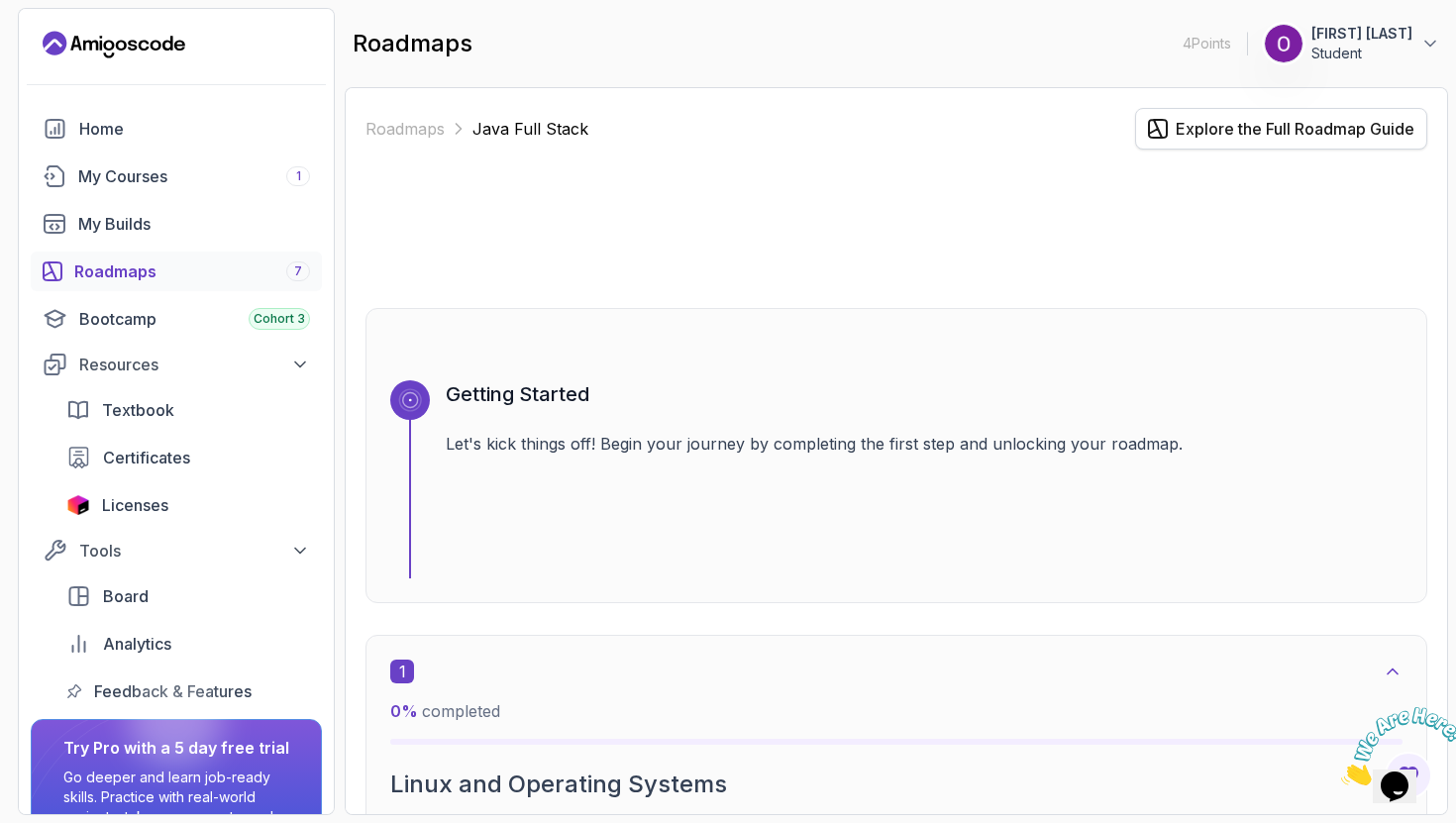 click on "Explore the Full Roadmap Guide" at bounding box center [1295, 129] 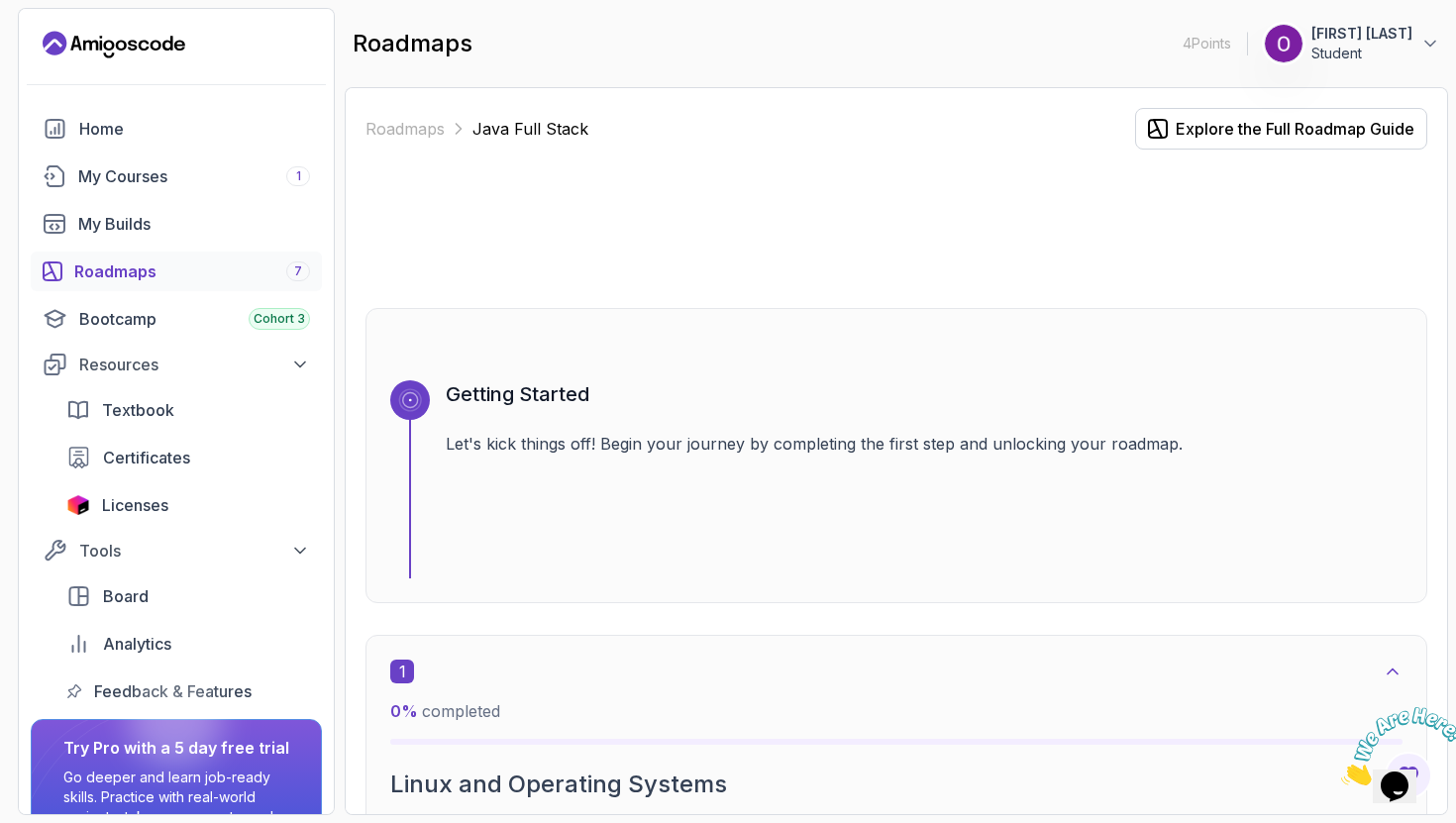 click 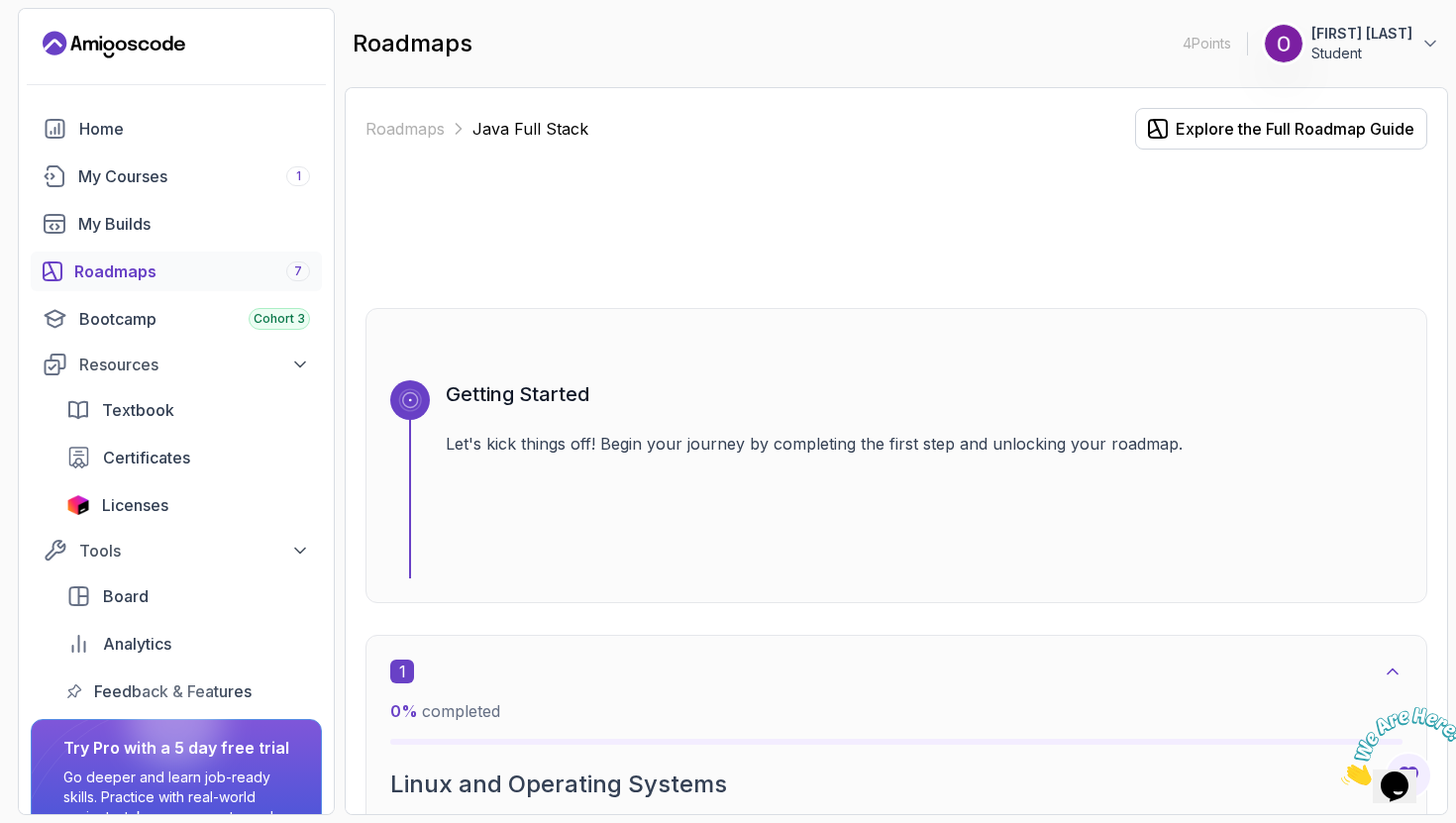 click on "Let's kick things off! Begin your journey by completing the first step and unlocking your roadmap." at bounding box center [924, 444] 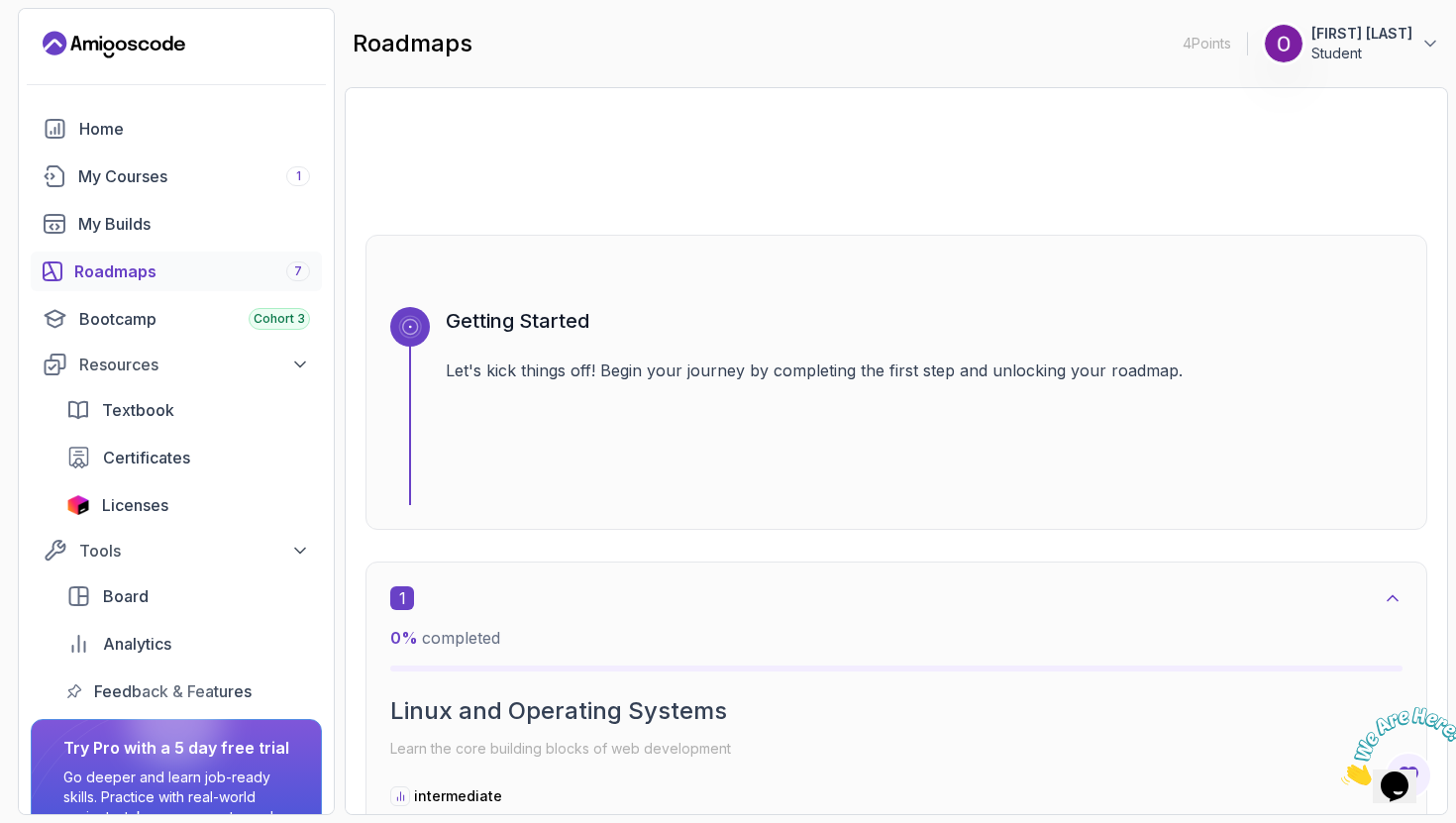 scroll, scrollTop: 0, scrollLeft: 0, axis: both 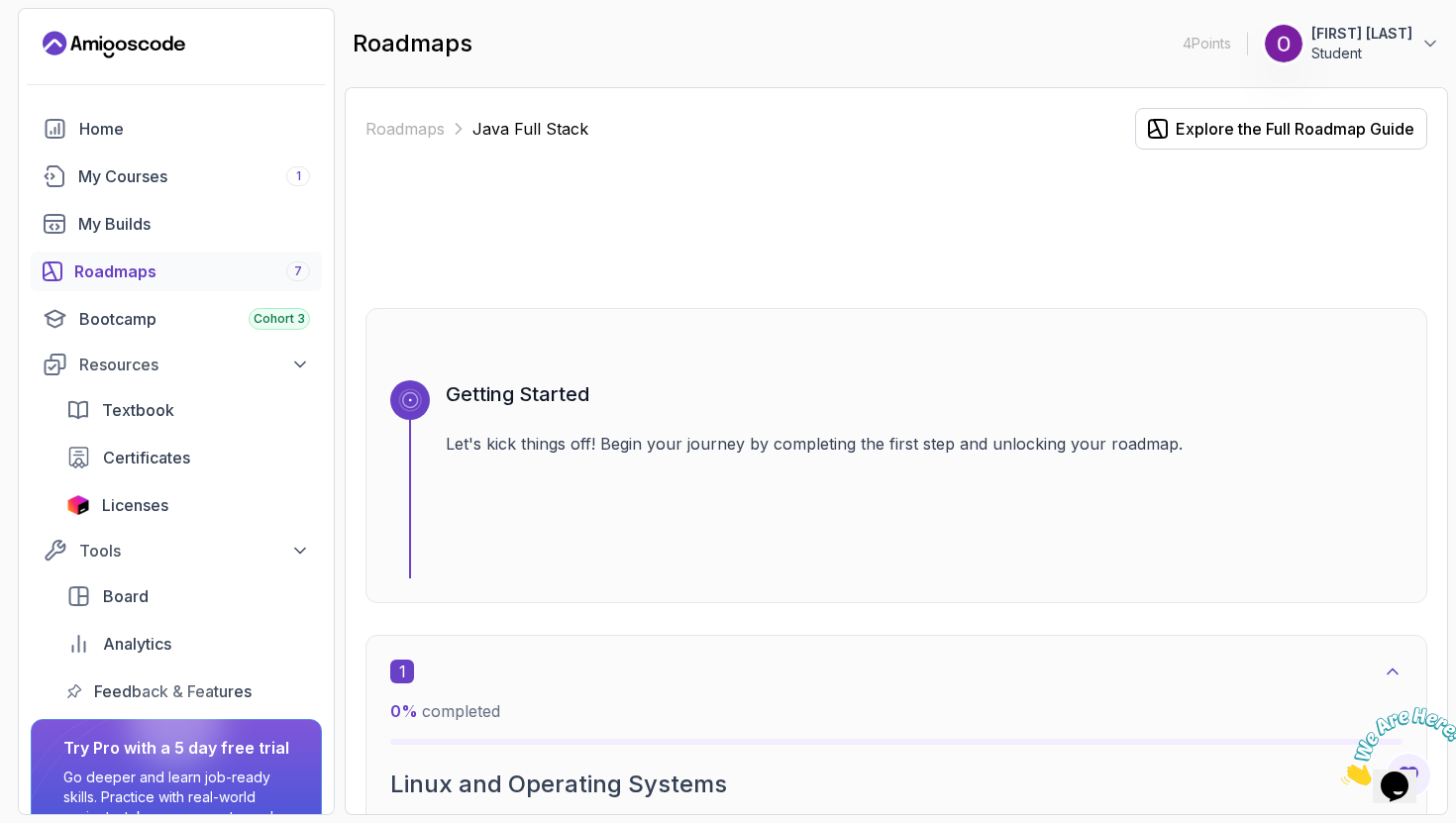 click on "Let's kick things off! Begin your journey by completing the first step and unlocking your roadmap." at bounding box center (924, 444) 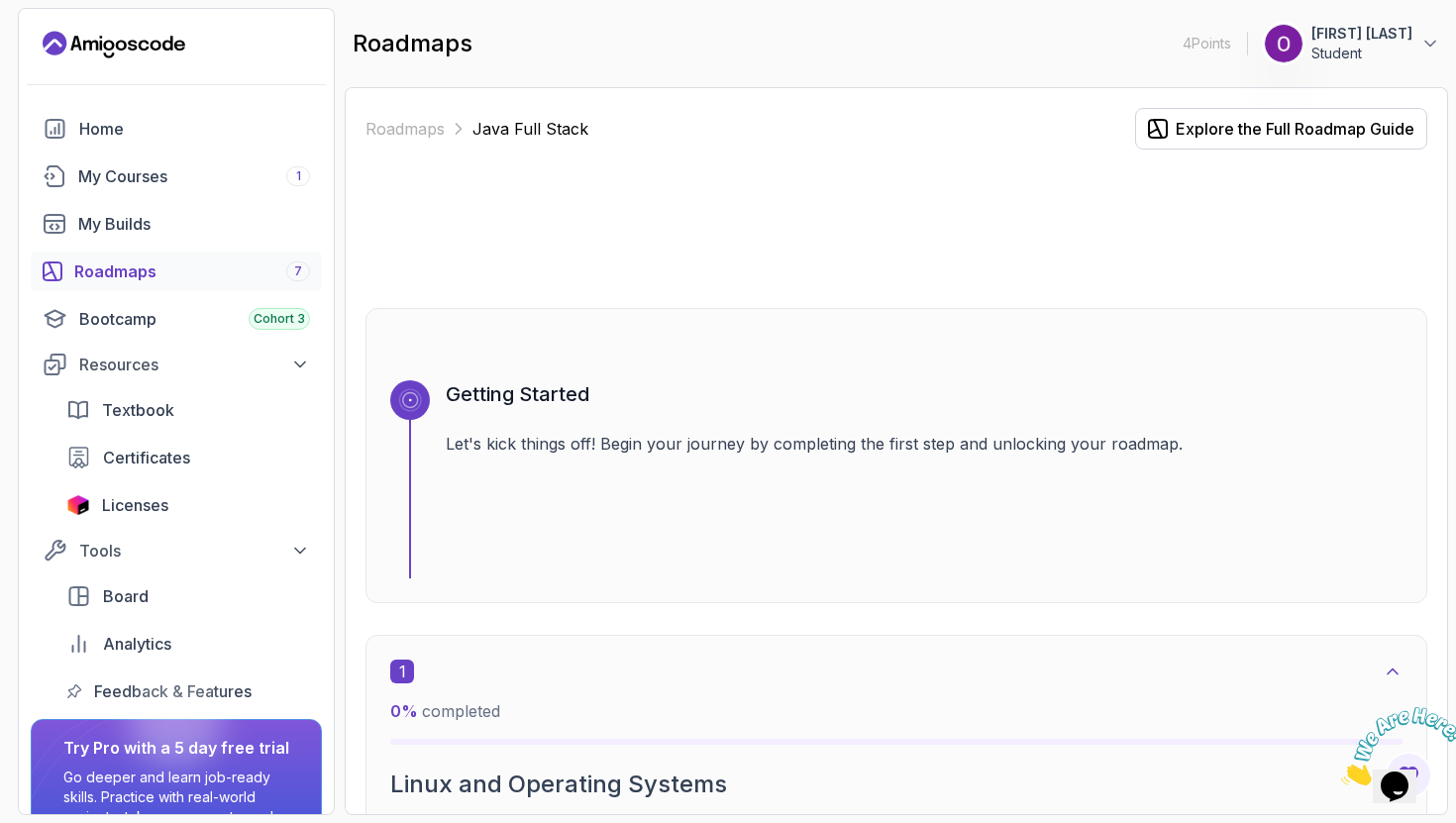 click 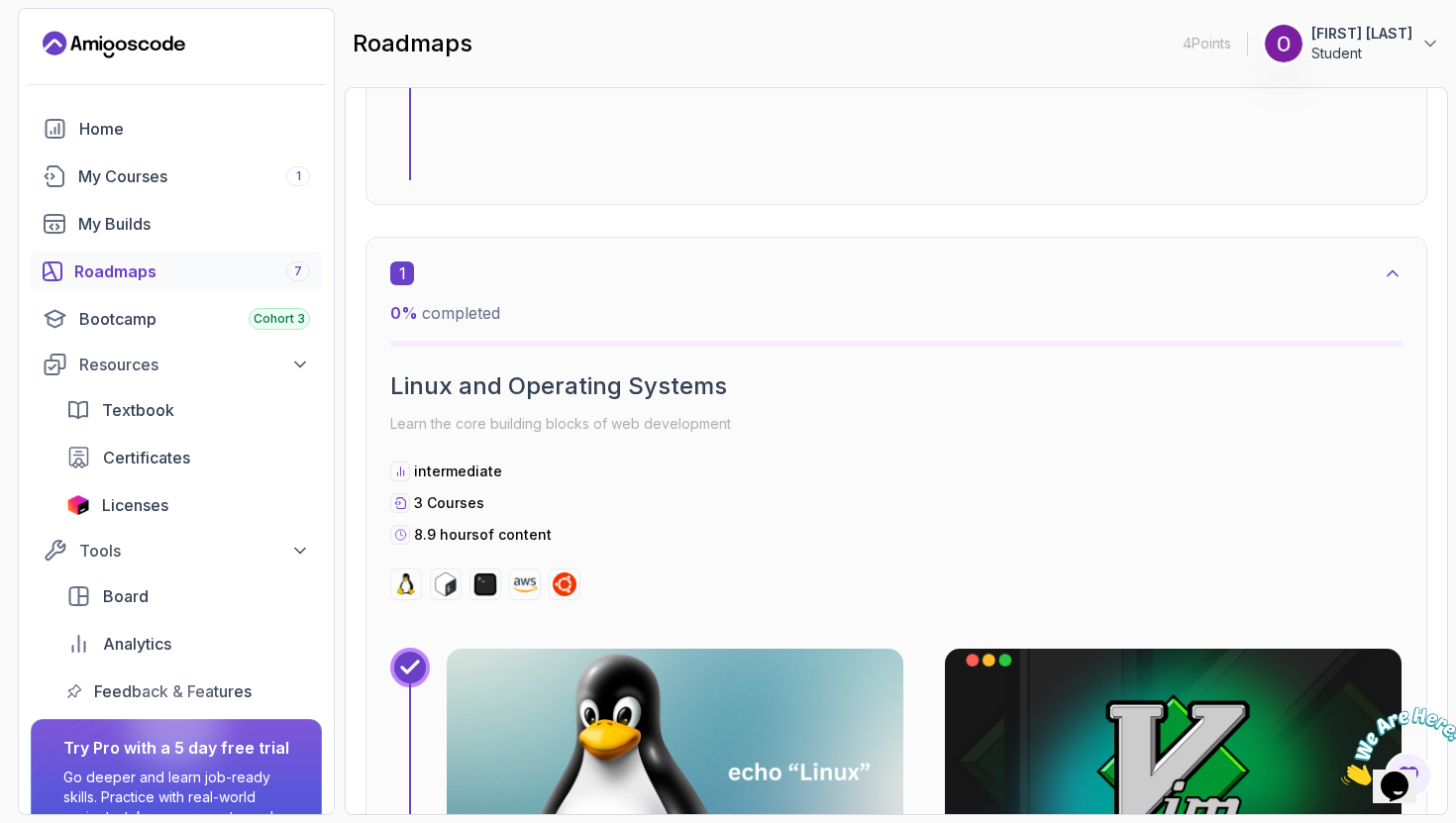 scroll, scrollTop: 400, scrollLeft: 0, axis: vertical 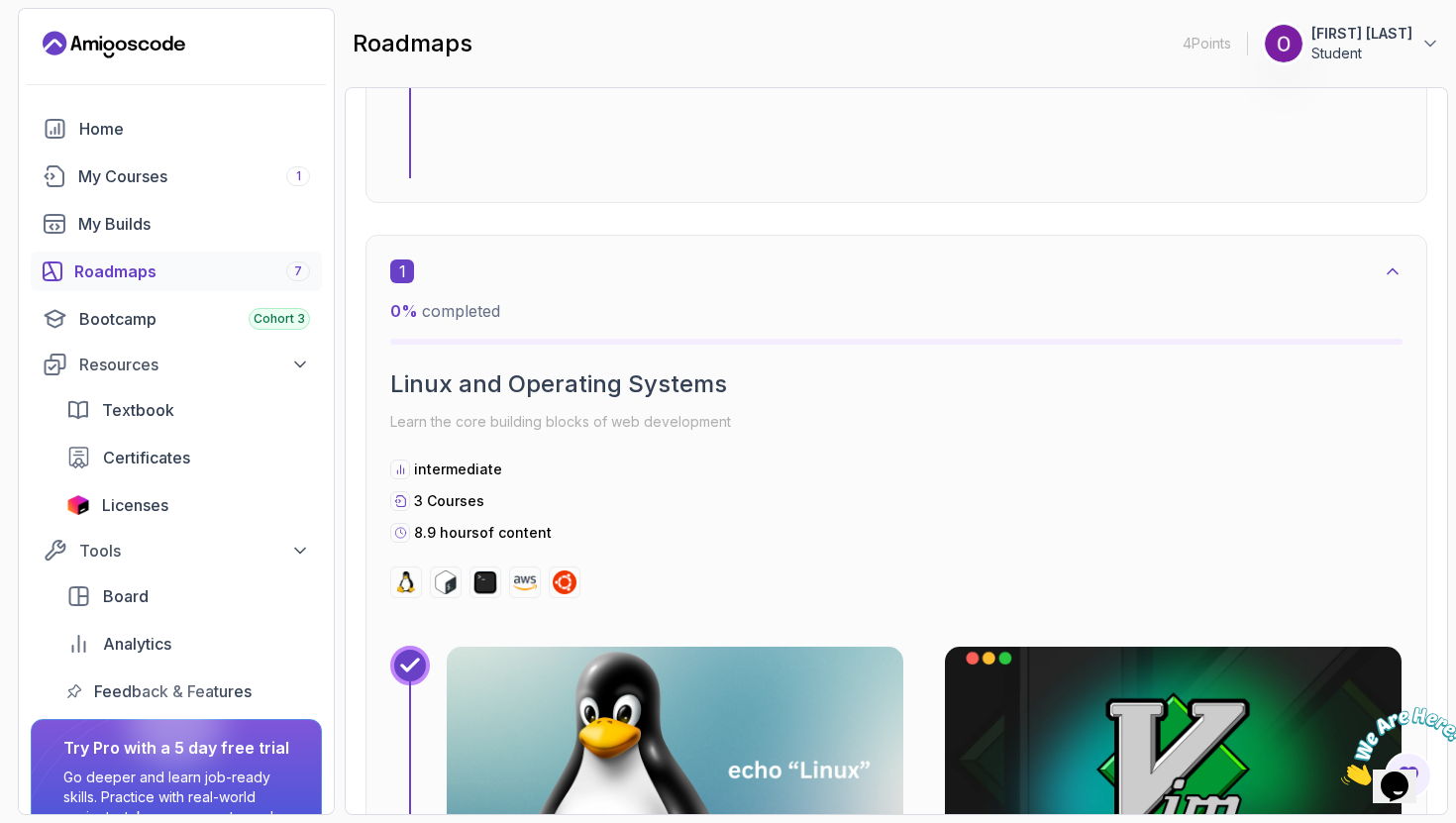 click on "Linux and Operating Systems" at bounding box center (896, 384) 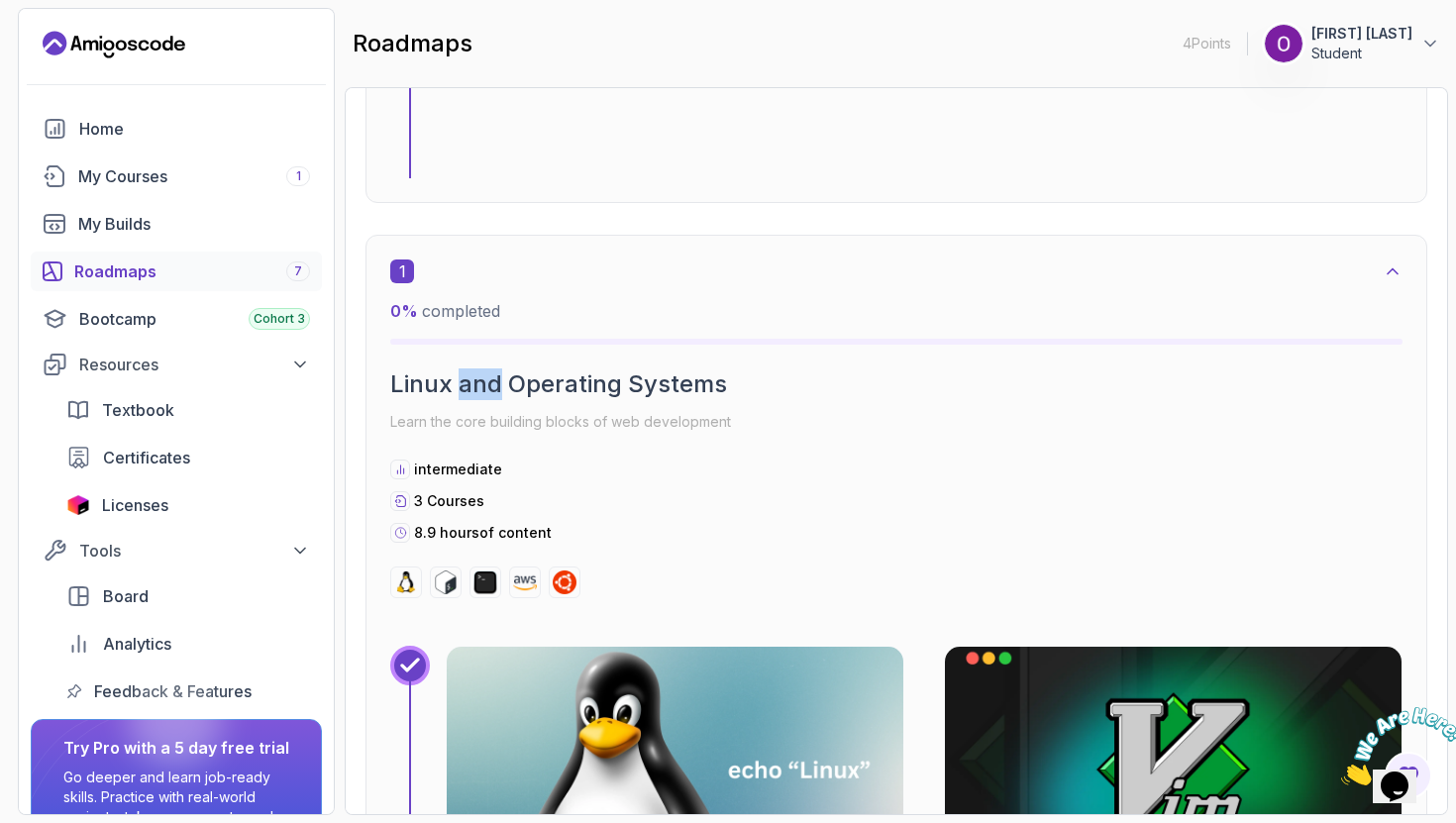 click on "Linux and Operating Systems" at bounding box center (896, 384) 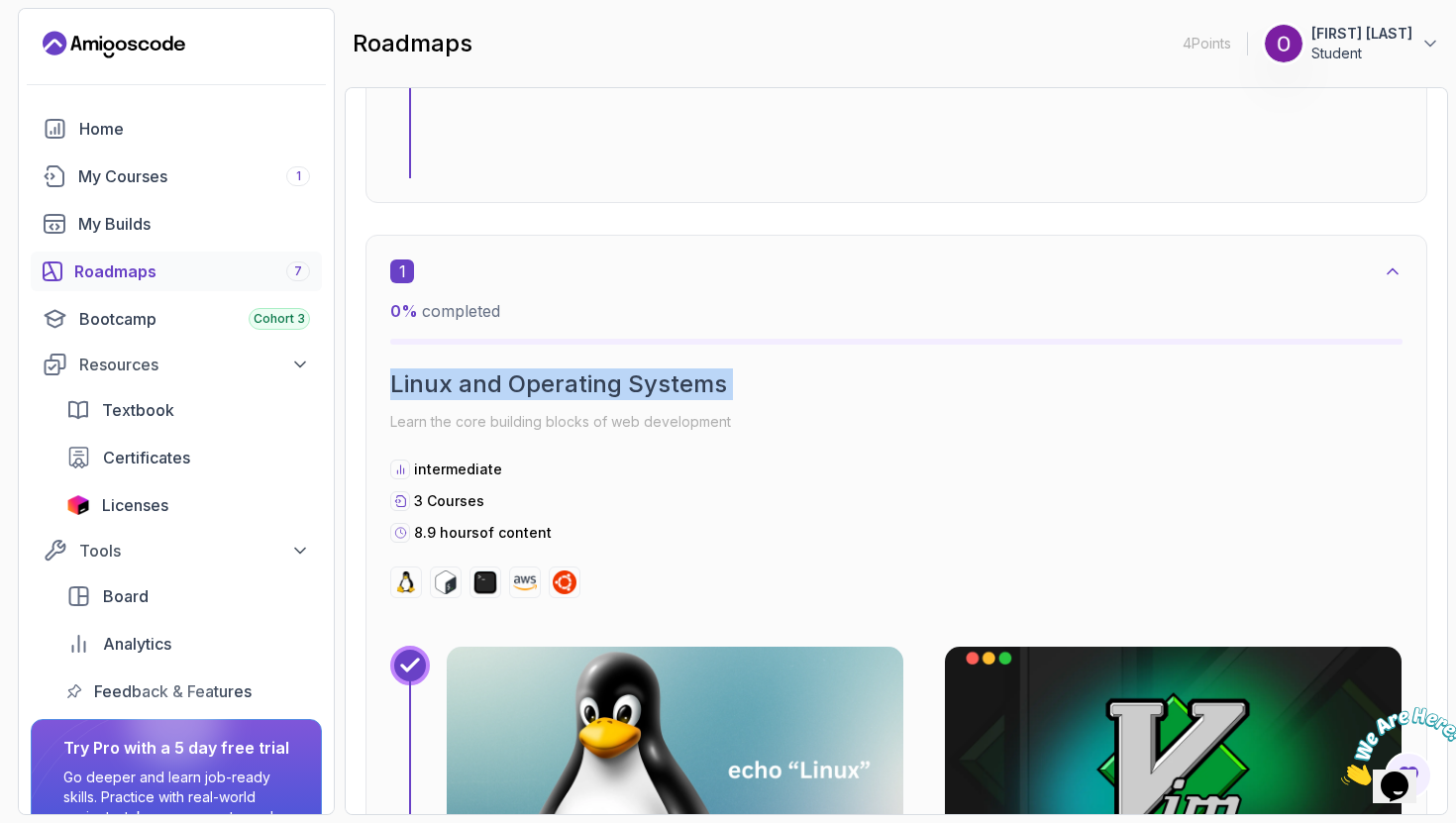 click on "Linux and Operating Systems" at bounding box center (896, 384) 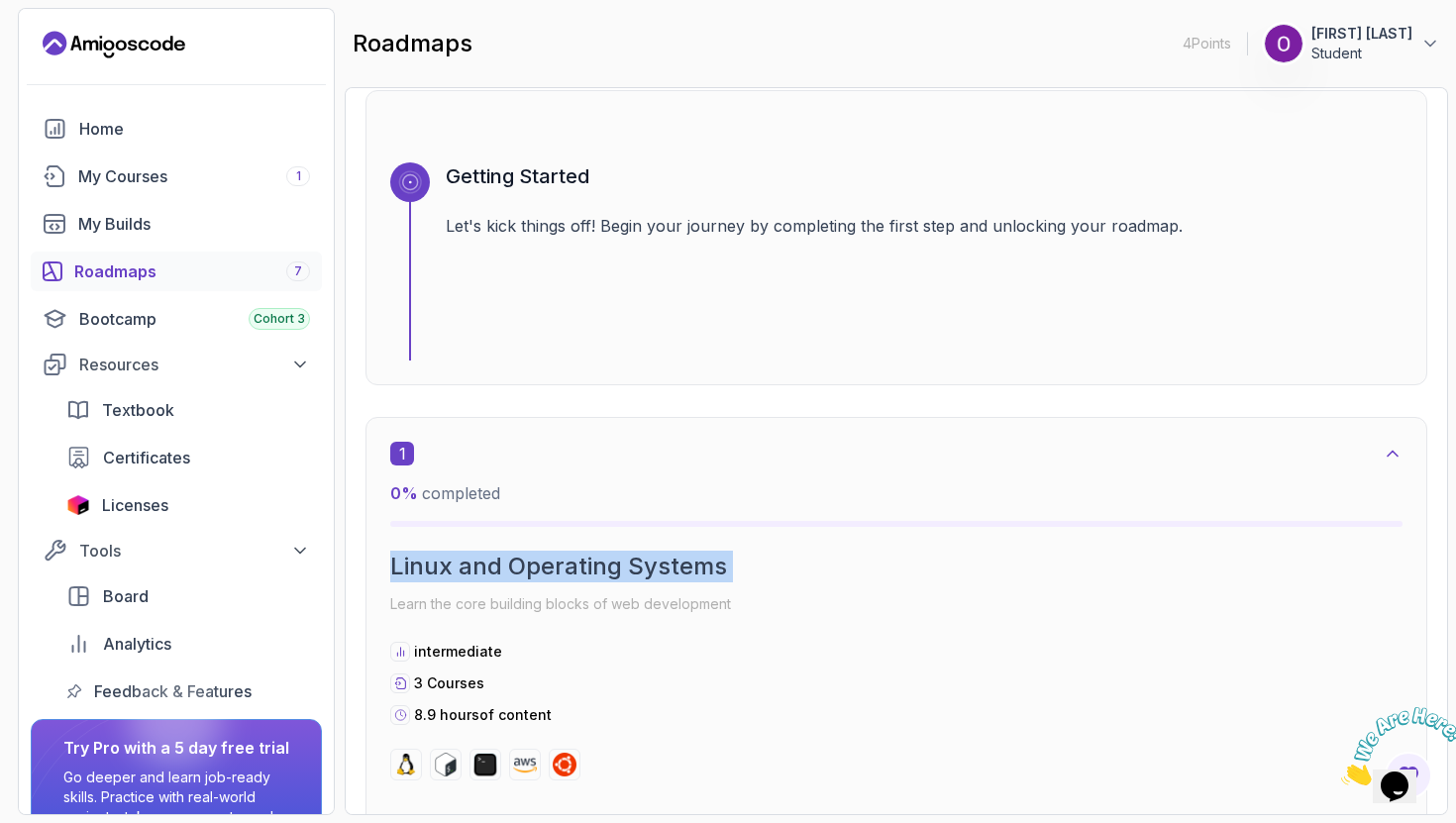 scroll, scrollTop: 168, scrollLeft: 0, axis: vertical 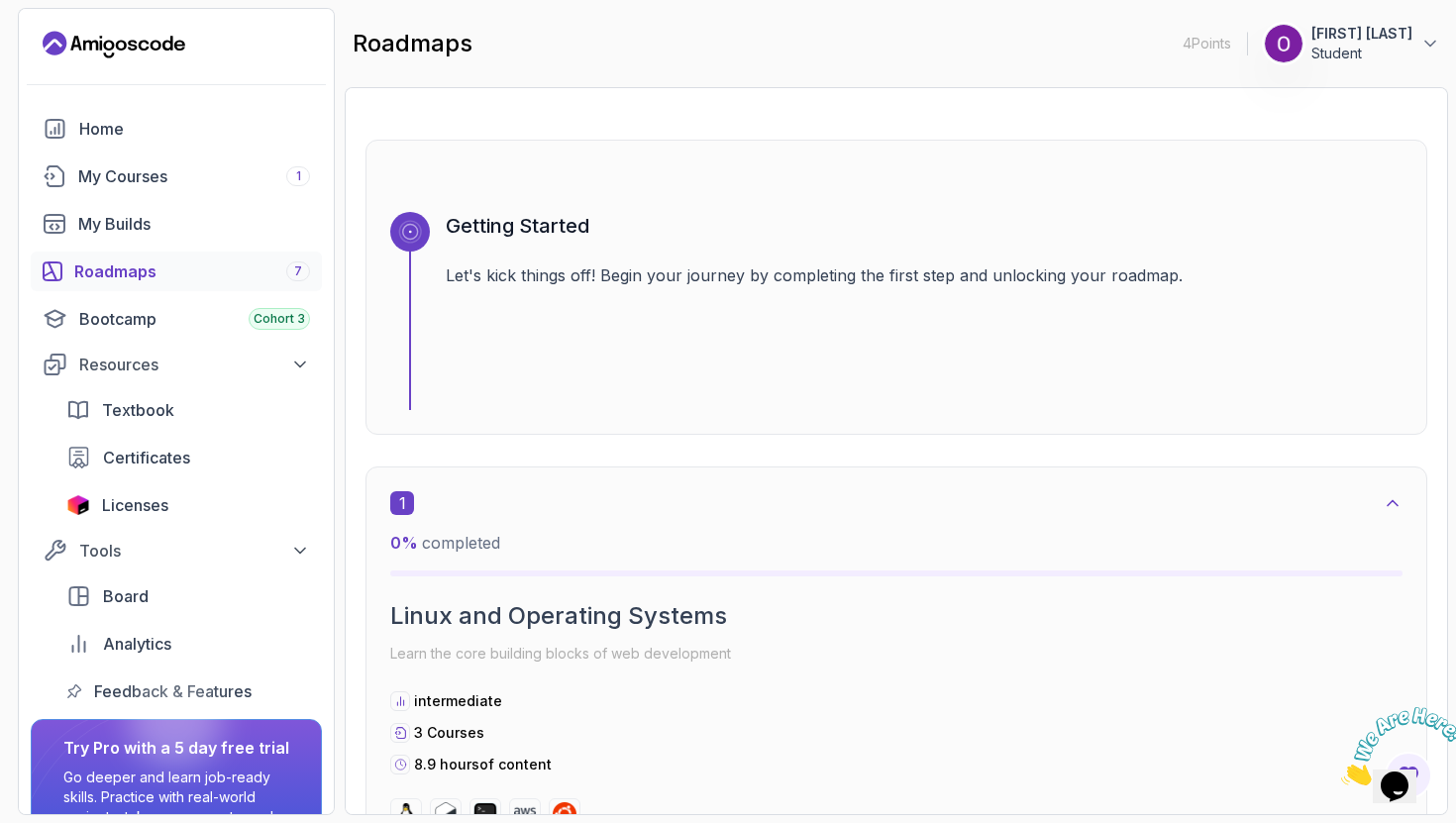 click on "Getting Started Let's kick things off! Begin your journey by completing the first step and unlocking your roadmap." at bounding box center [924, 311] 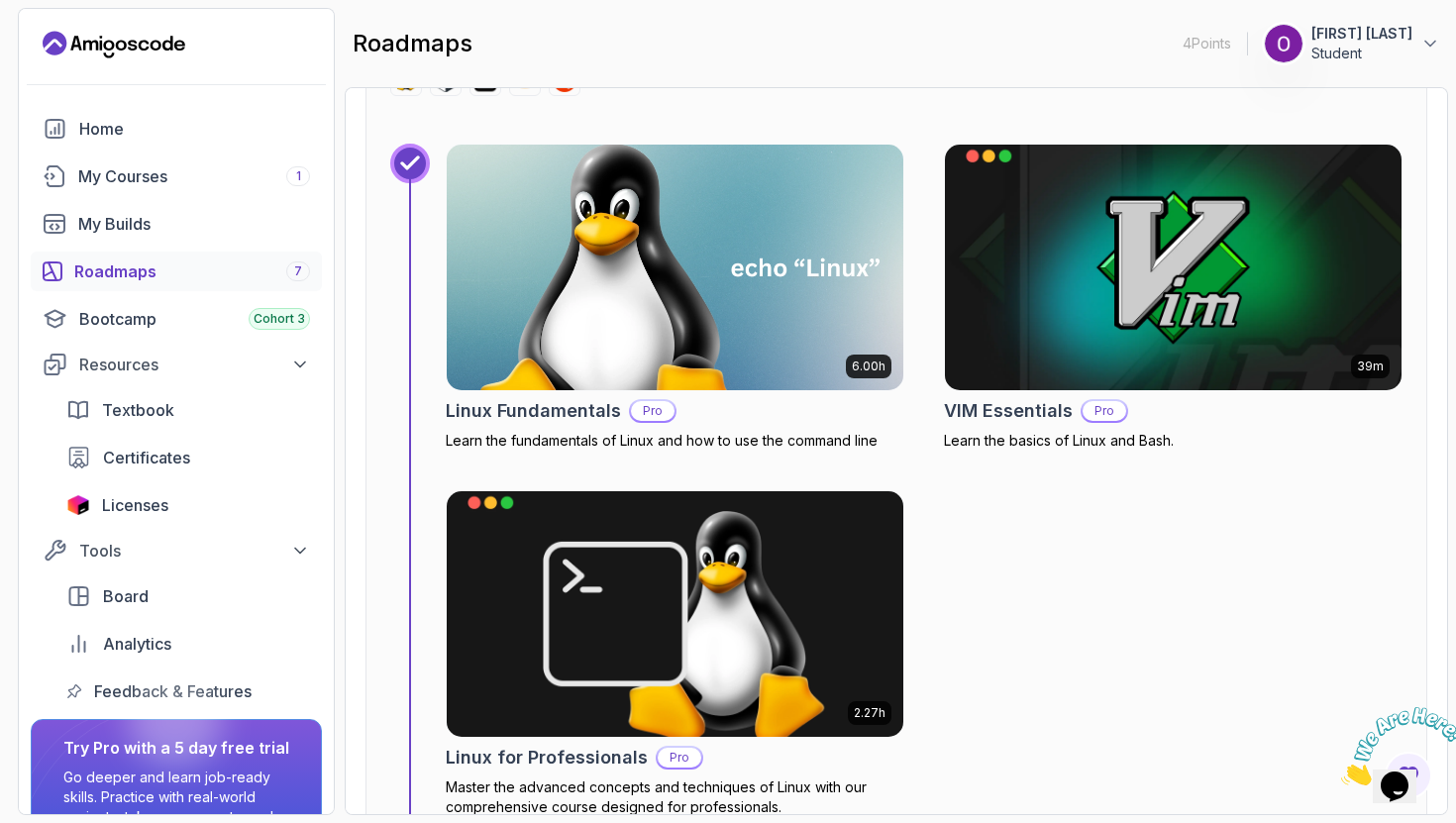 scroll, scrollTop: 899, scrollLeft: 0, axis: vertical 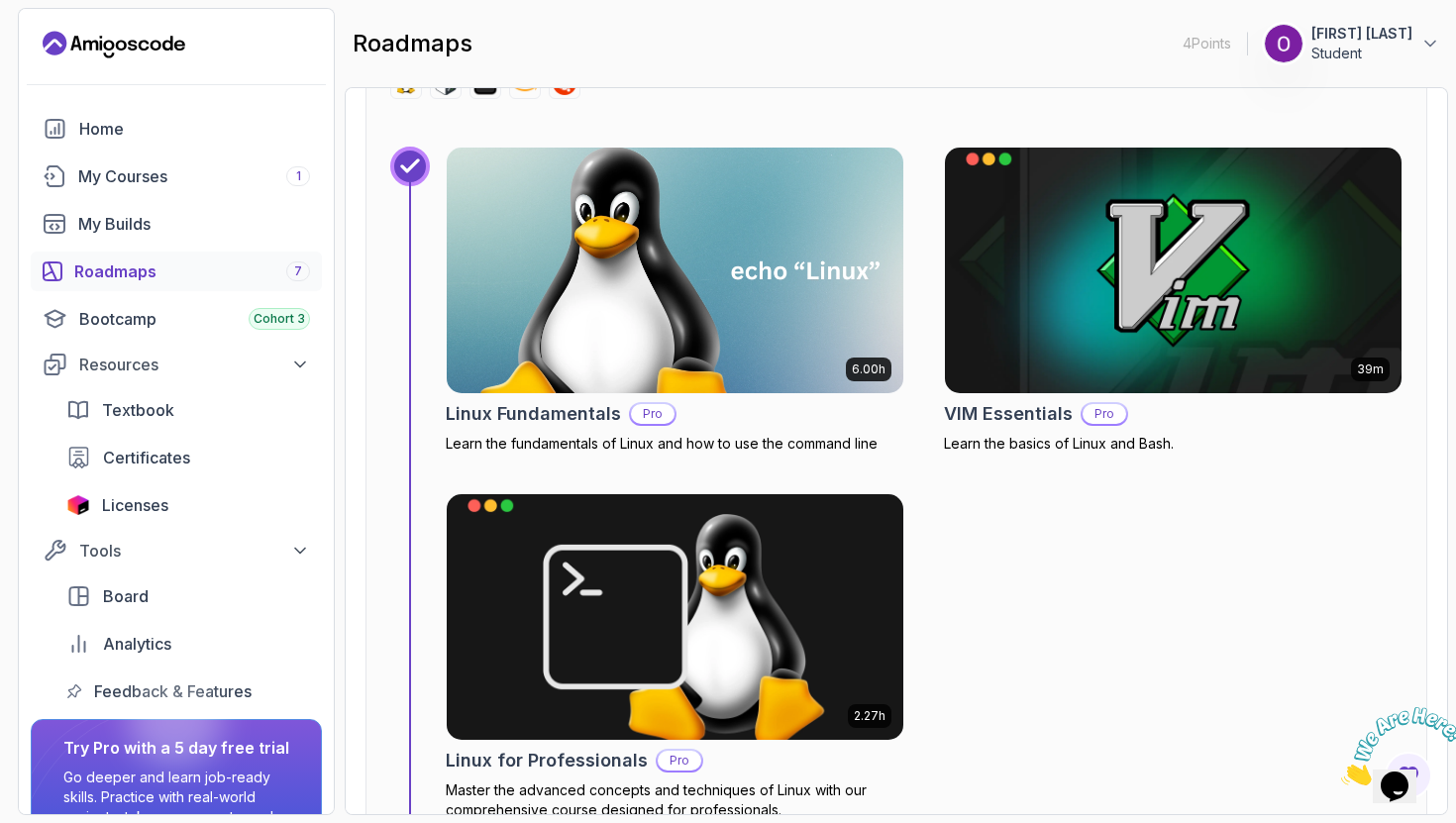 click at bounding box center (675, 270) 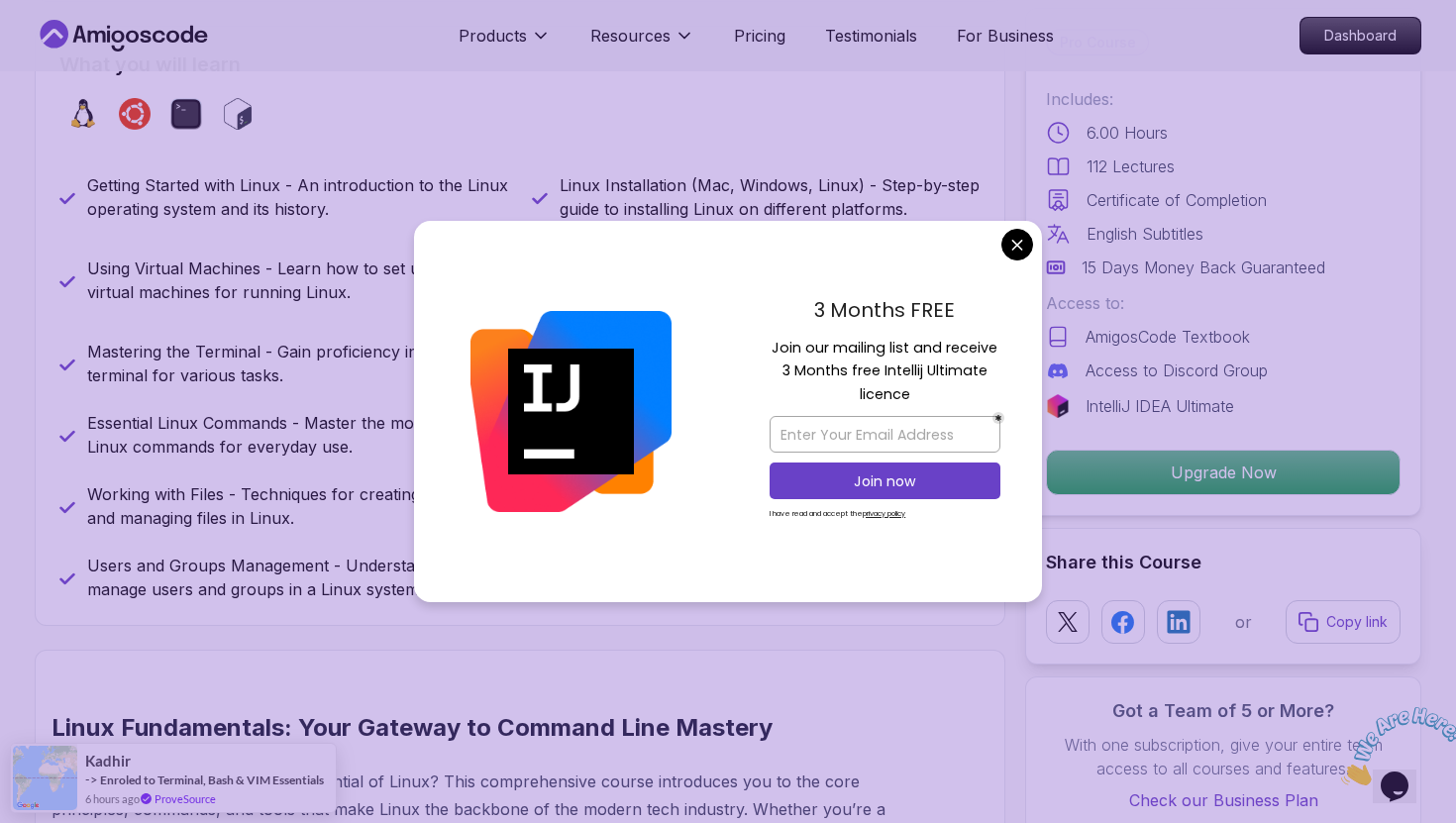 scroll, scrollTop: 843, scrollLeft: 0, axis: vertical 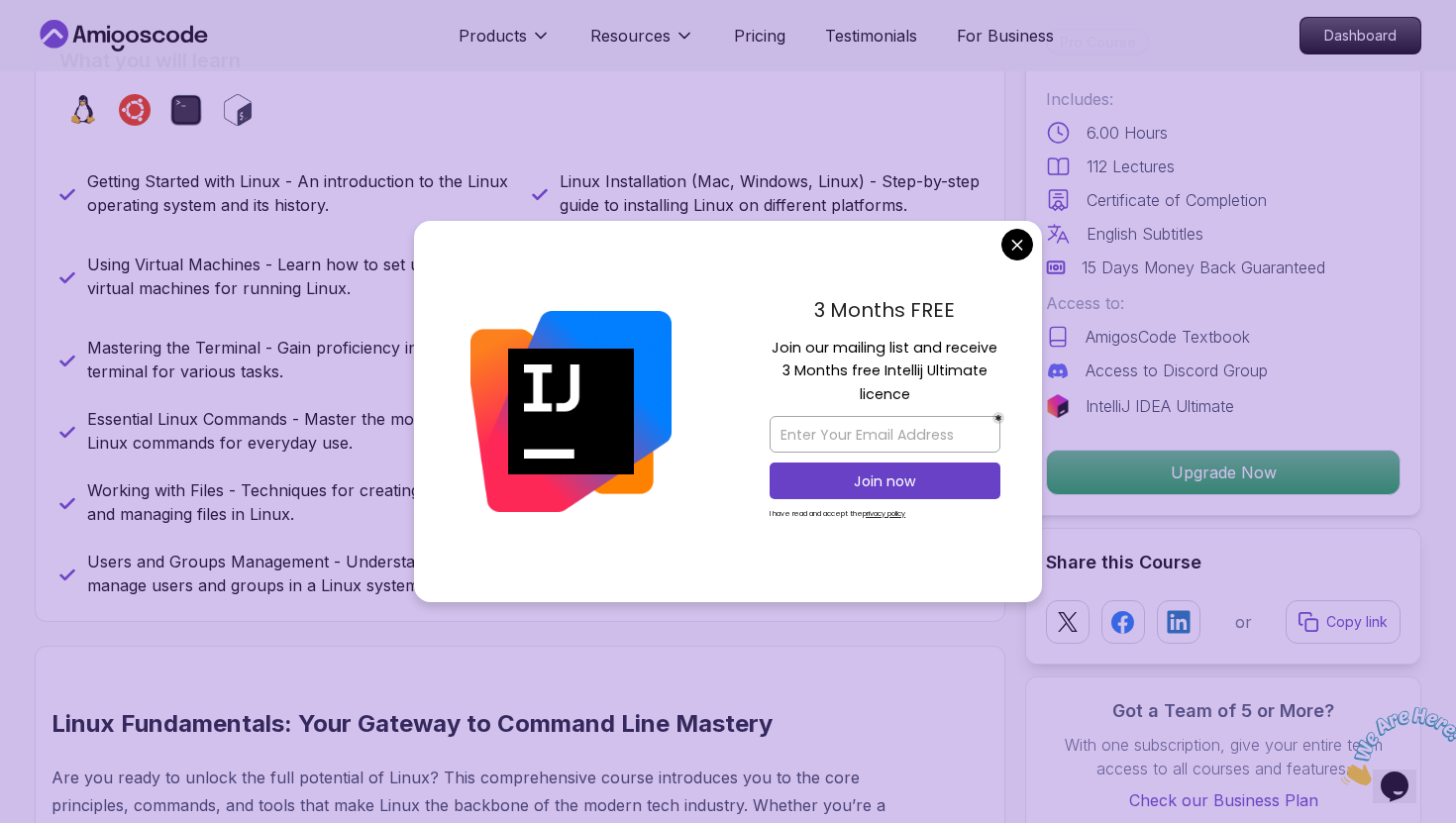 click on "Products Resources Pricing Testimonials For Business Dashboard Products Resources Pricing Testimonials For Business Dashboard Linux Fundamentals Learn the fundamentals of Linux and how to use the command line Mama Samba Braima Djalo  /   Instructor Pro Course Includes: 6.00 Hours 112 Lectures Certificate of Completion English Subtitles 15 Days Money Back Guaranteed Access to: AmigosCode Textbook Access to Discord Group IntelliJ IDEA Ultimate Upgrade Now Share this Course or Copy link Got a Team of 5 or More? With one subscription, give your entire team access to all courses and features. Check our Business Plan Mama Samba Braima Djalo  /   Instructor What you will learn linux ubuntu terminal bash Getting Started with Linux - An introduction to the Linux operating system and its history. Linux Installation (Mac, Windows, Linux) - Step-by-step guide to installing Linux on different platforms. Using Virtual Machines - Learn how to set up and use virtual machines for running Linux.
Hands-On Learning" at bounding box center [728, 3329] 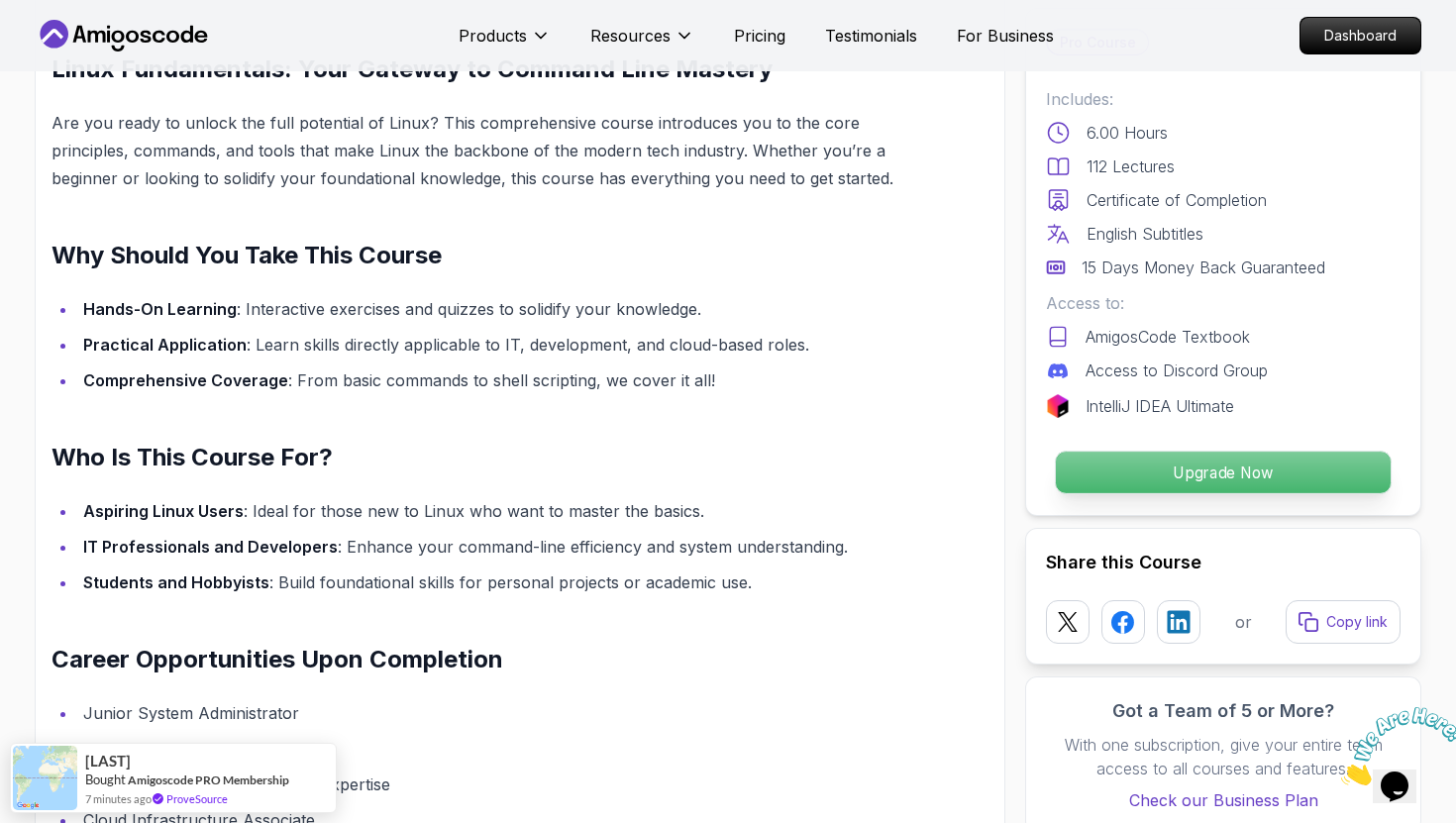 click on "Upgrade Now" at bounding box center [1223, 472] 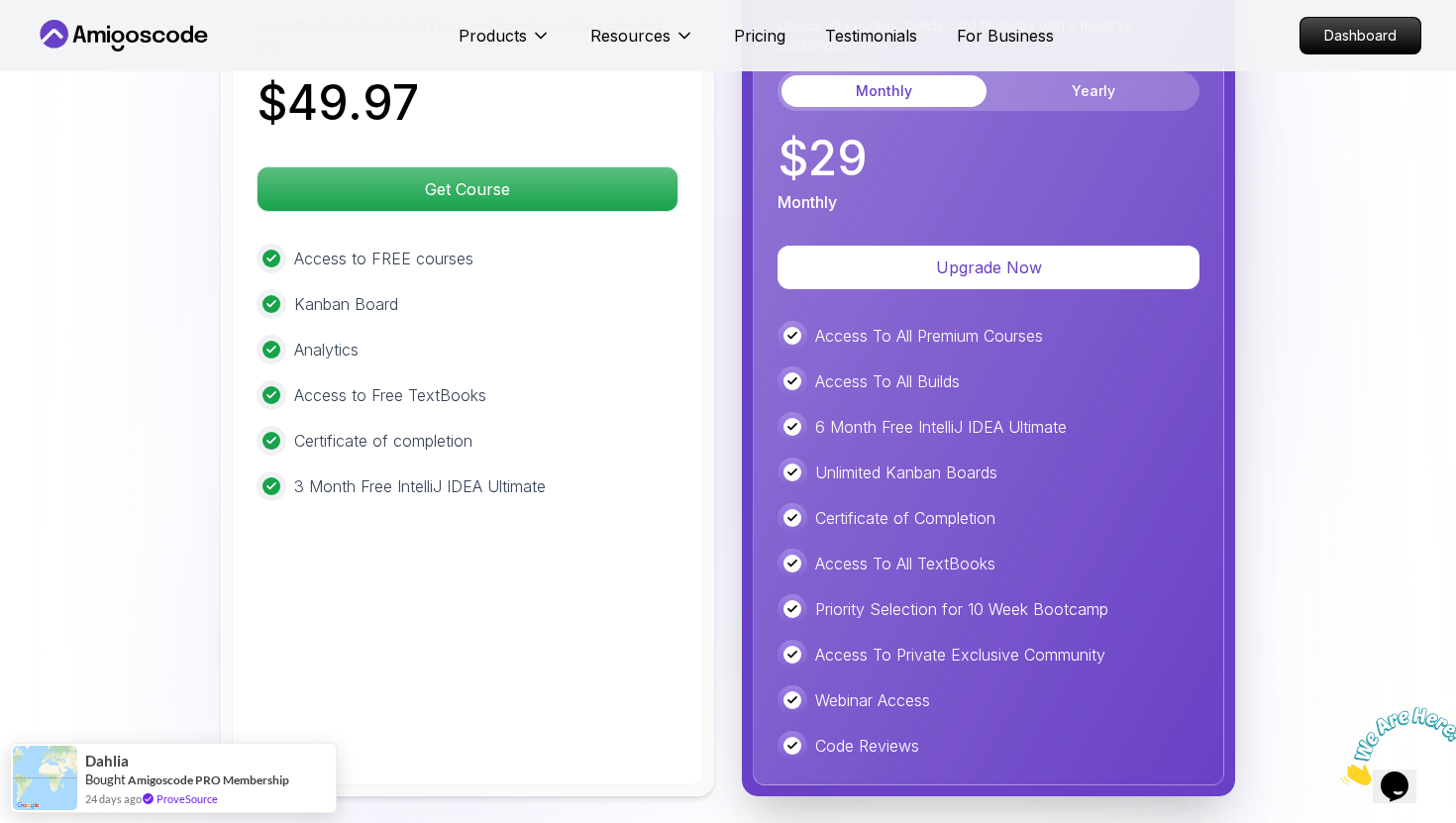 scroll, scrollTop: 4620, scrollLeft: 0, axis: vertical 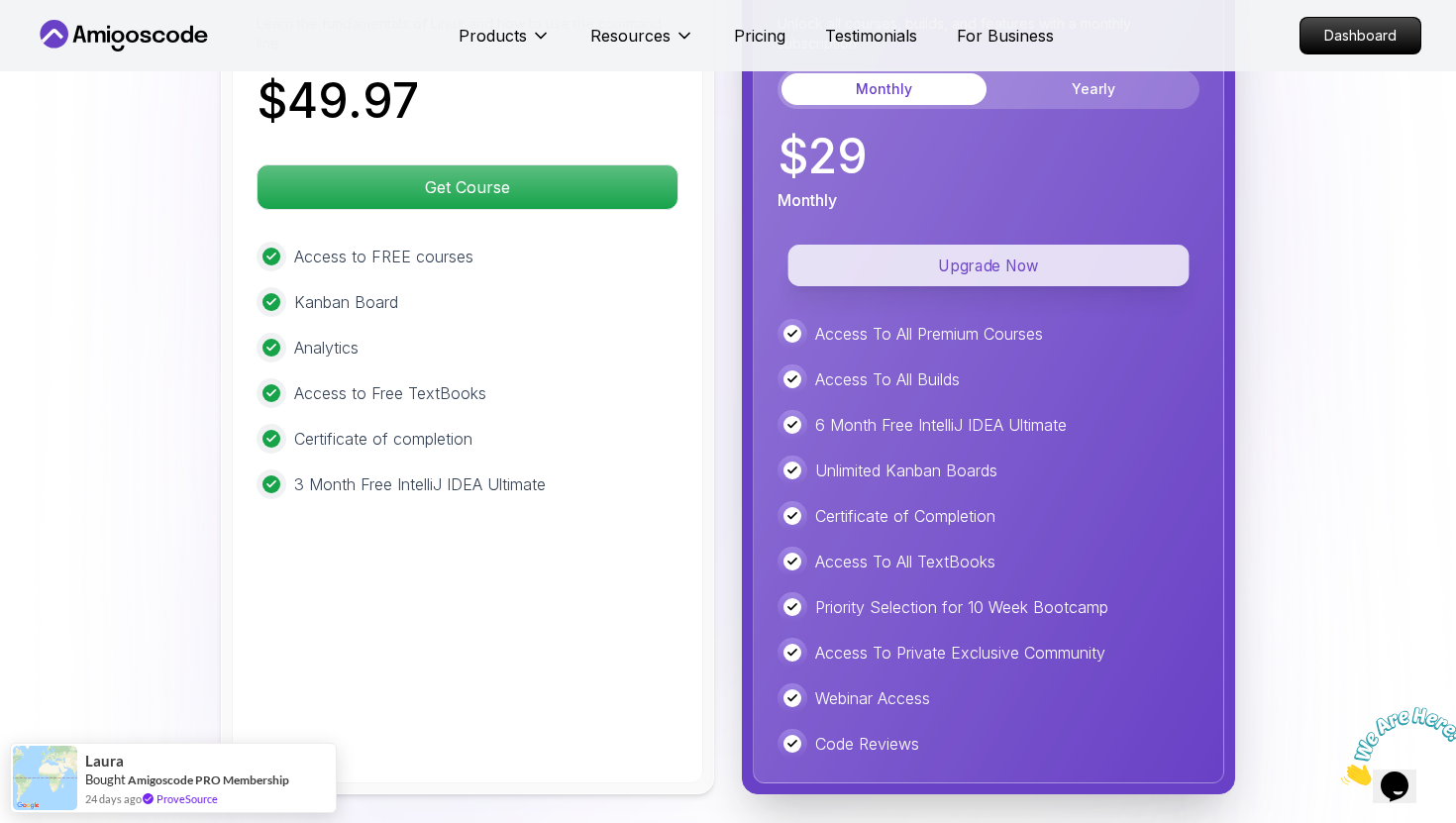 click on "Upgrade Now" at bounding box center (988, 265) 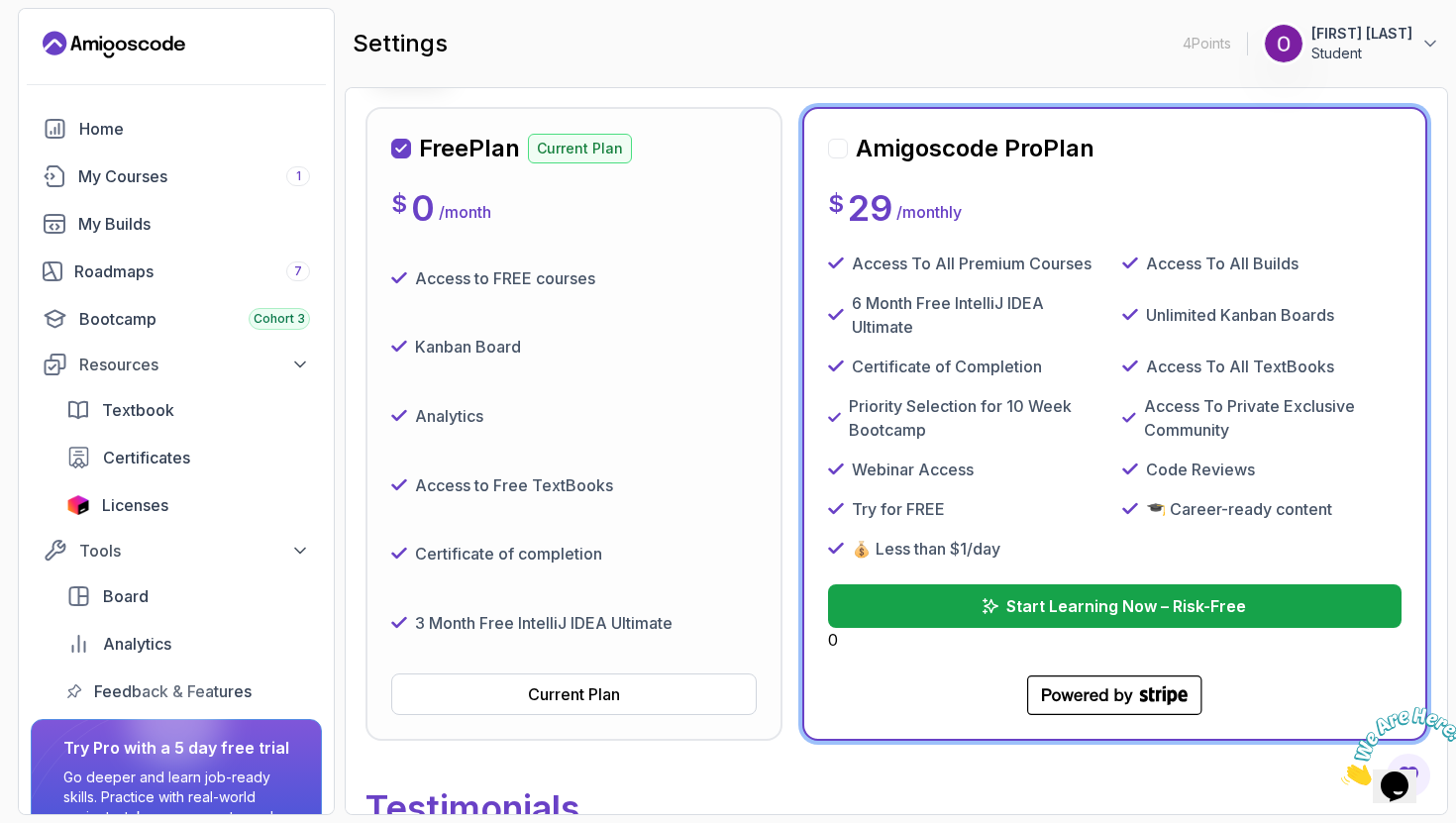 scroll, scrollTop: 239, scrollLeft: 0, axis: vertical 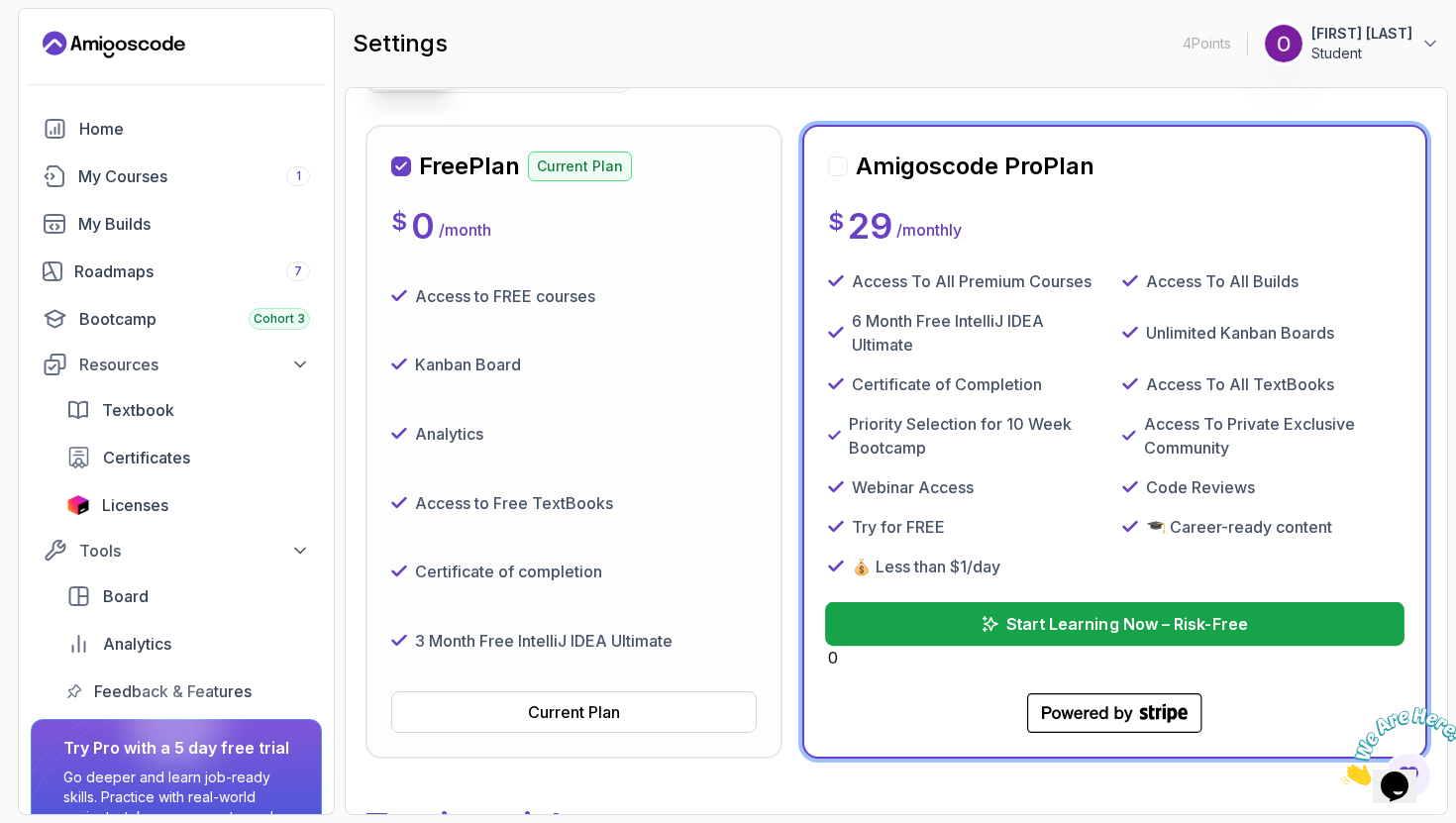 click on "Start Learning Now – Risk-Free" at bounding box center [1126, 624] 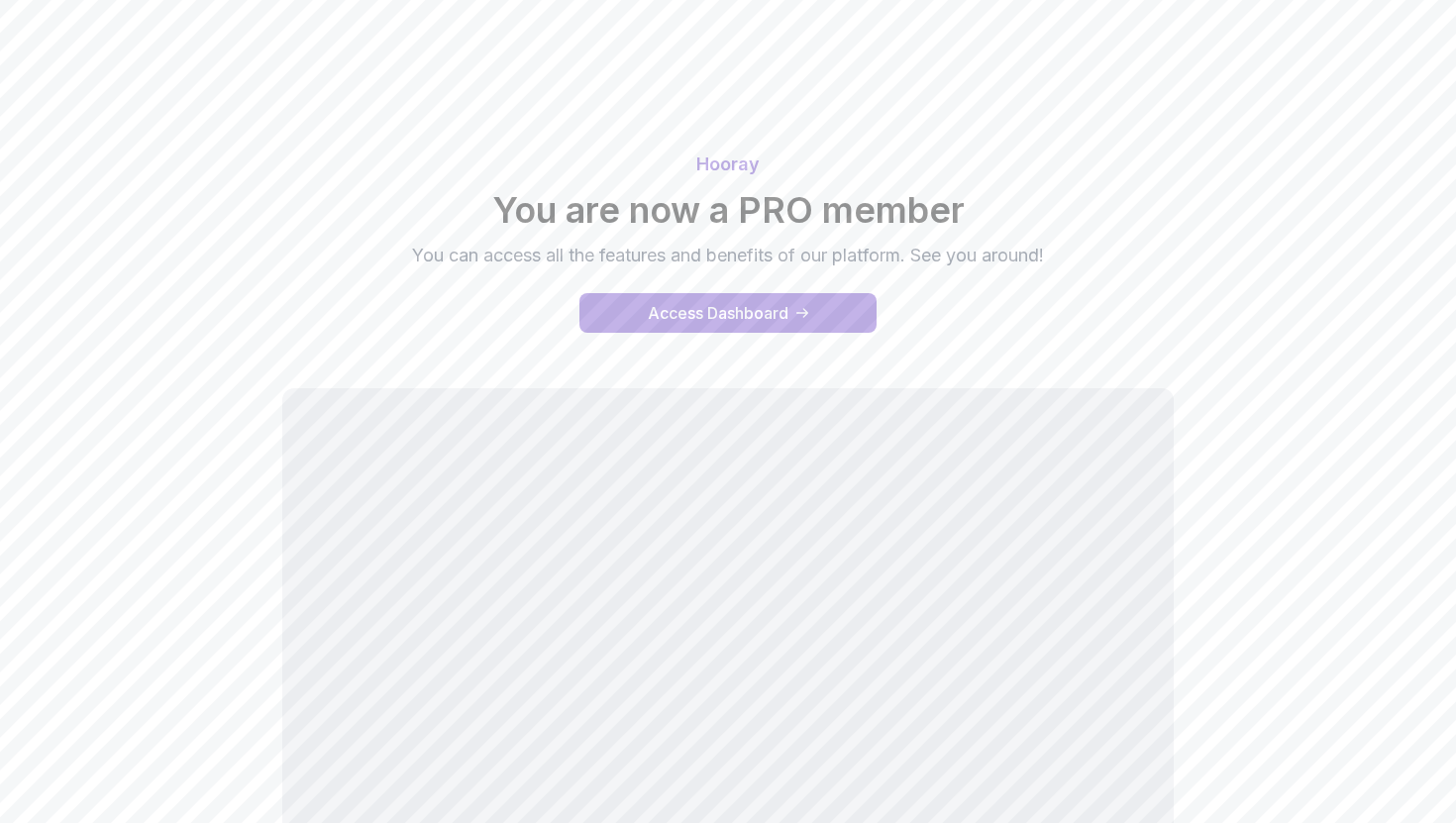 scroll, scrollTop: 0, scrollLeft: 0, axis: both 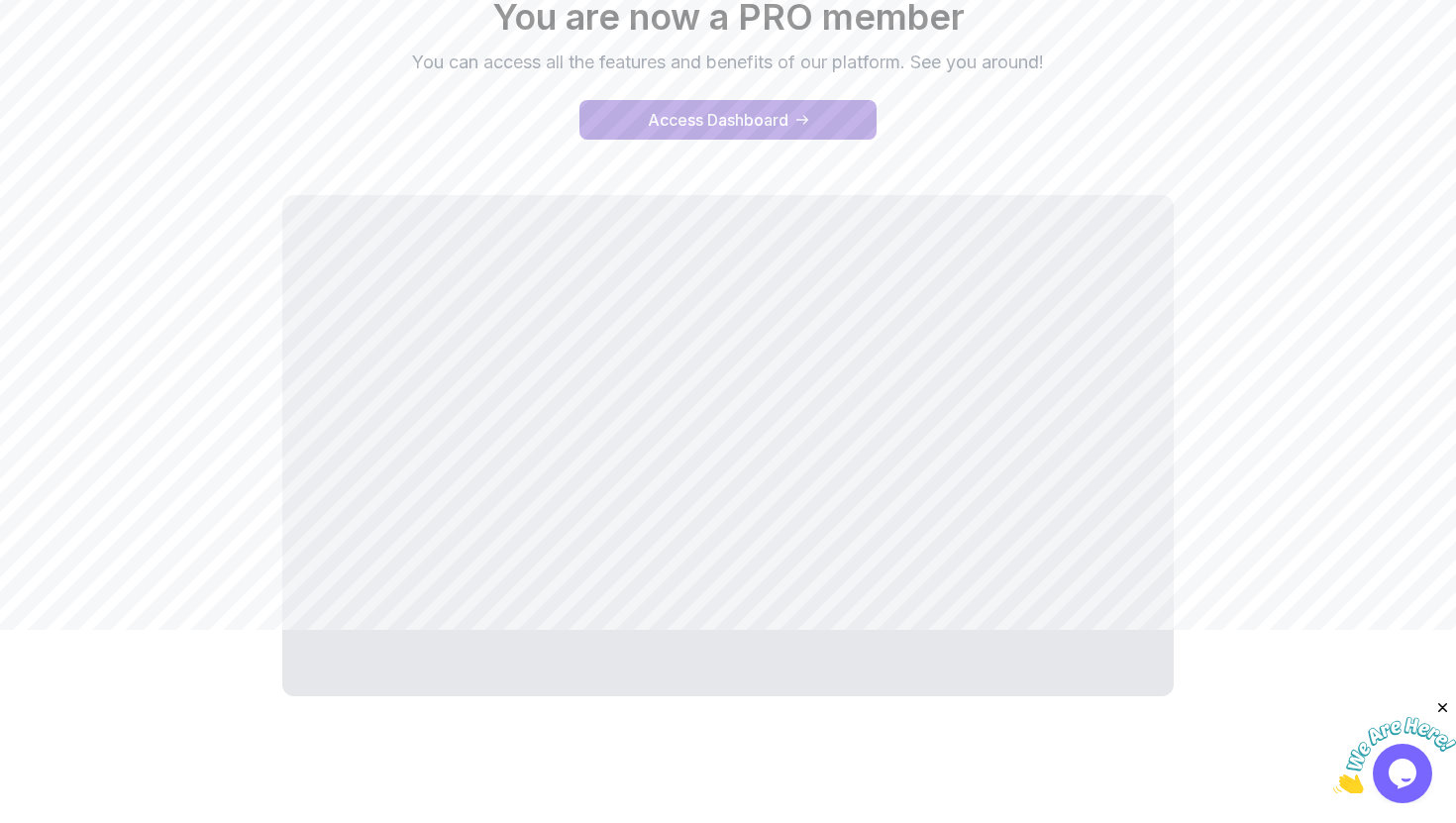 click on "Hooray You are now a PRO member   You can access all the features and benefits of our platform. See you around! Access Dashboard" at bounding box center (728, 331) 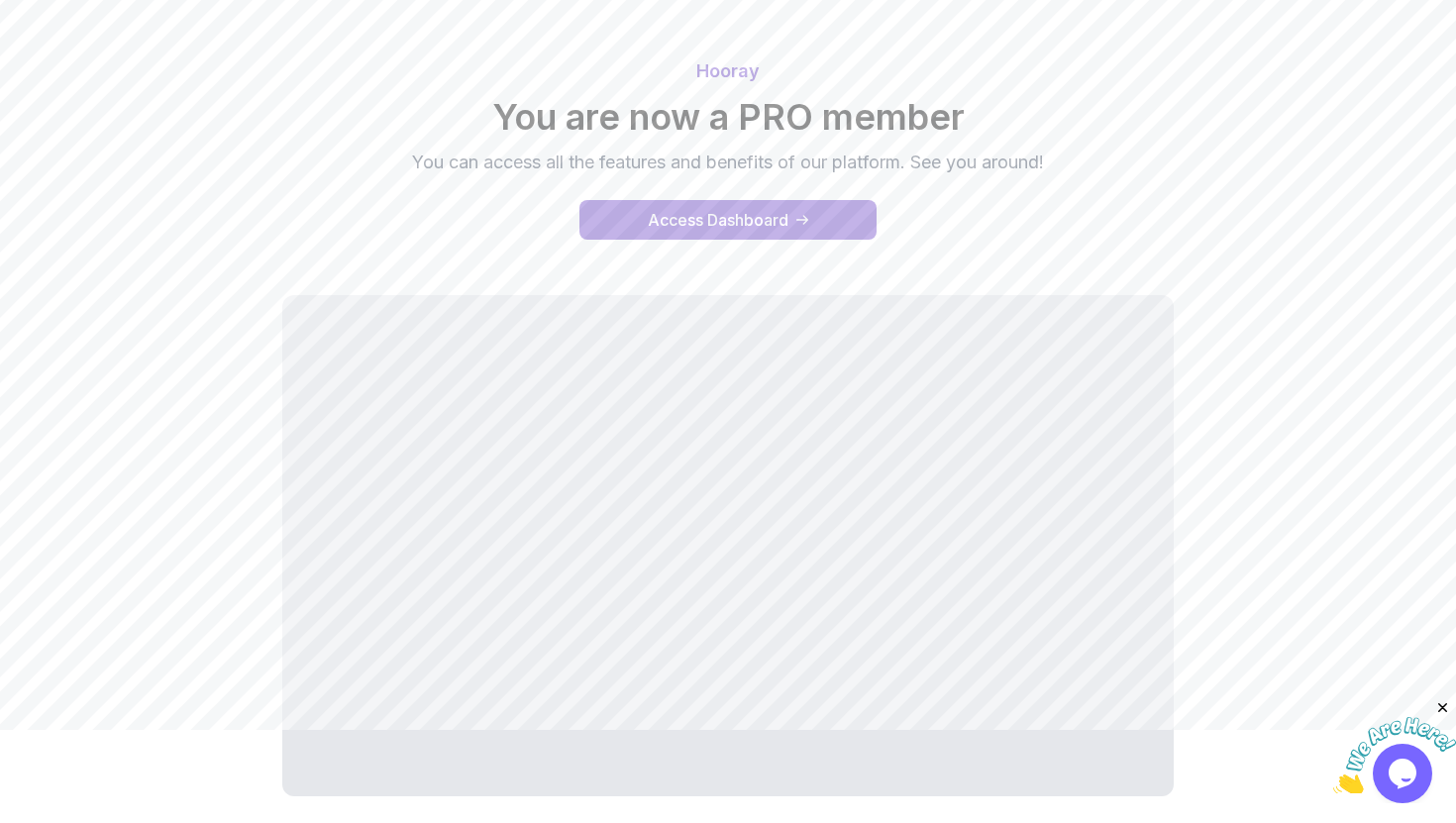 scroll, scrollTop: 193, scrollLeft: 0, axis: vertical 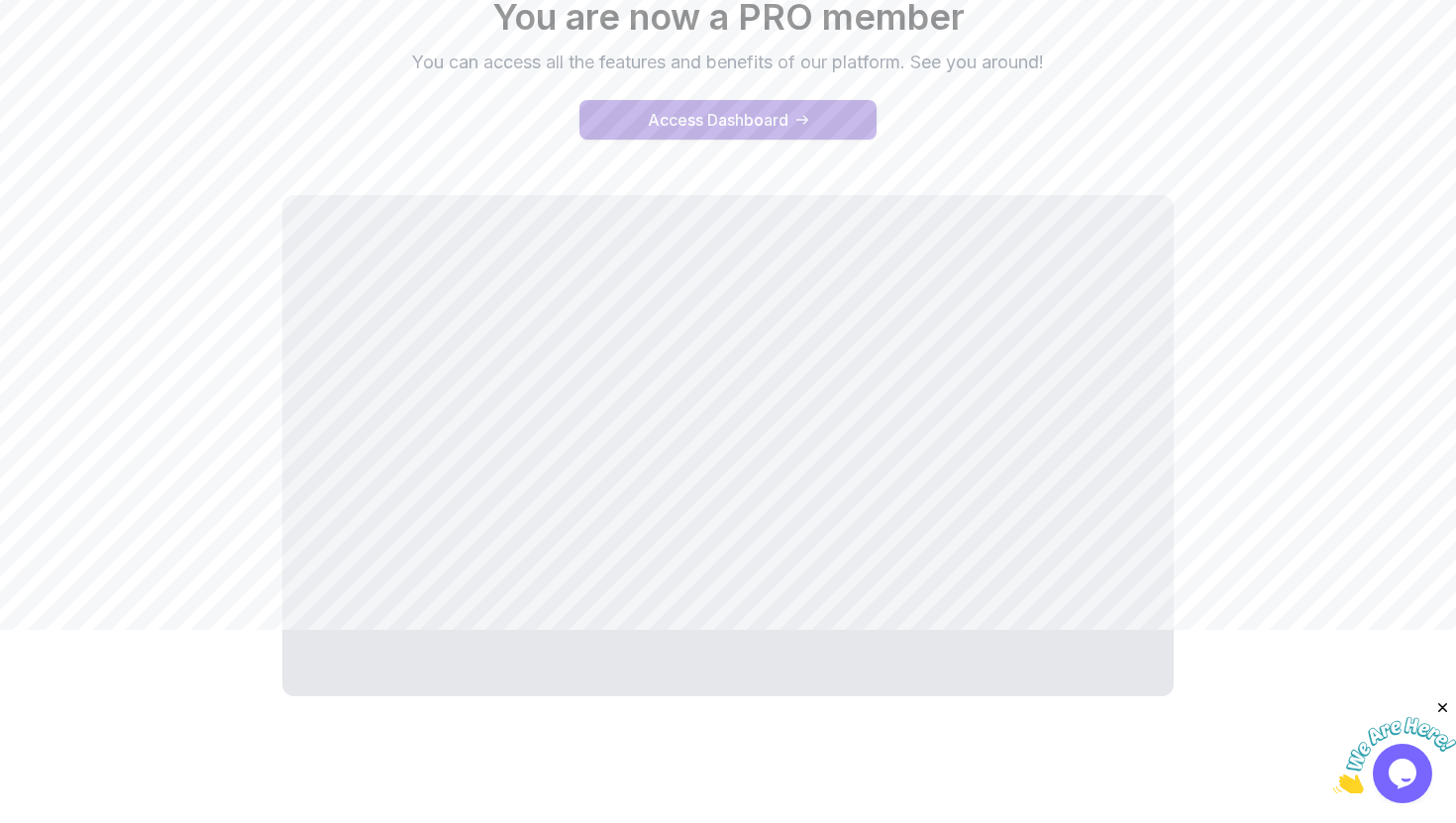 click on "Access Dashboard" at bounding box center (718, 120) 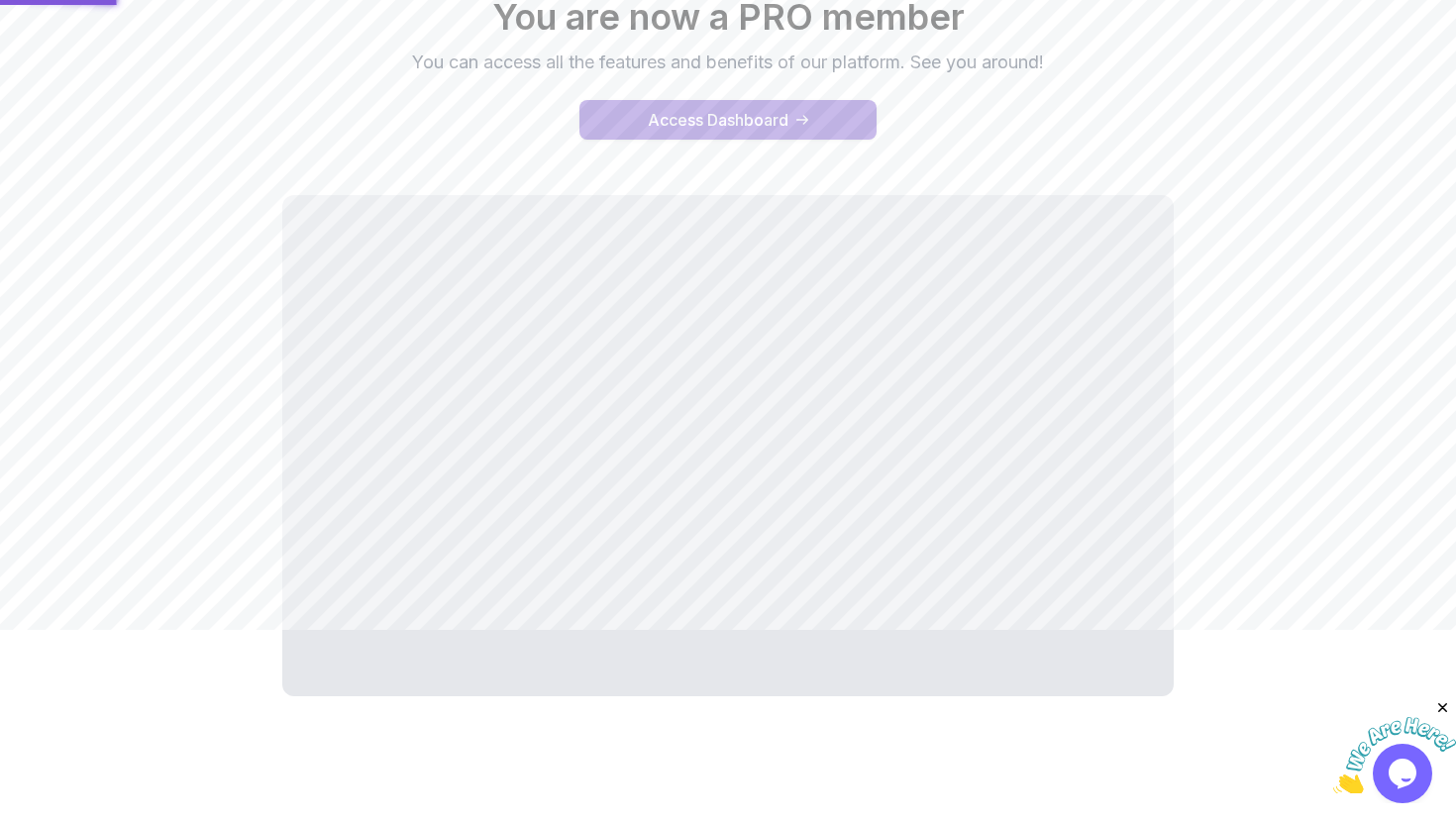 scroll, scrollTop: 0, scrollLeft: 0, axis: both 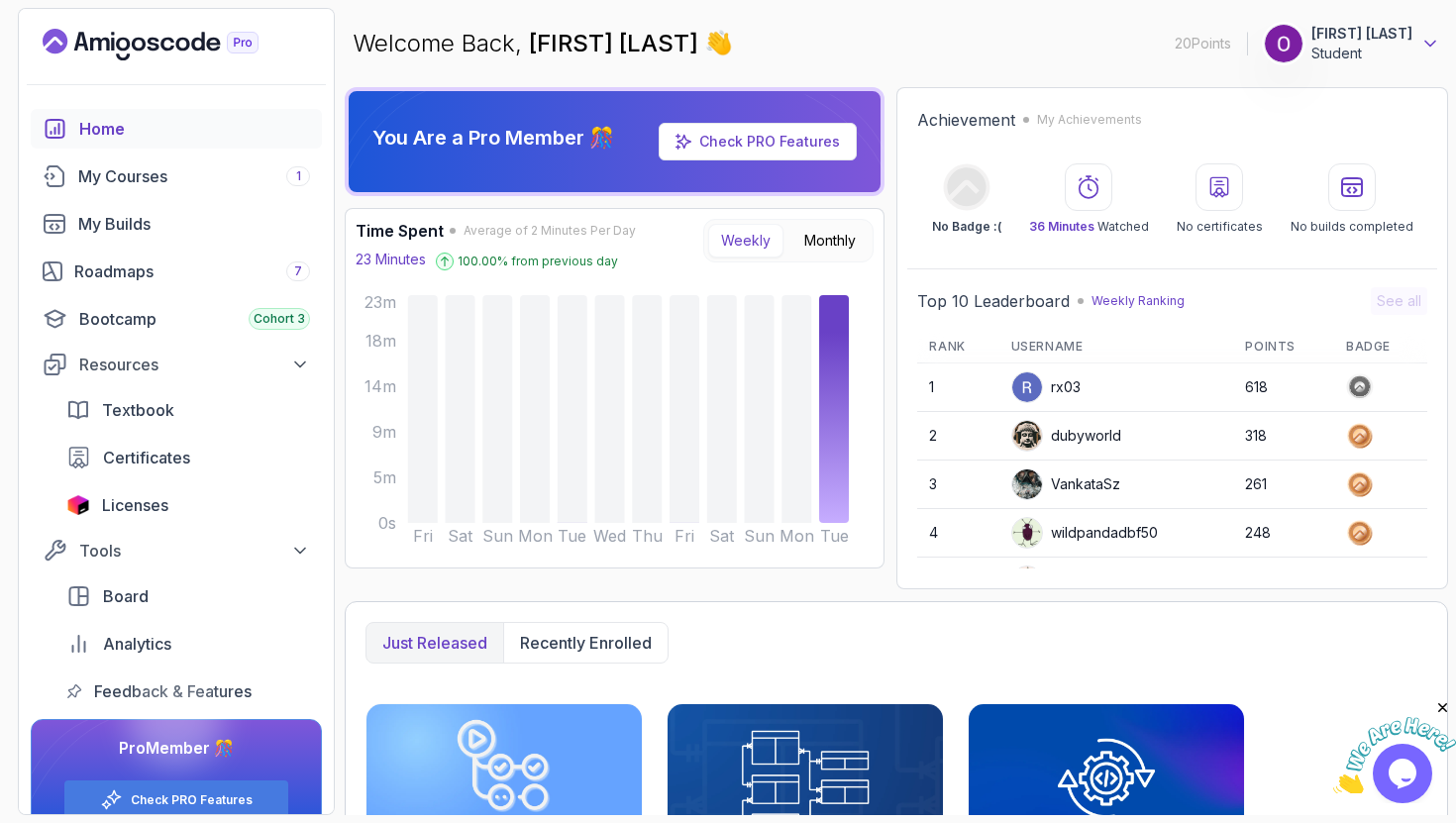 click 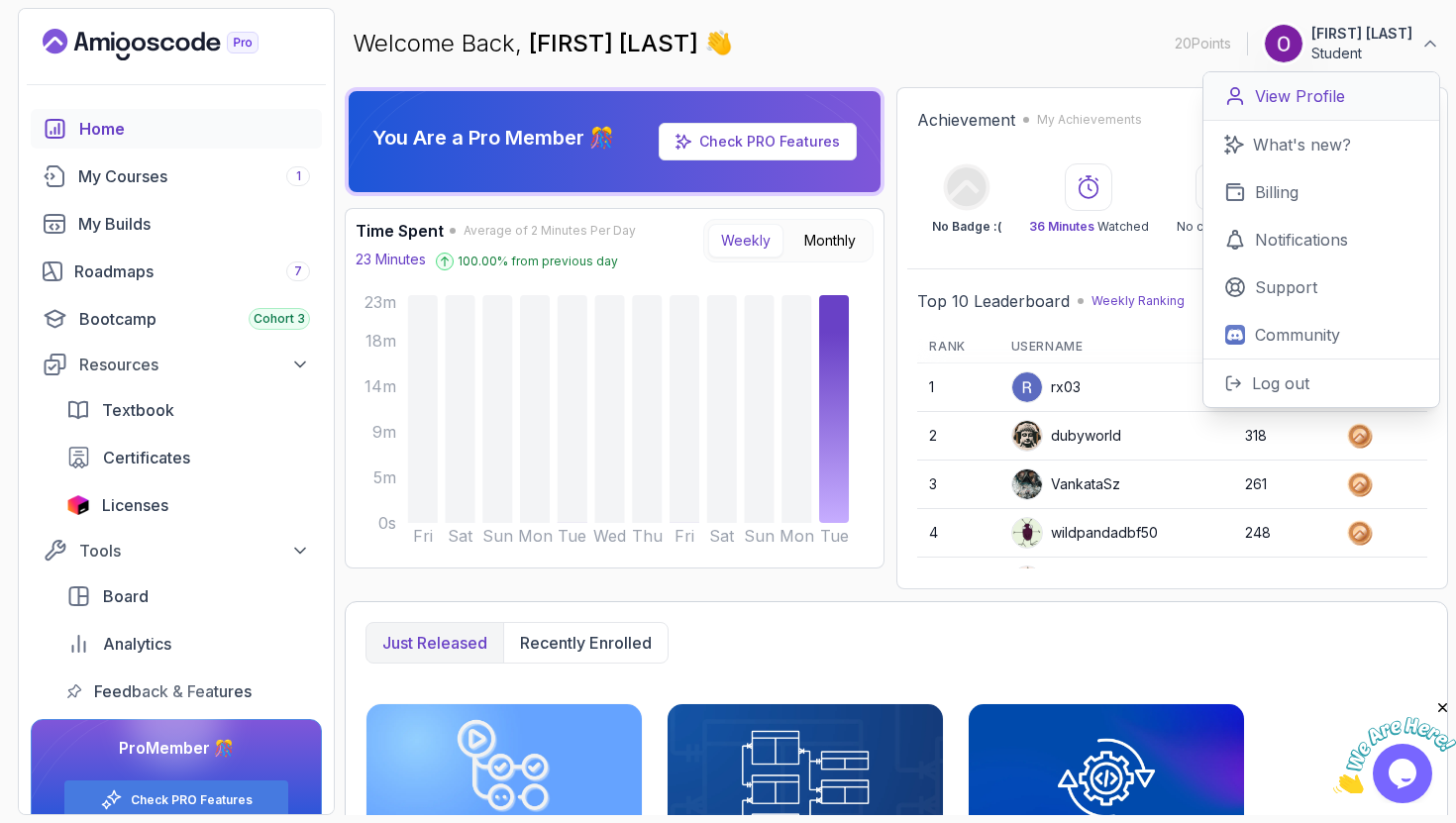 click on "View Profile" at bounding box center (1321, 96) 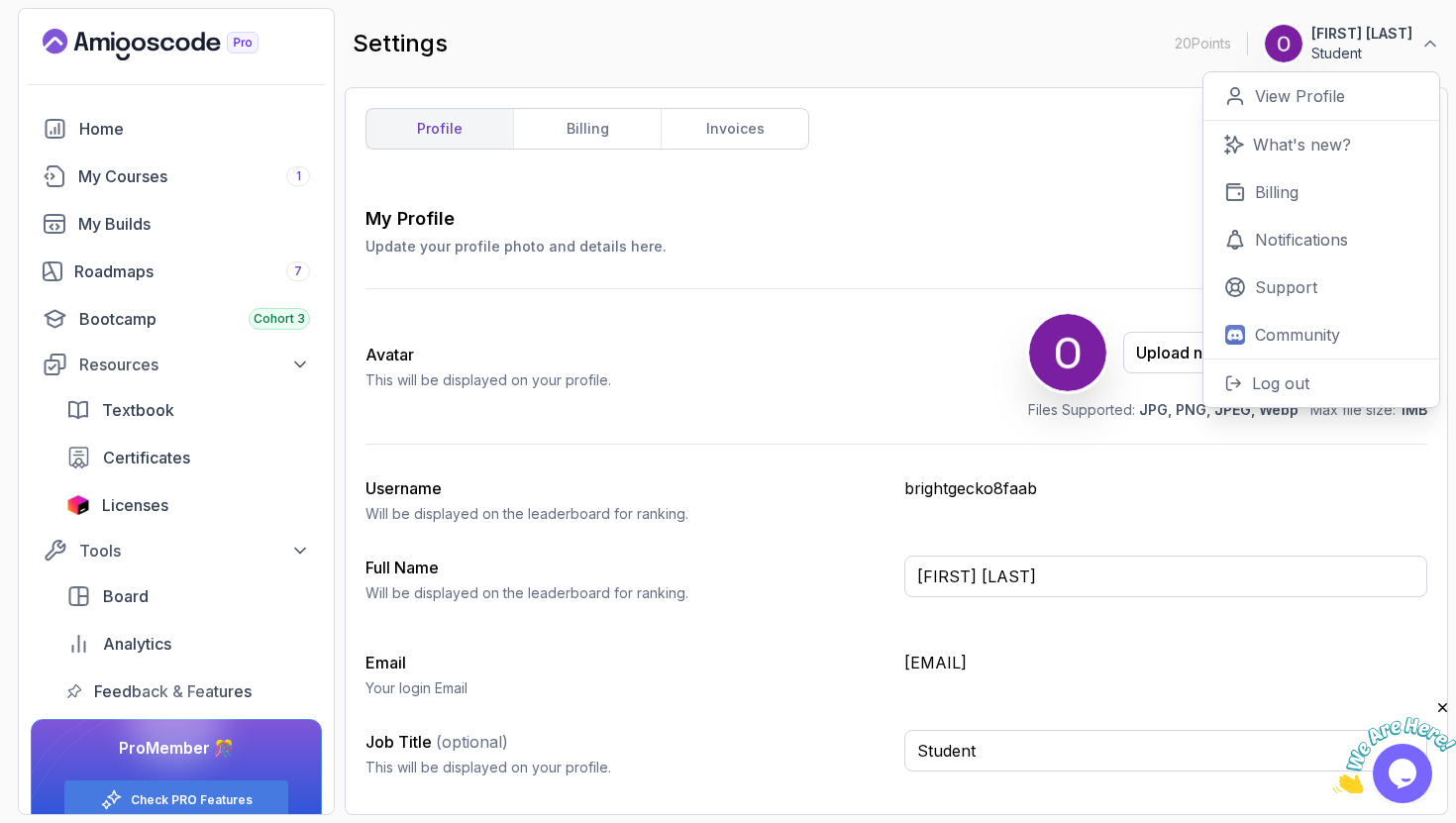 click on "brightgecko8faab" at bounding box center (1166, 488) 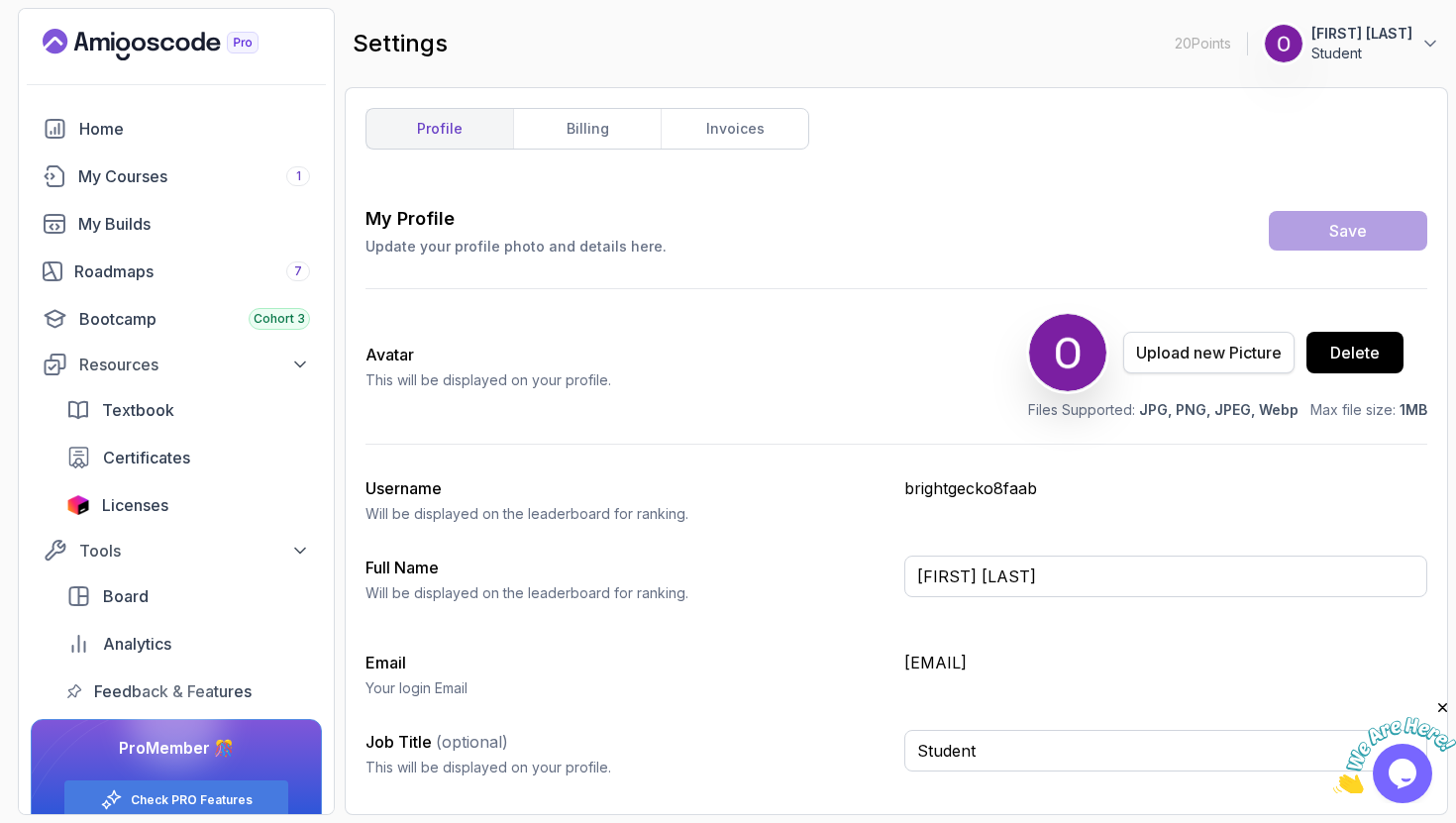click on "Upload new Picture" at bounding box center (1208, 353) 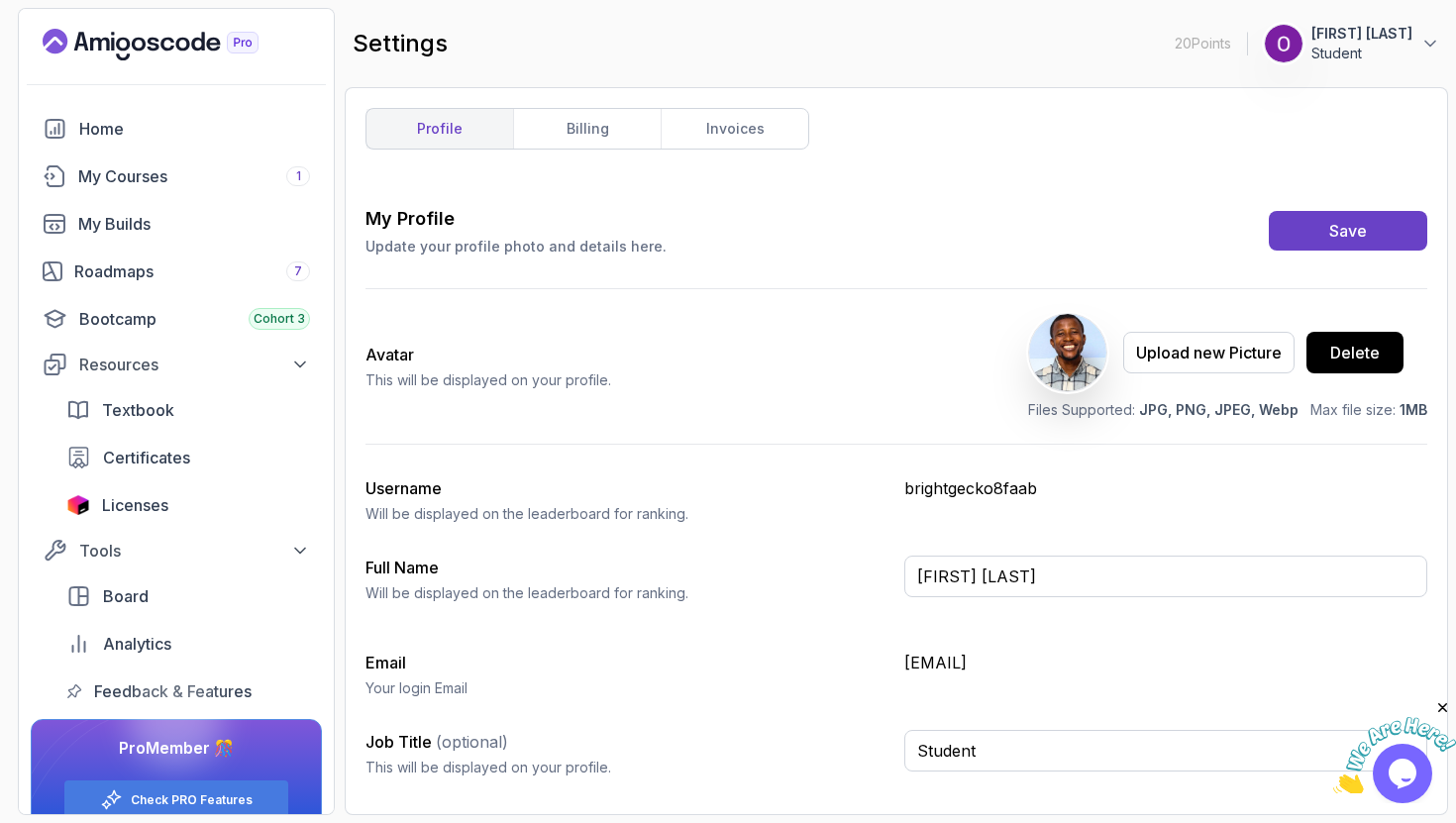 click on "brightgecko8faab" at bounding box center (1166, 488) 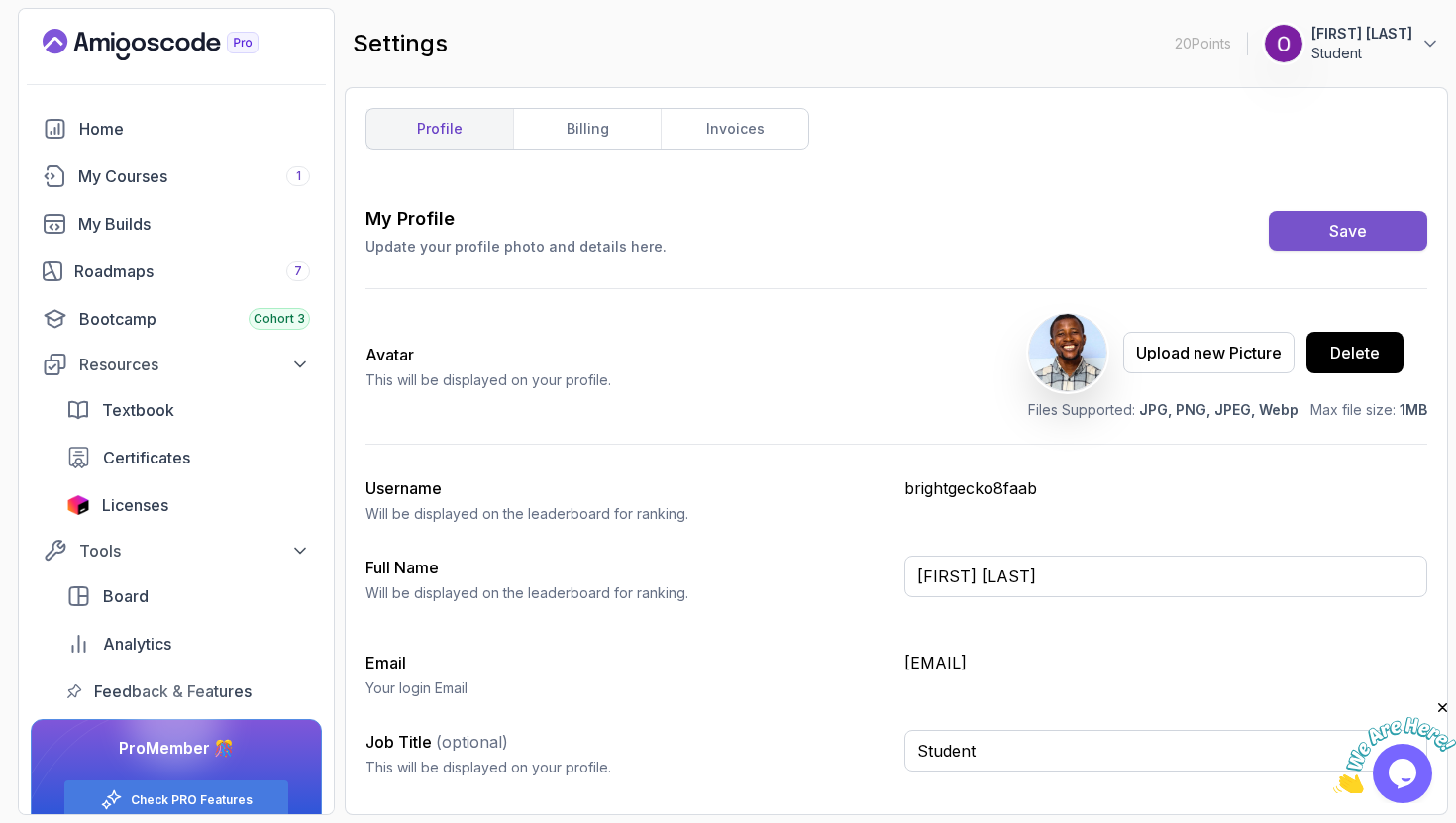 click on "Save" at bounding box center (1348, 231) 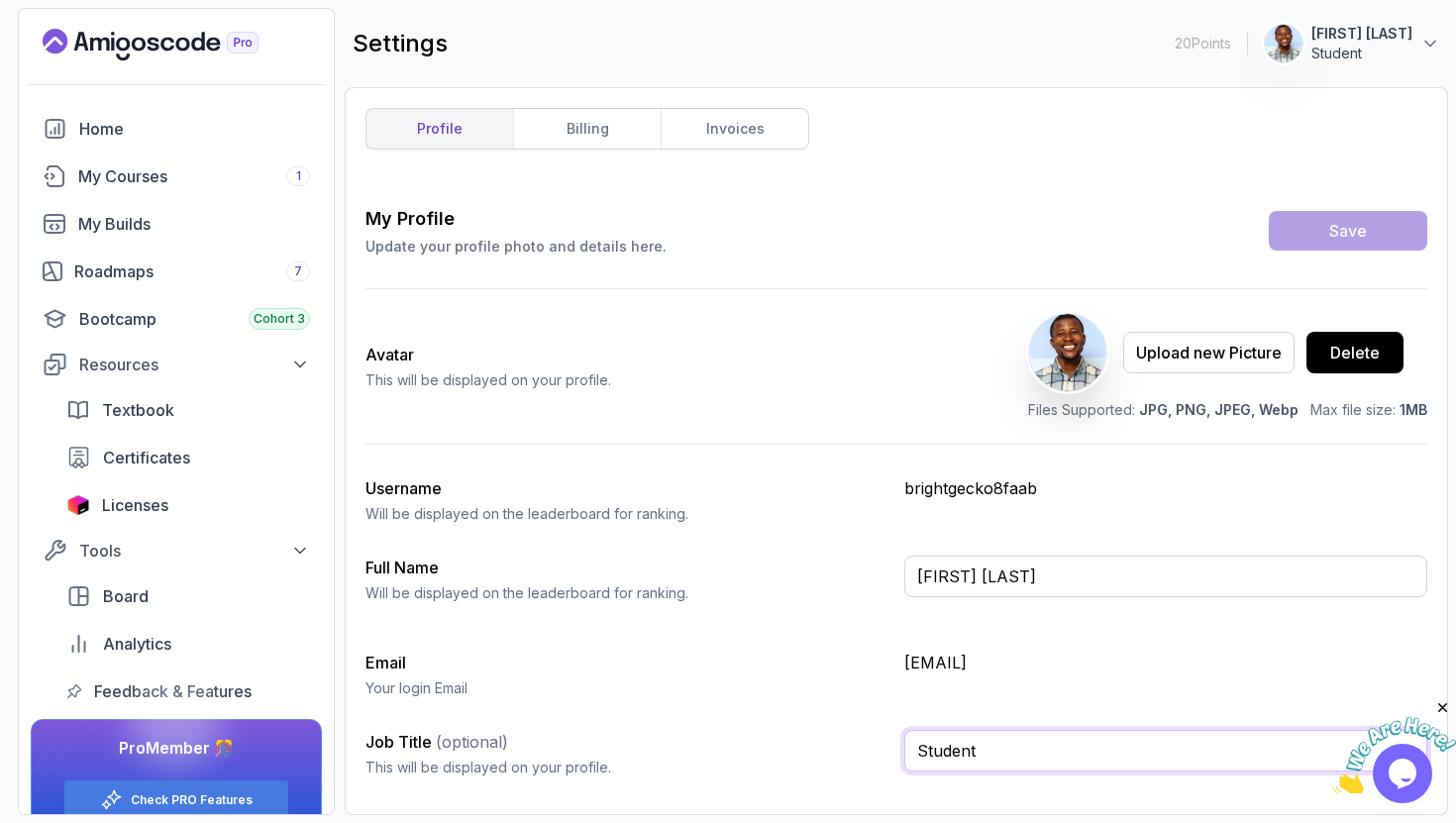 click on "Student" at bounding box center (1166, 751) 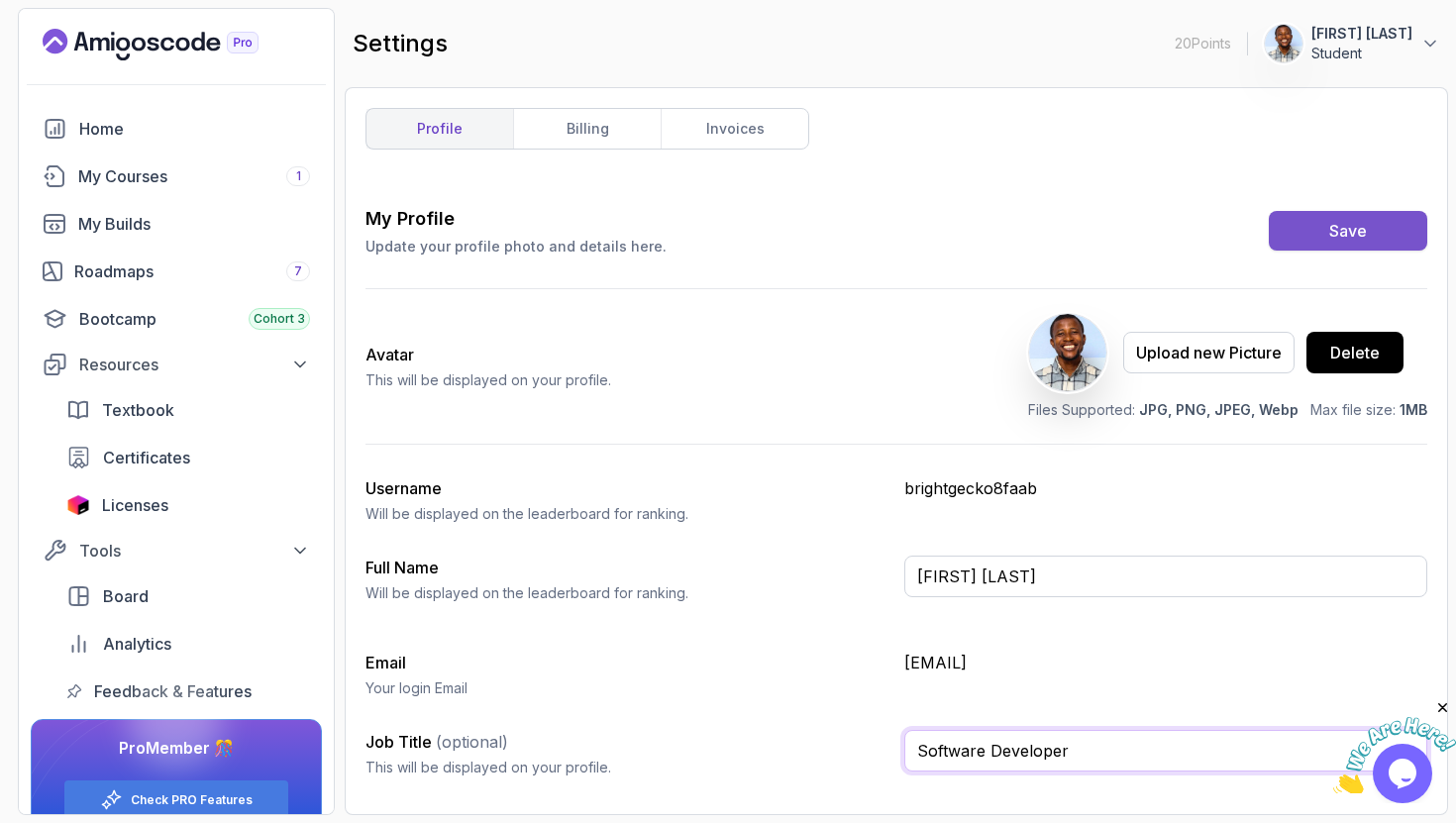 type on "Software Developer" 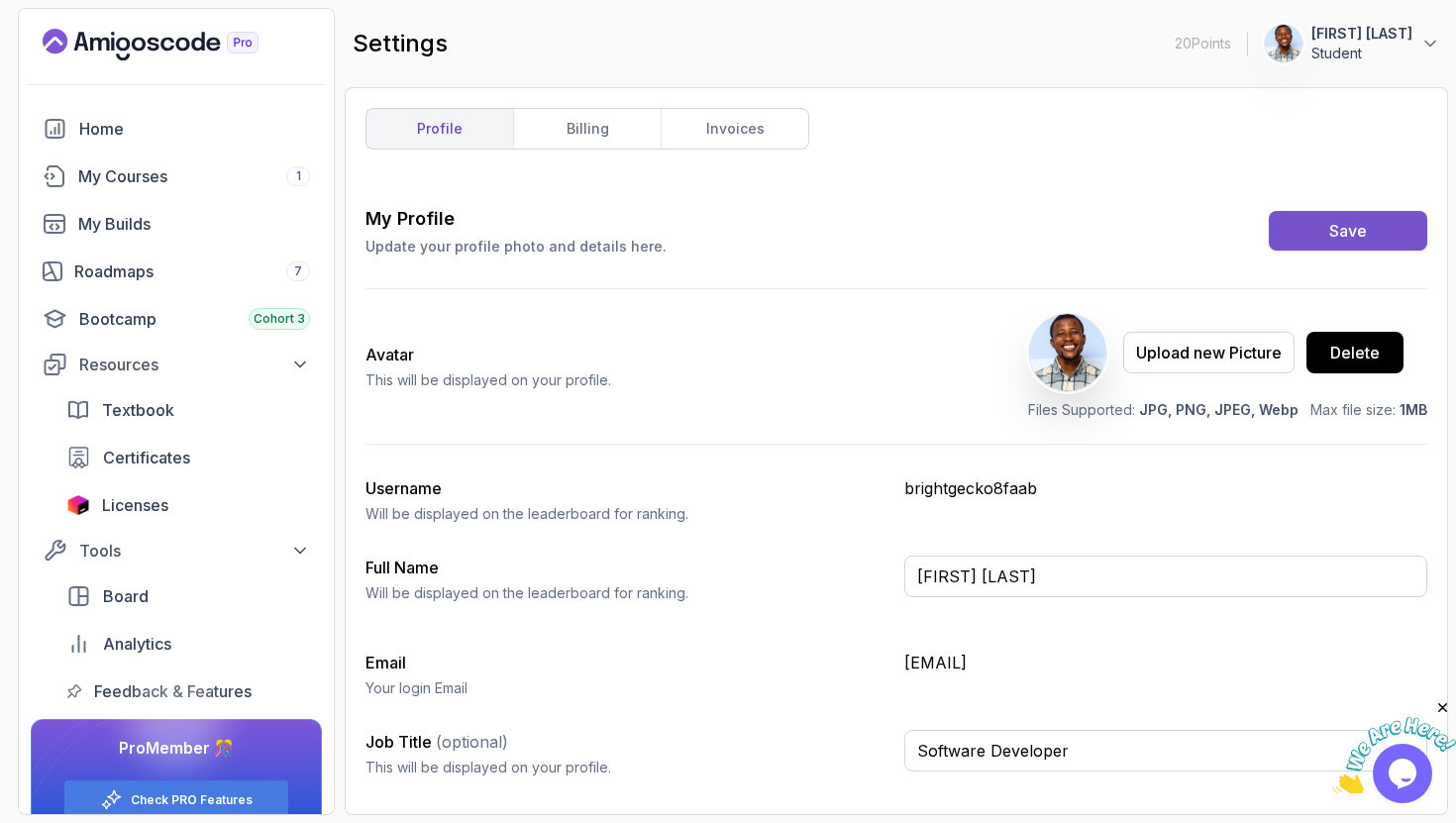 click on "Save" at bounding box center [1348, 231] 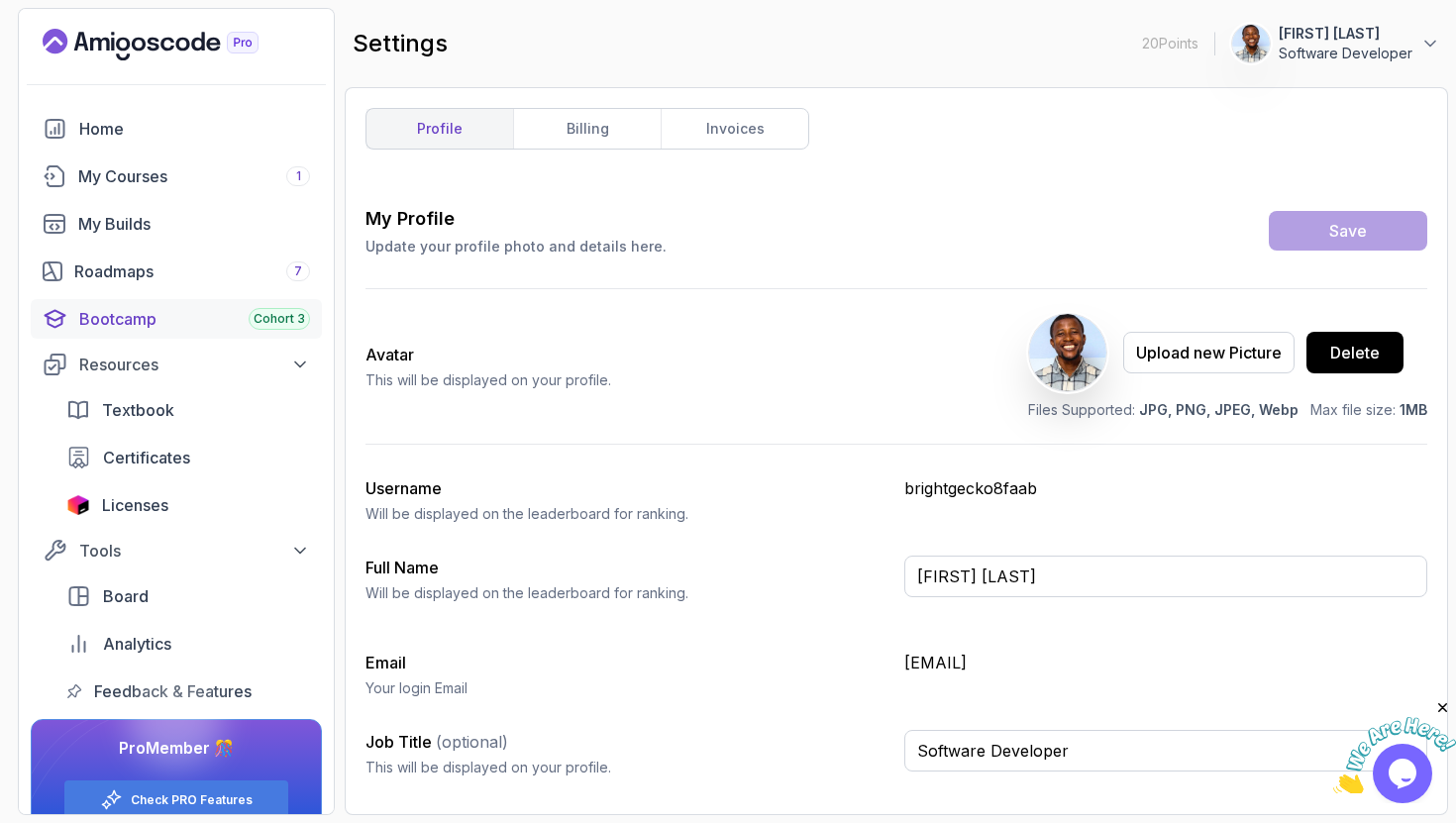 click on "Cohort 3" at bounding box center [279, 319] 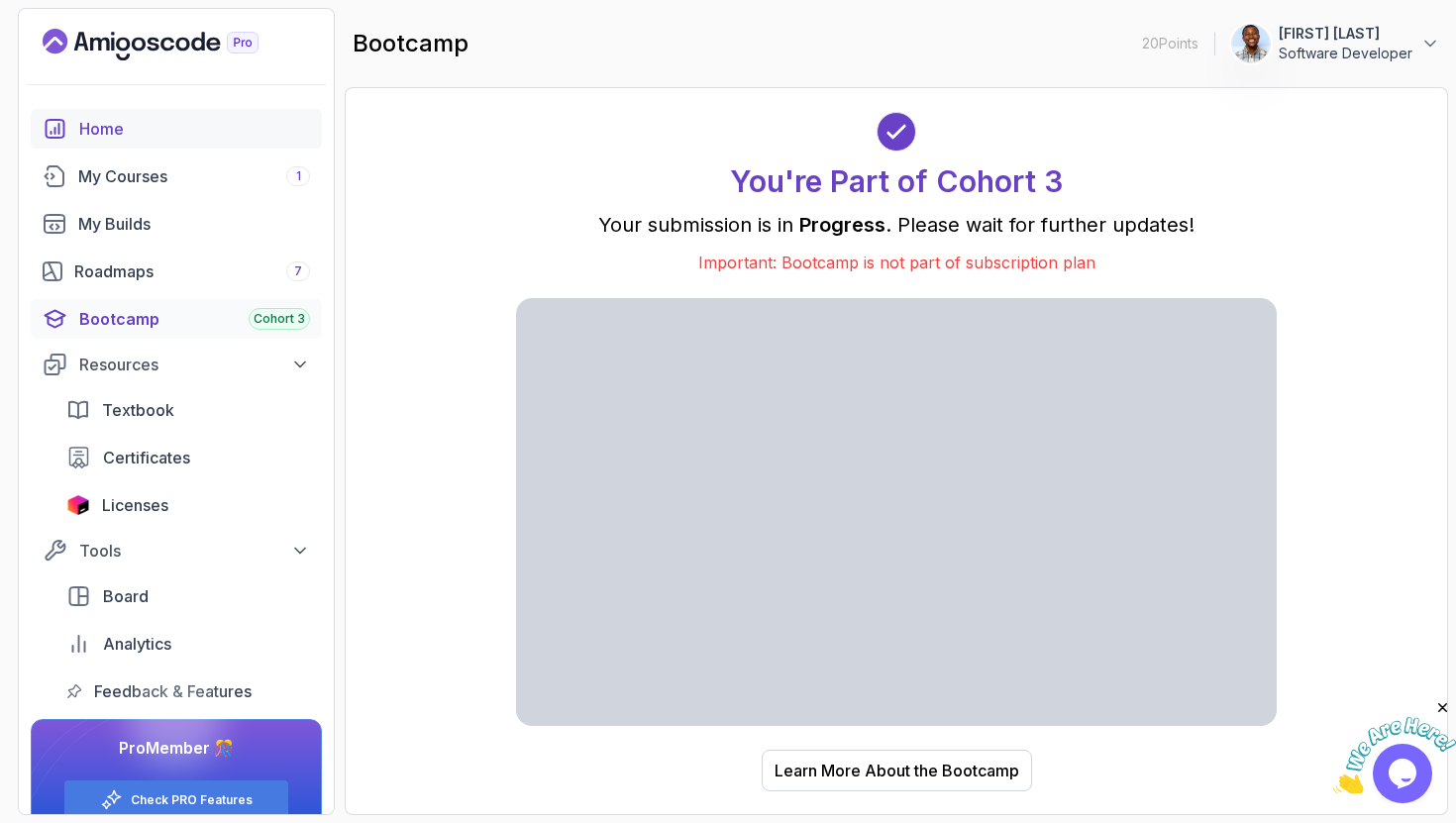 click on "Home" at bounding box center (176, 129) 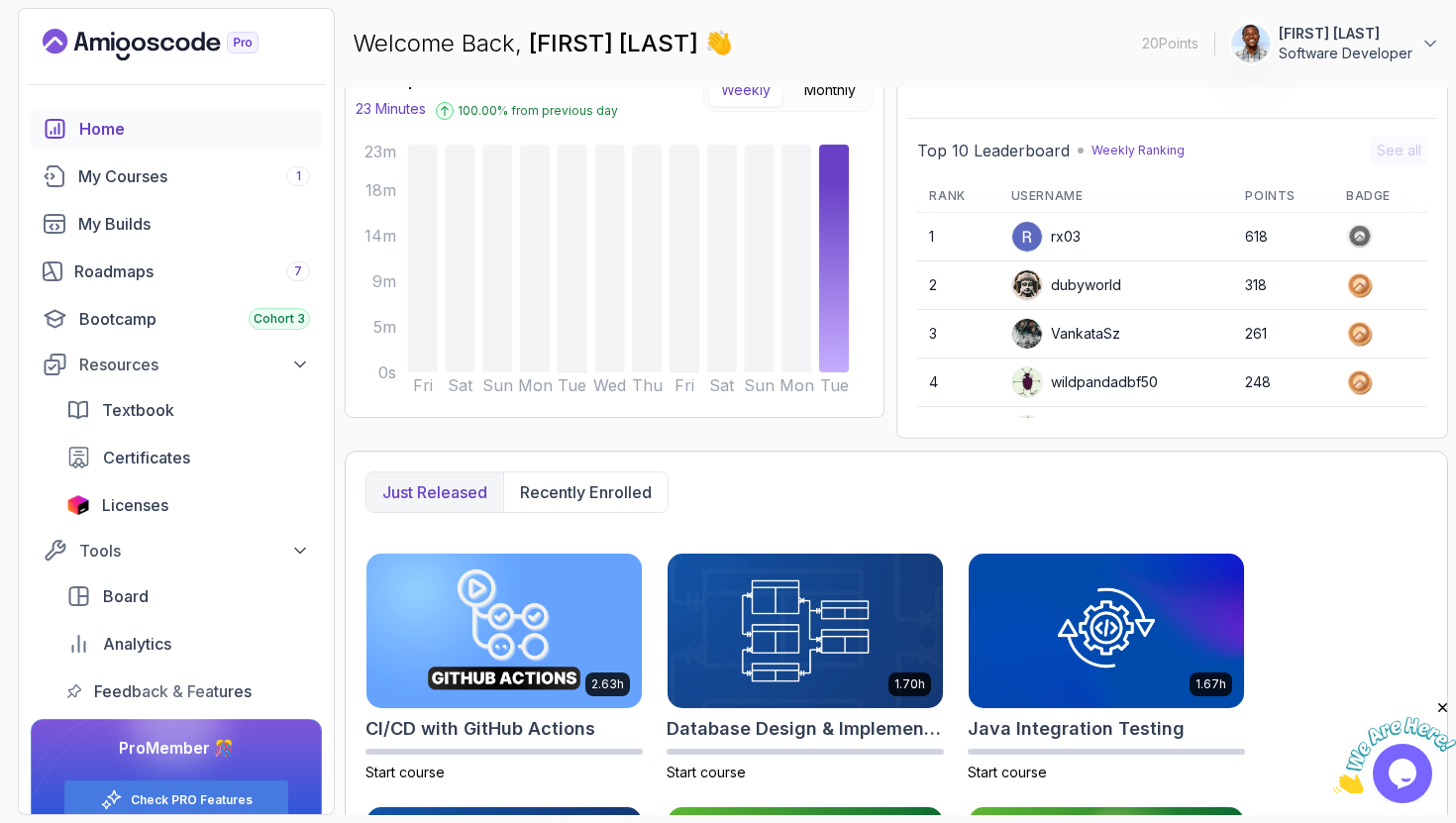 scroll, scrollTop: 0, scrollLeft: 0, axis: both 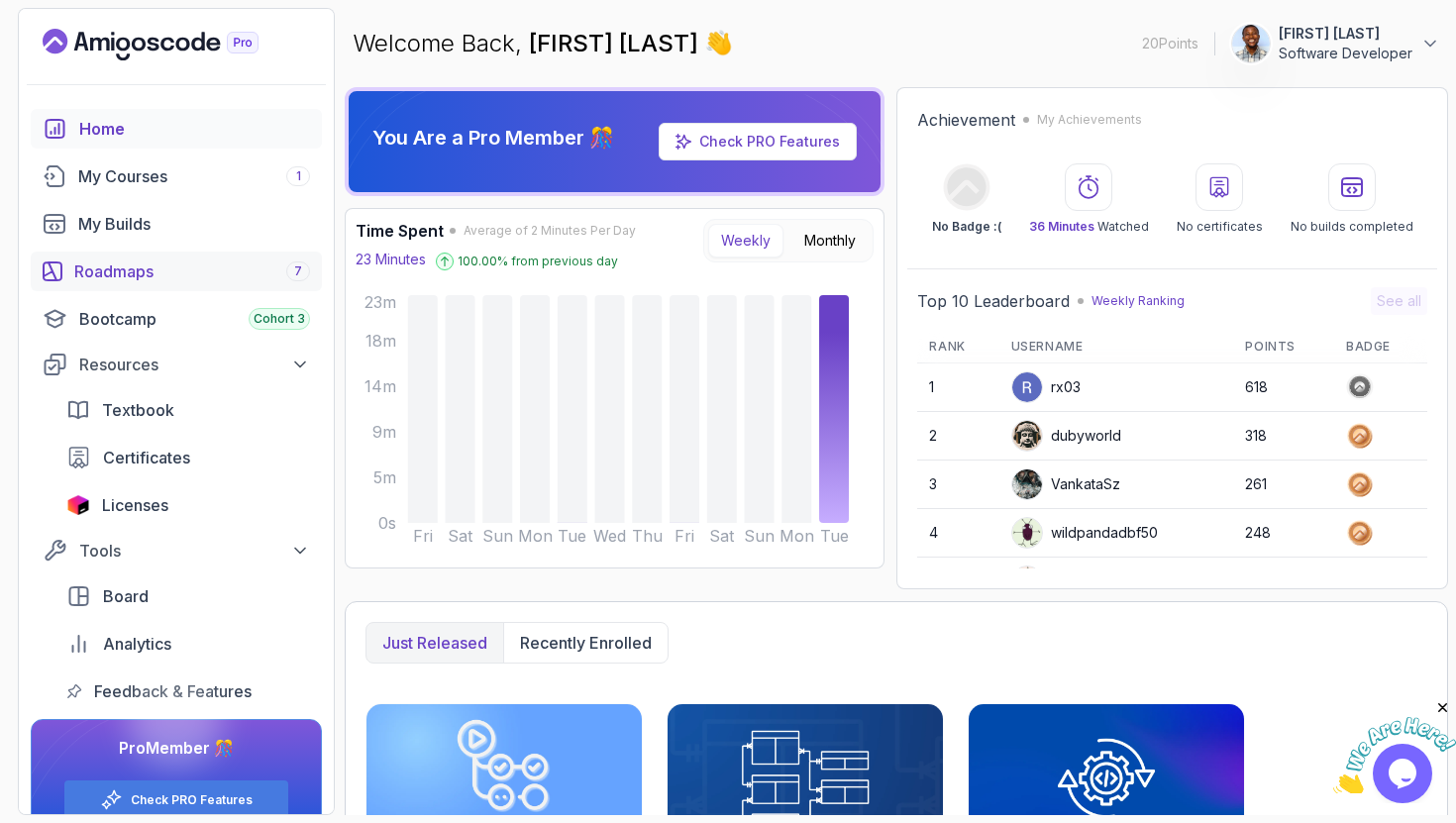 click on "Roadmaps 7" at bounding box center (192, 271) 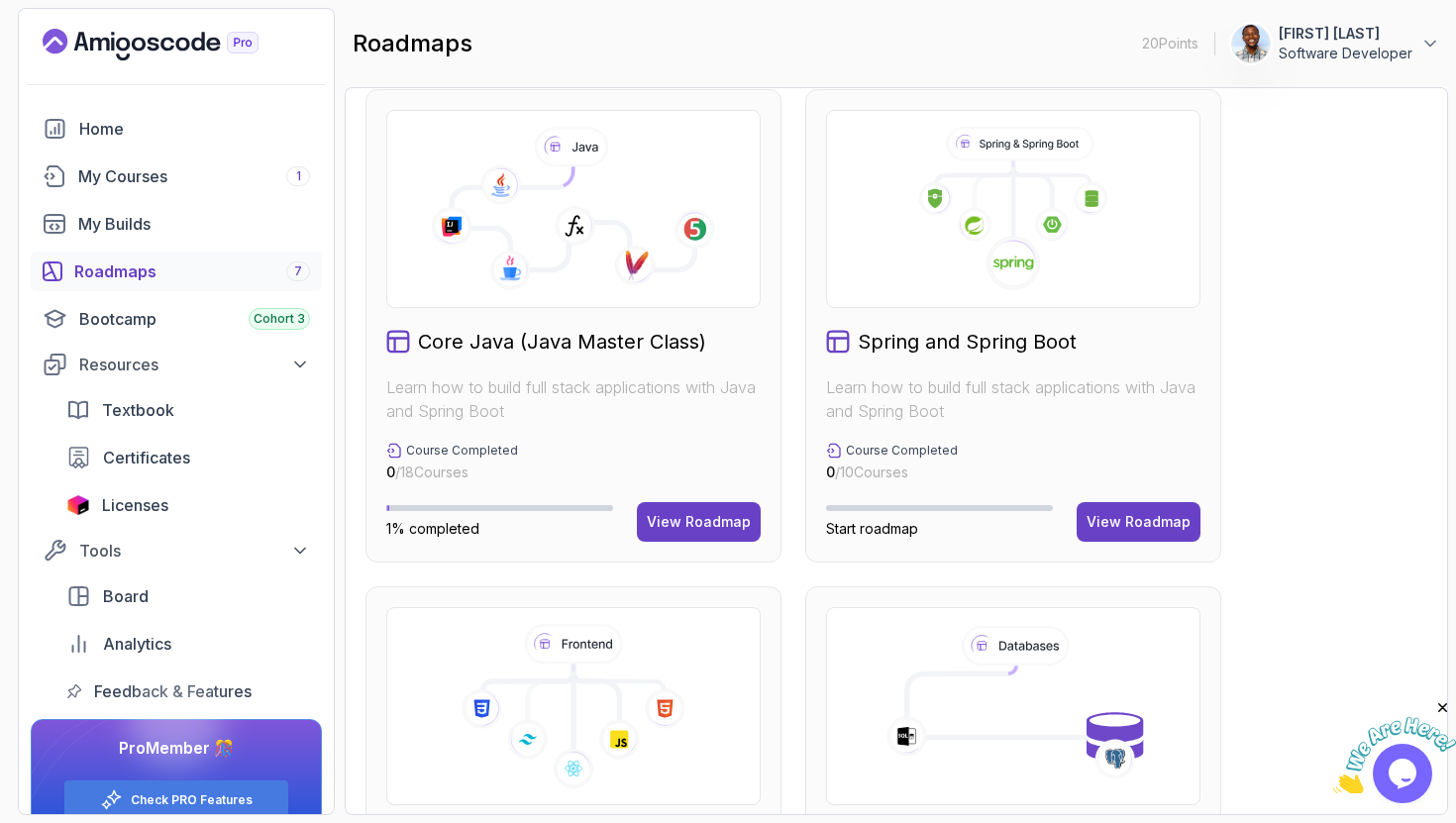scroll, scrollTop: 0, scrollLeft: 0, axis: both 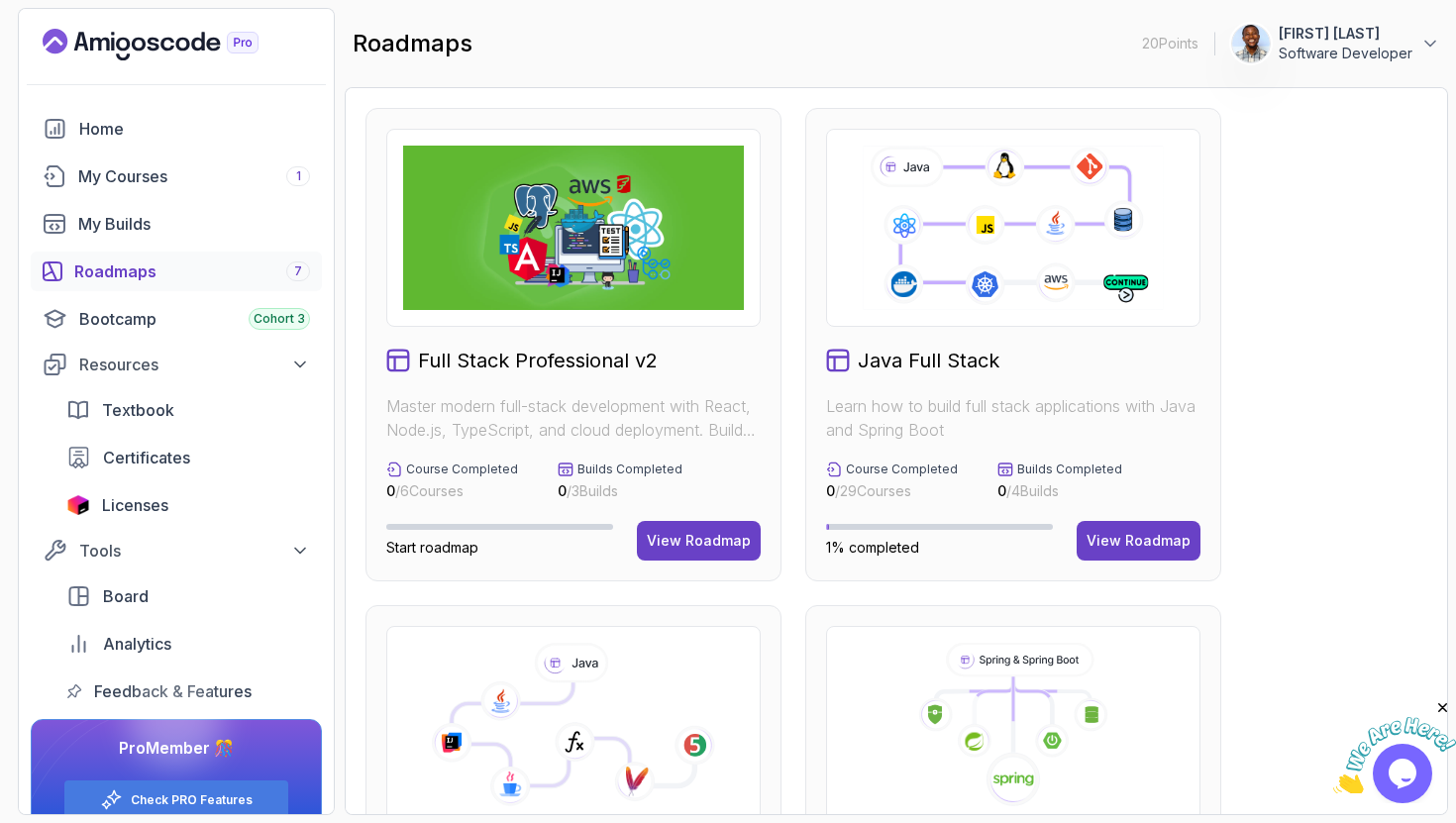 click 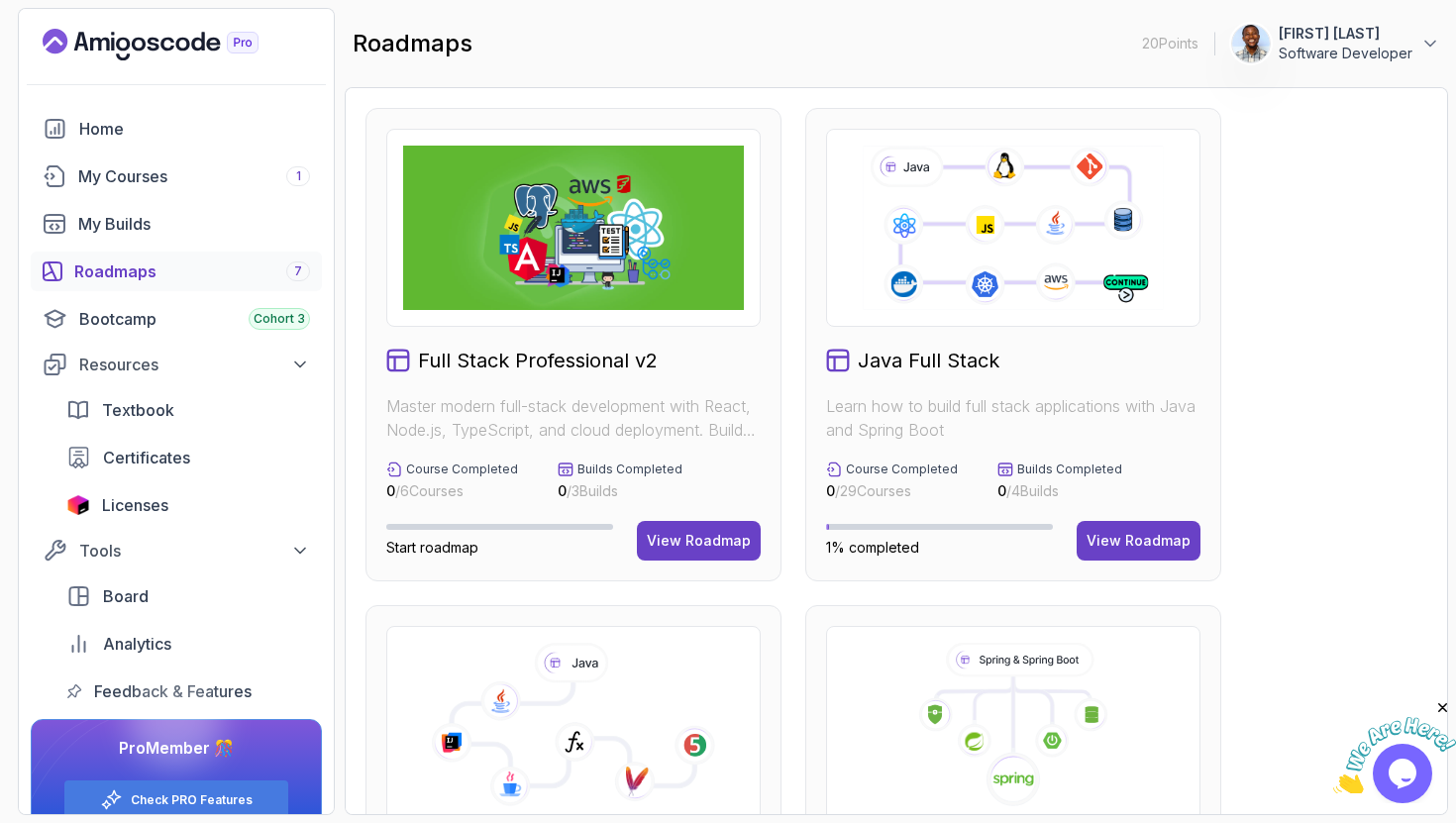 click 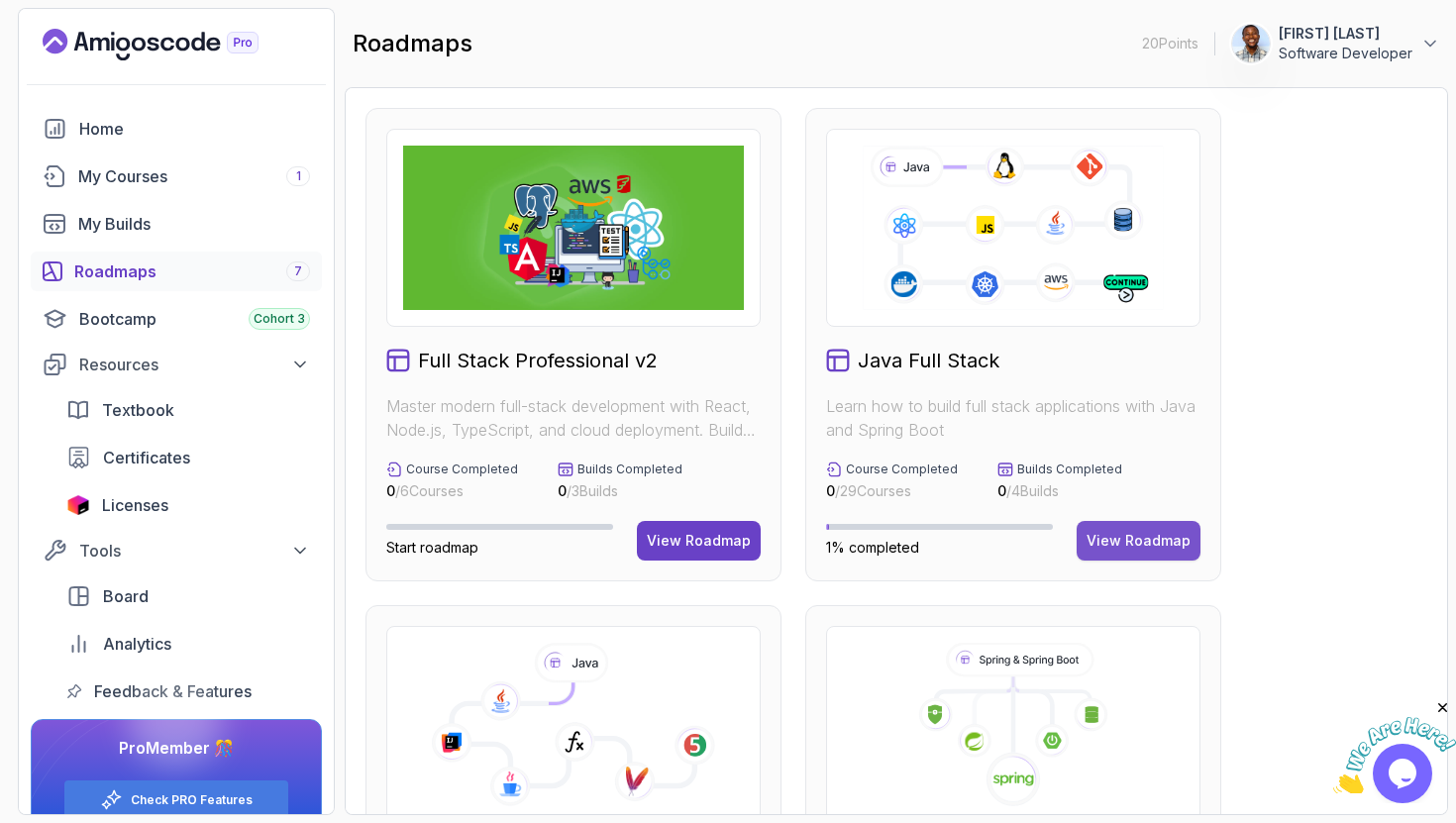 click on "View Roadmap" at bounding box center (1138, 541) 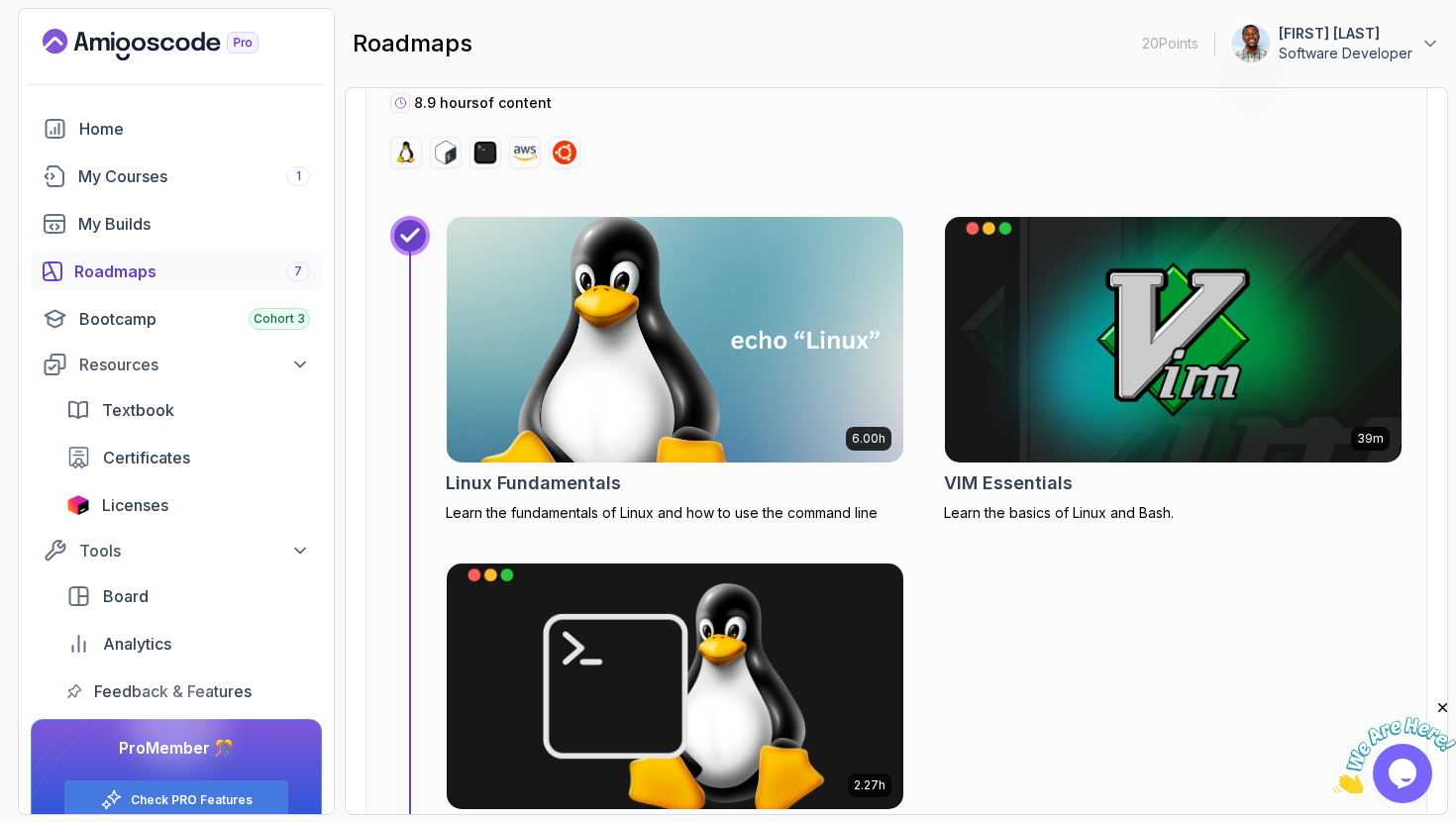 scroll, scrollTop: 834, scrollLeft: 0, axis: vertical 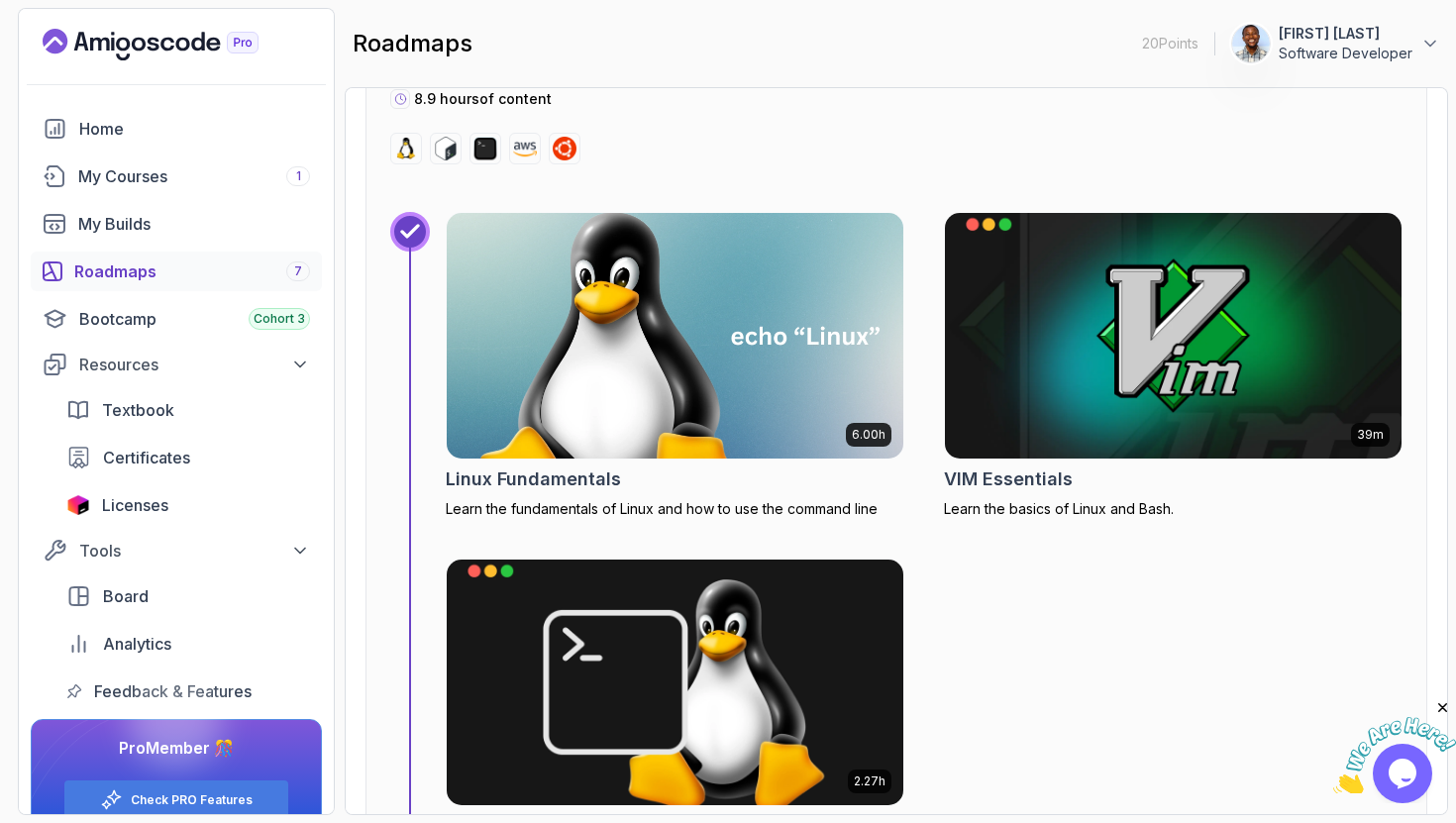 click at bounding box center (675, 336) 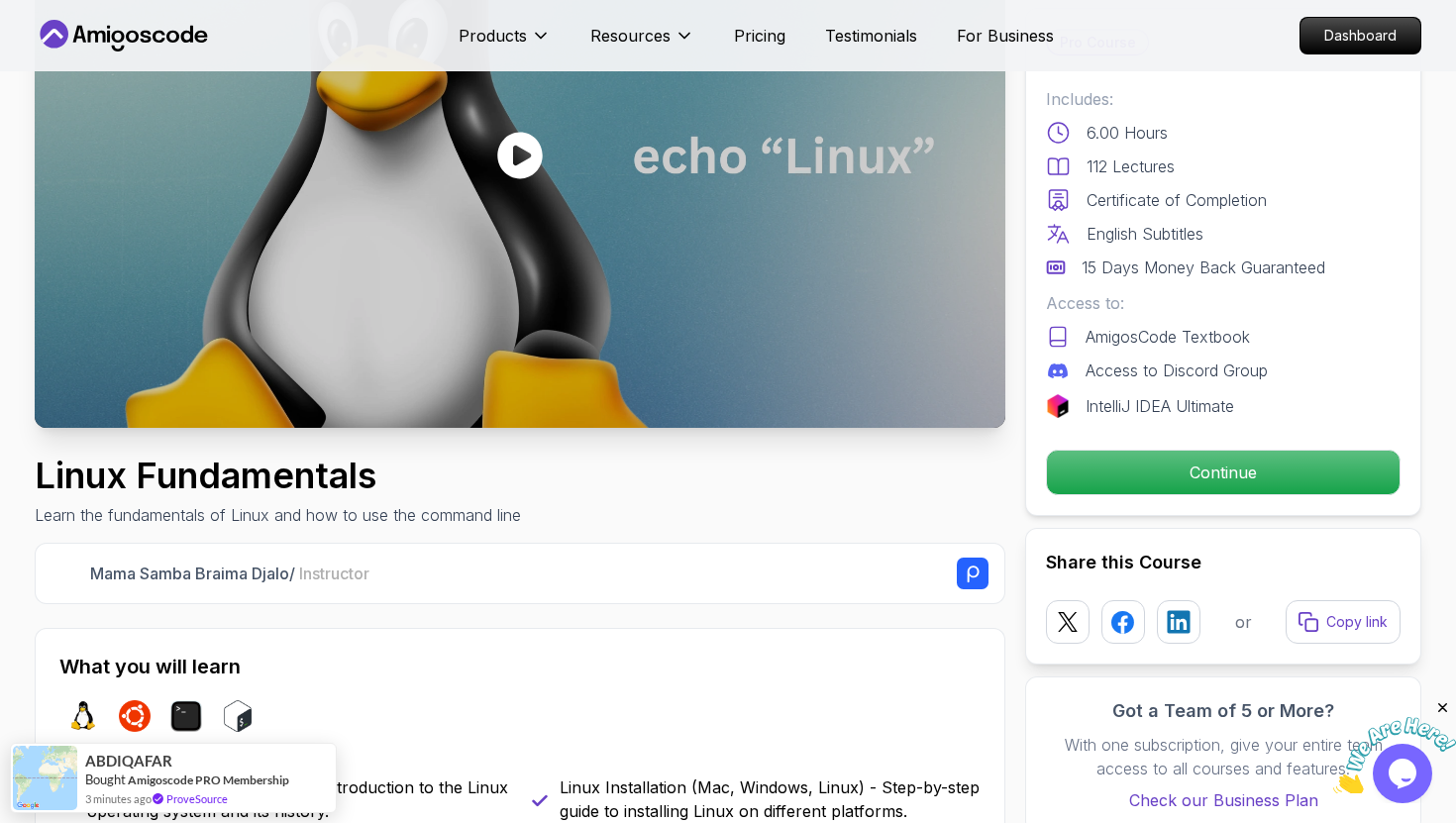 scroll, scrollTop: 0, scrollLeft: 0, axis: both 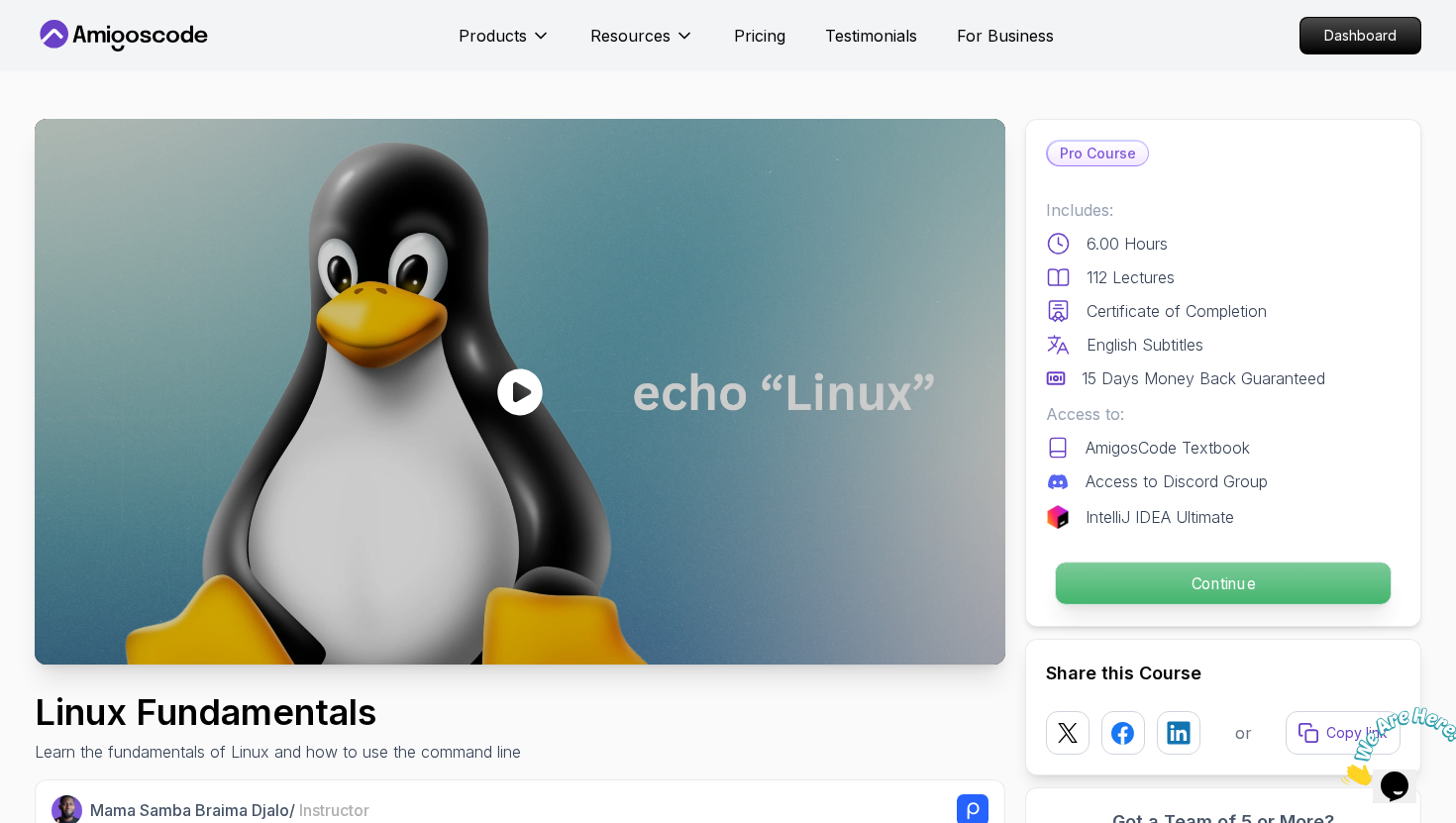 click on "Continue" at bounding box center (1223, 583) 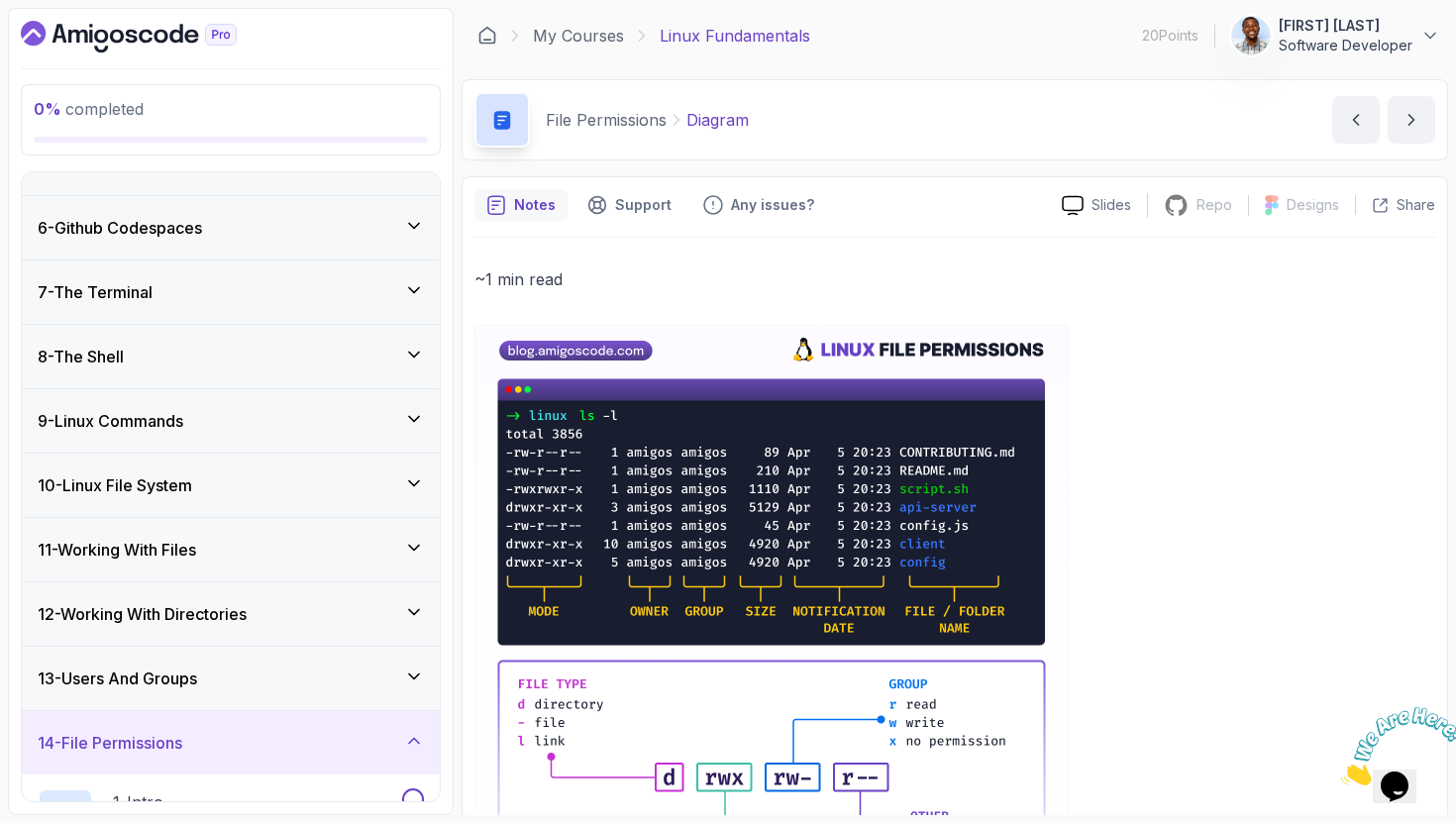 scroll, scrollTop: 0, scrollLeft: 0, axis: both 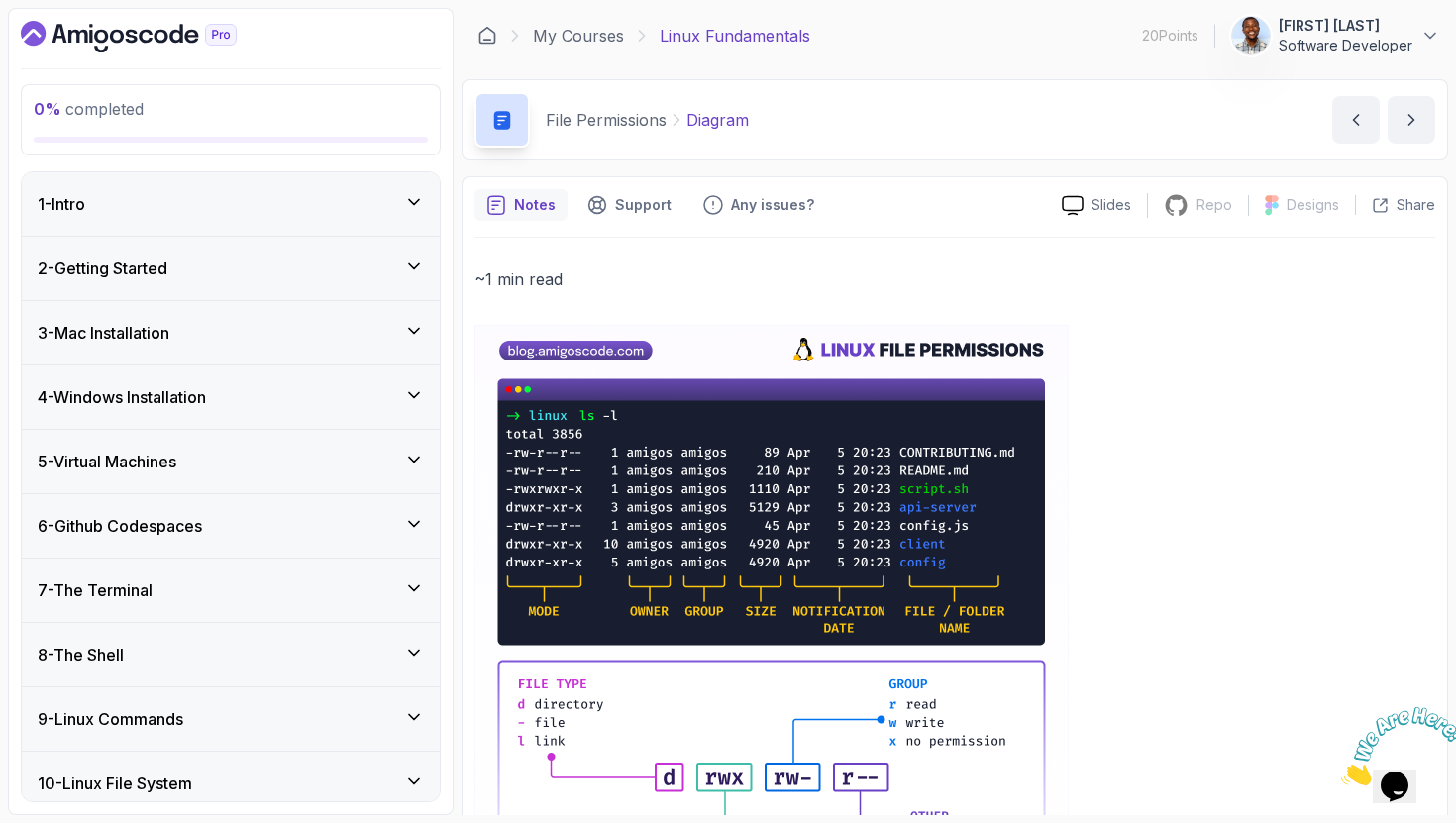 click on "1  -  Intro" at bounding box center [231, 204] 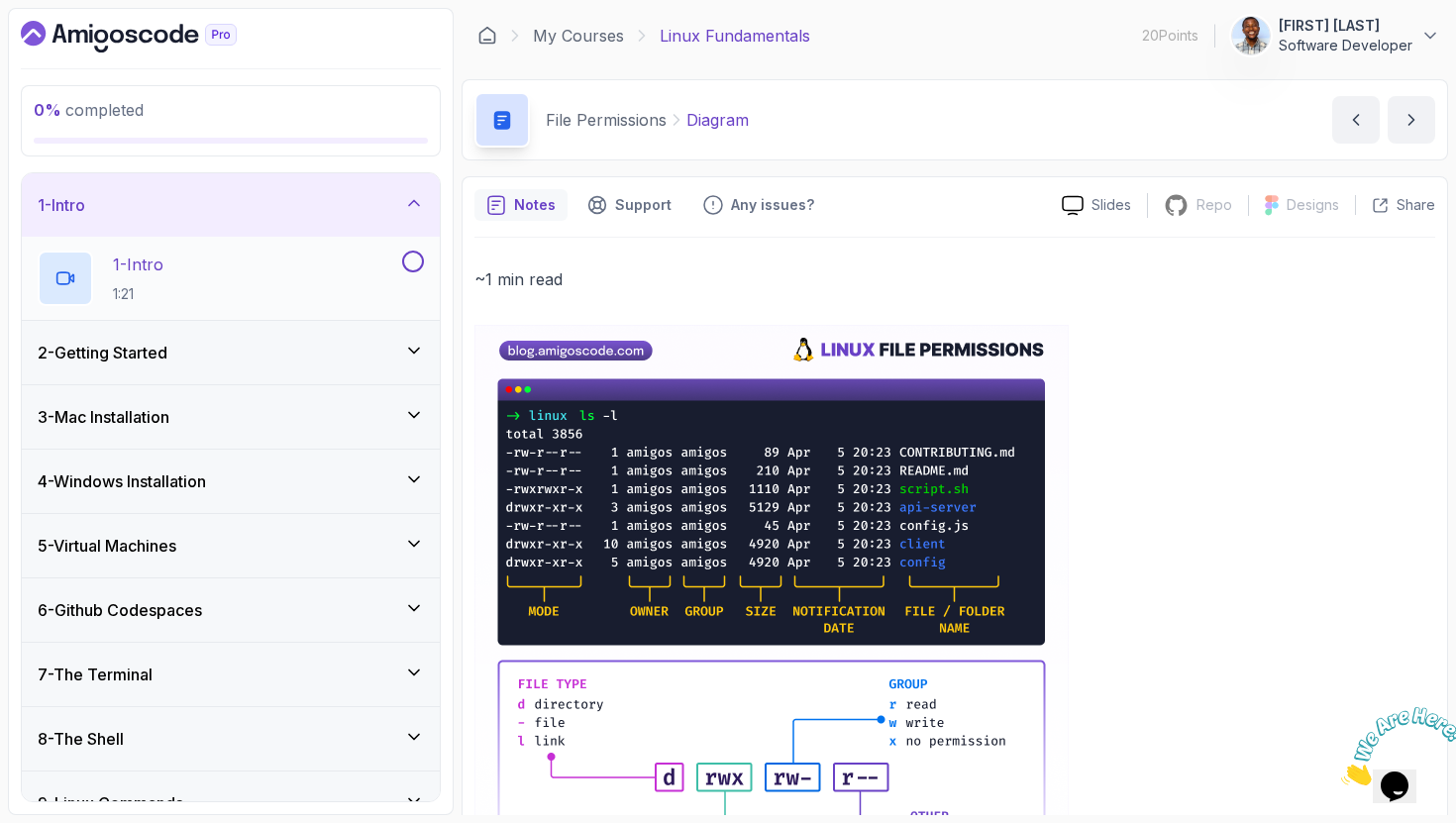 click on "1  -  Intro" at bounding box center (138, 264) 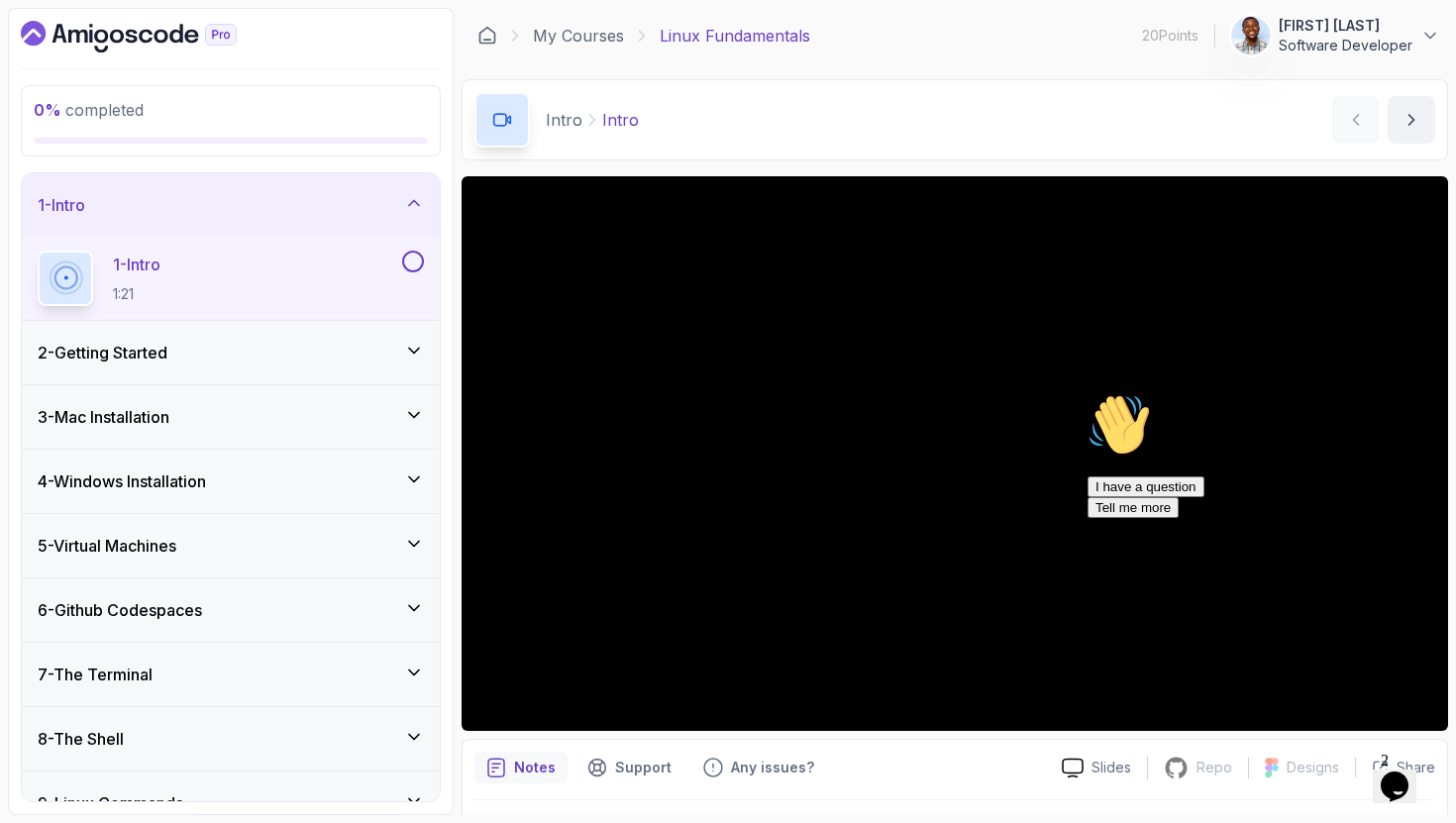 click 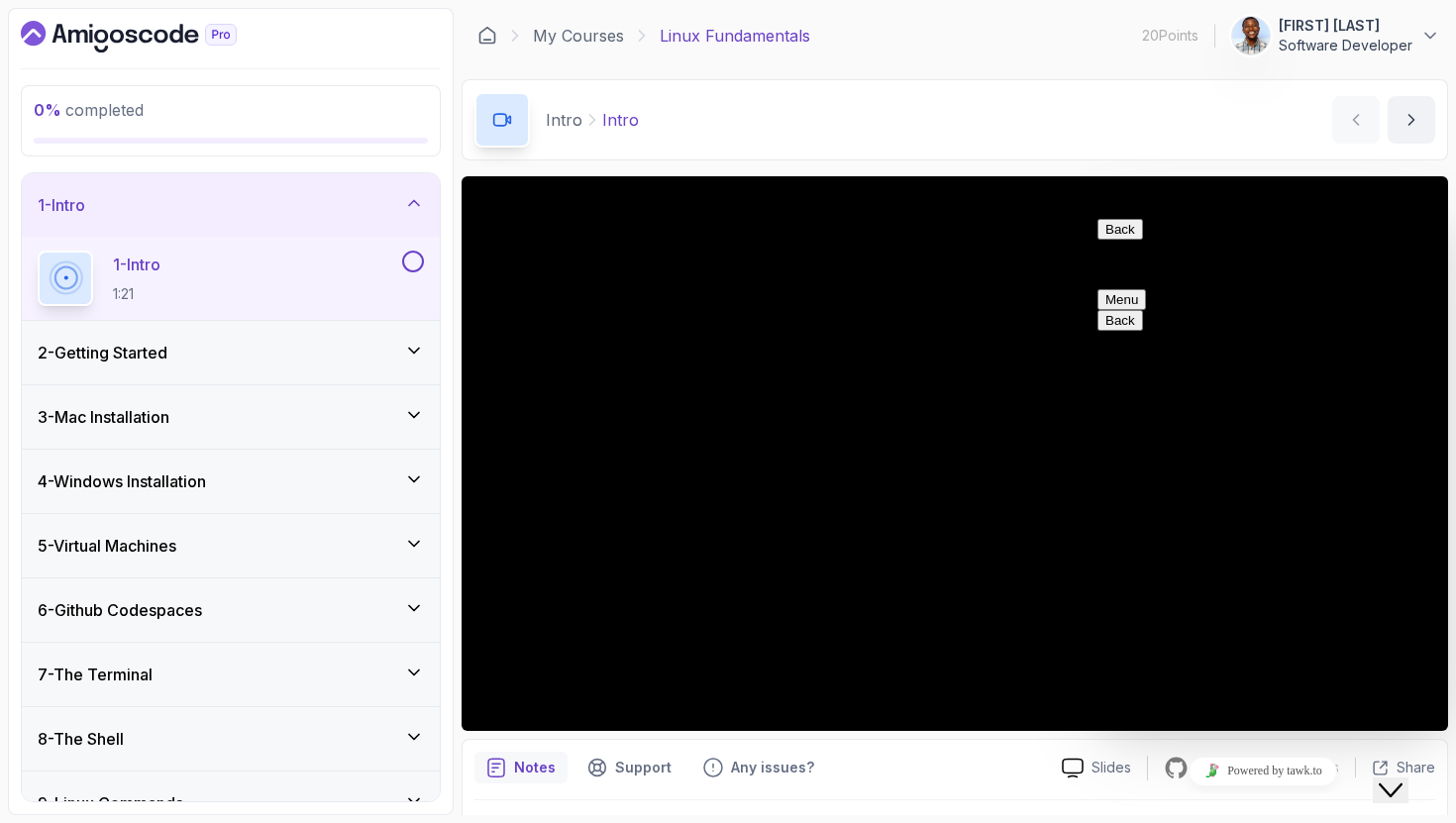 scroll, scrollTop: 575, scrollLeft: 0, axis: vertical 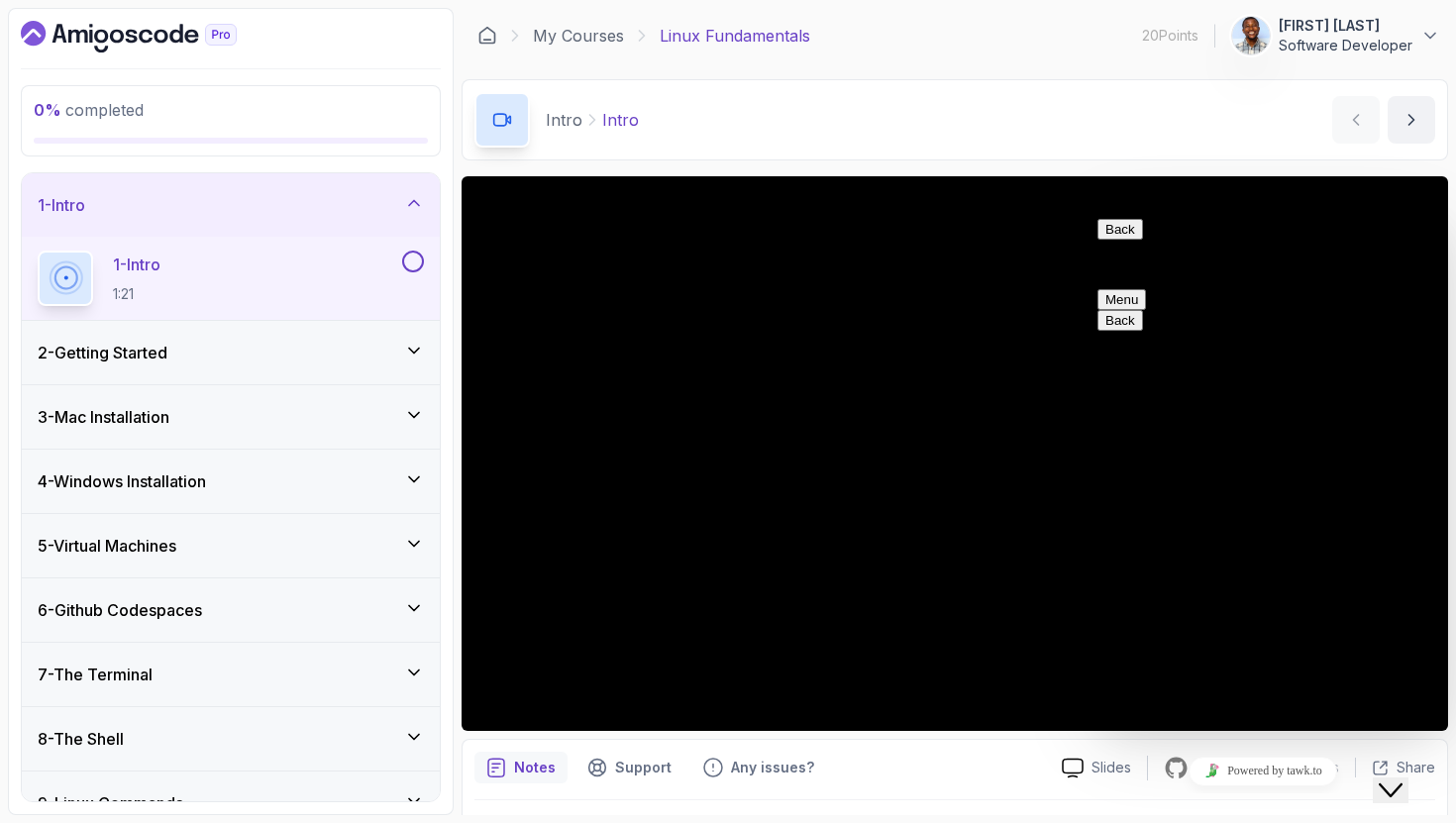 click on "Close Chat This icon closes the chat window." at bounding box center (1391, 790) 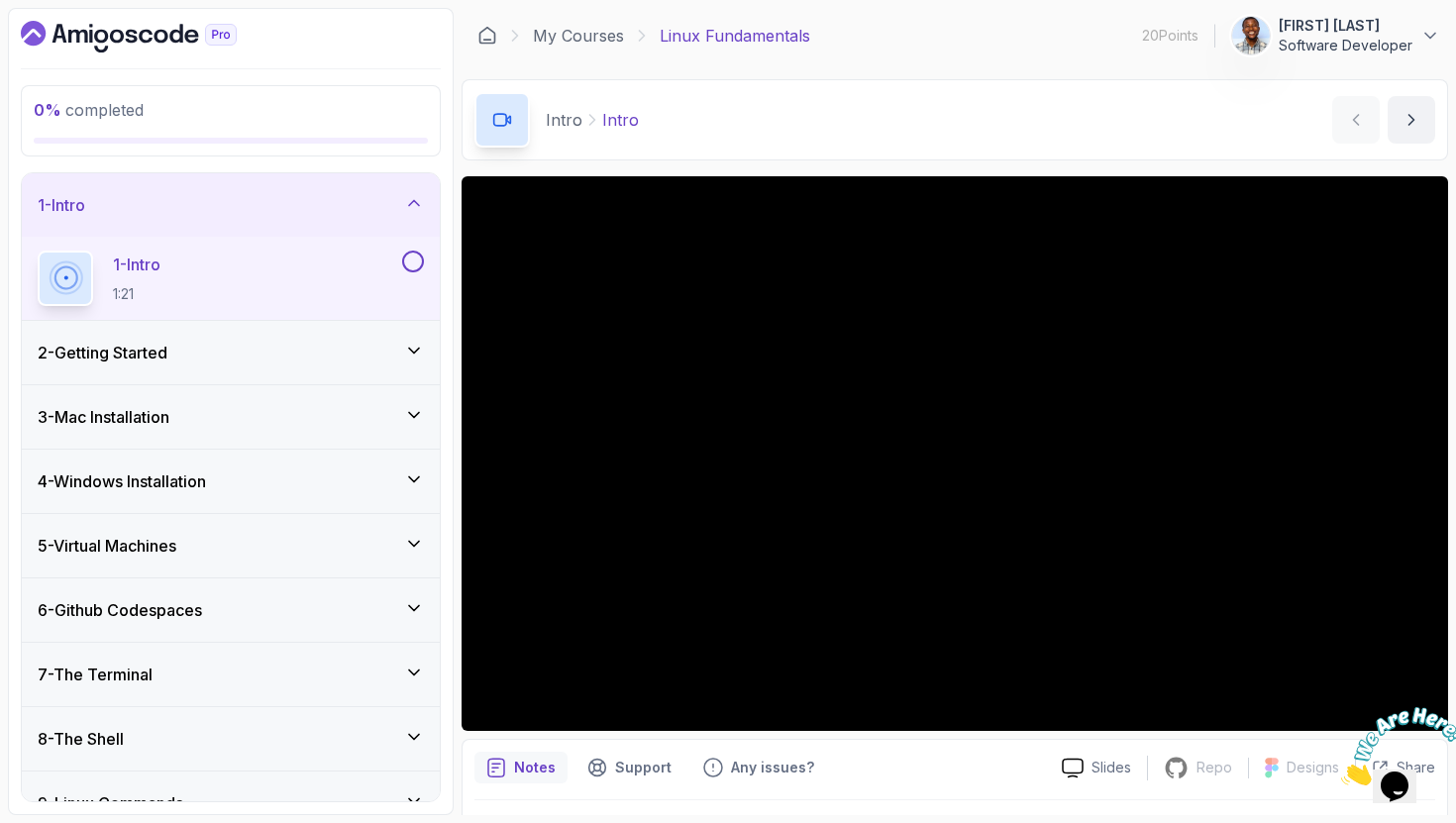 click at bounding box center [1395, 746] 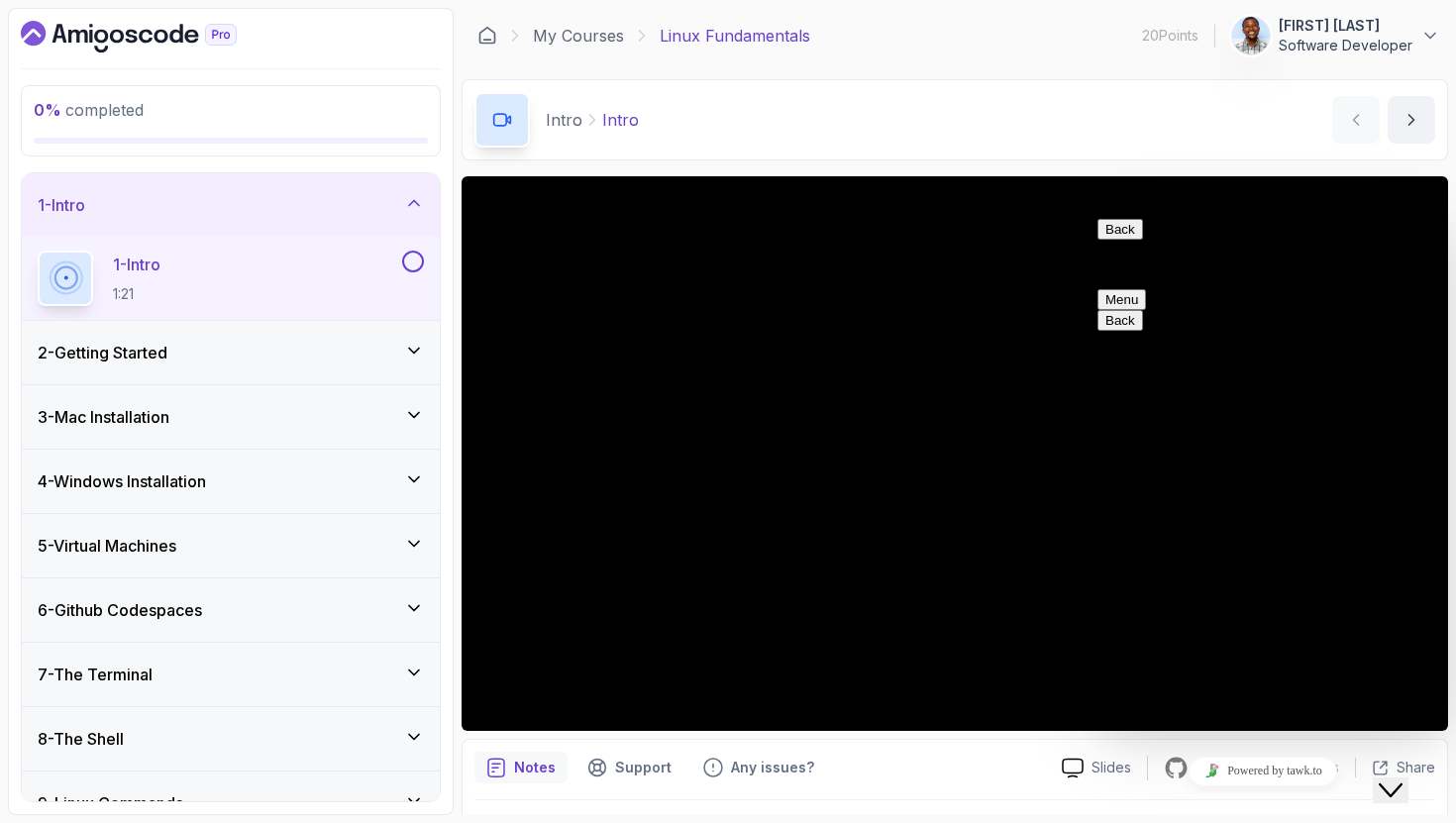 click on "Close Chat This icon closes the chat window." at bounding box center [1391, 790] 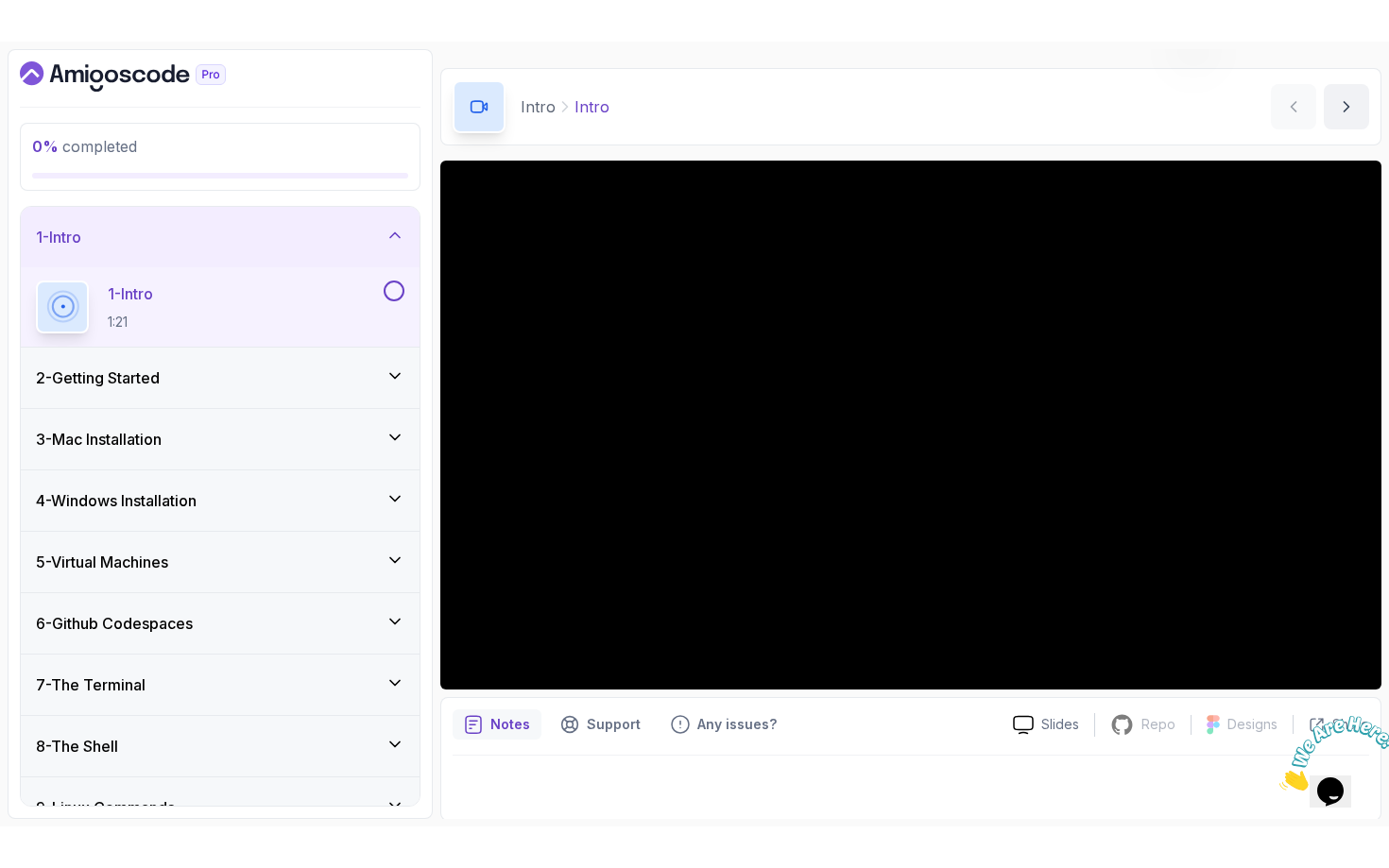 scroll, scrollTop: 0, scrollLeft: 0, axis: both 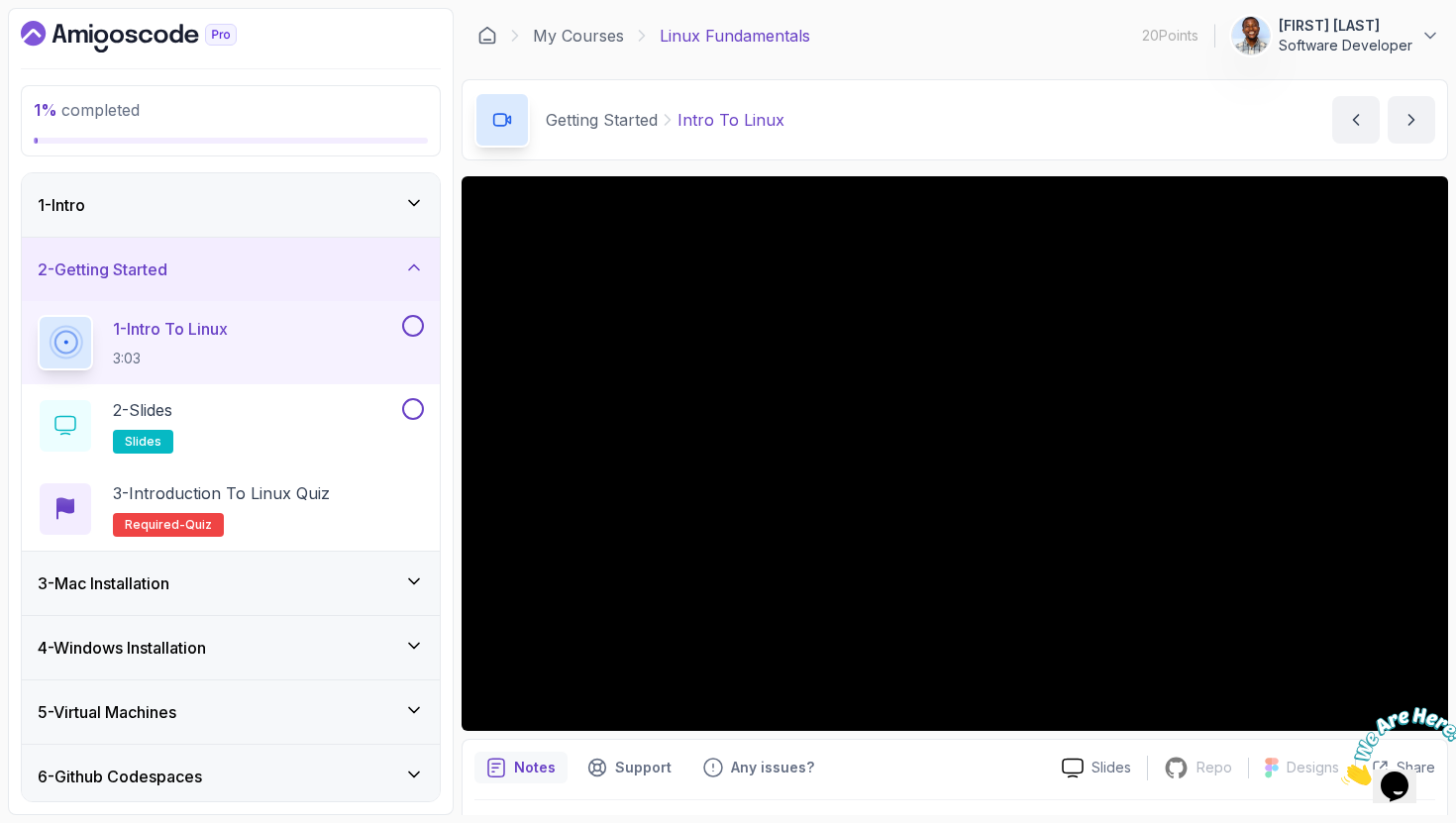 click 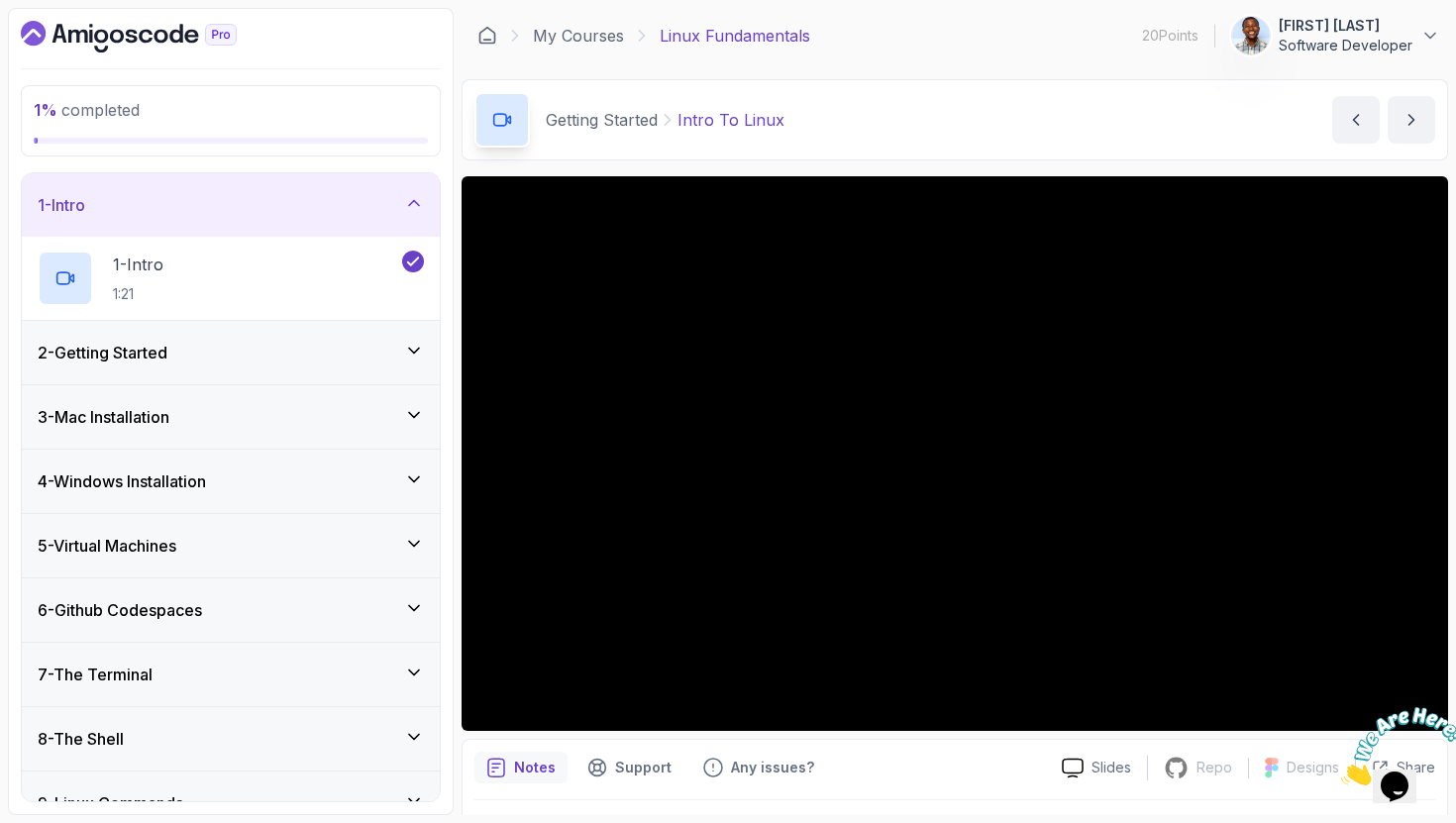 click 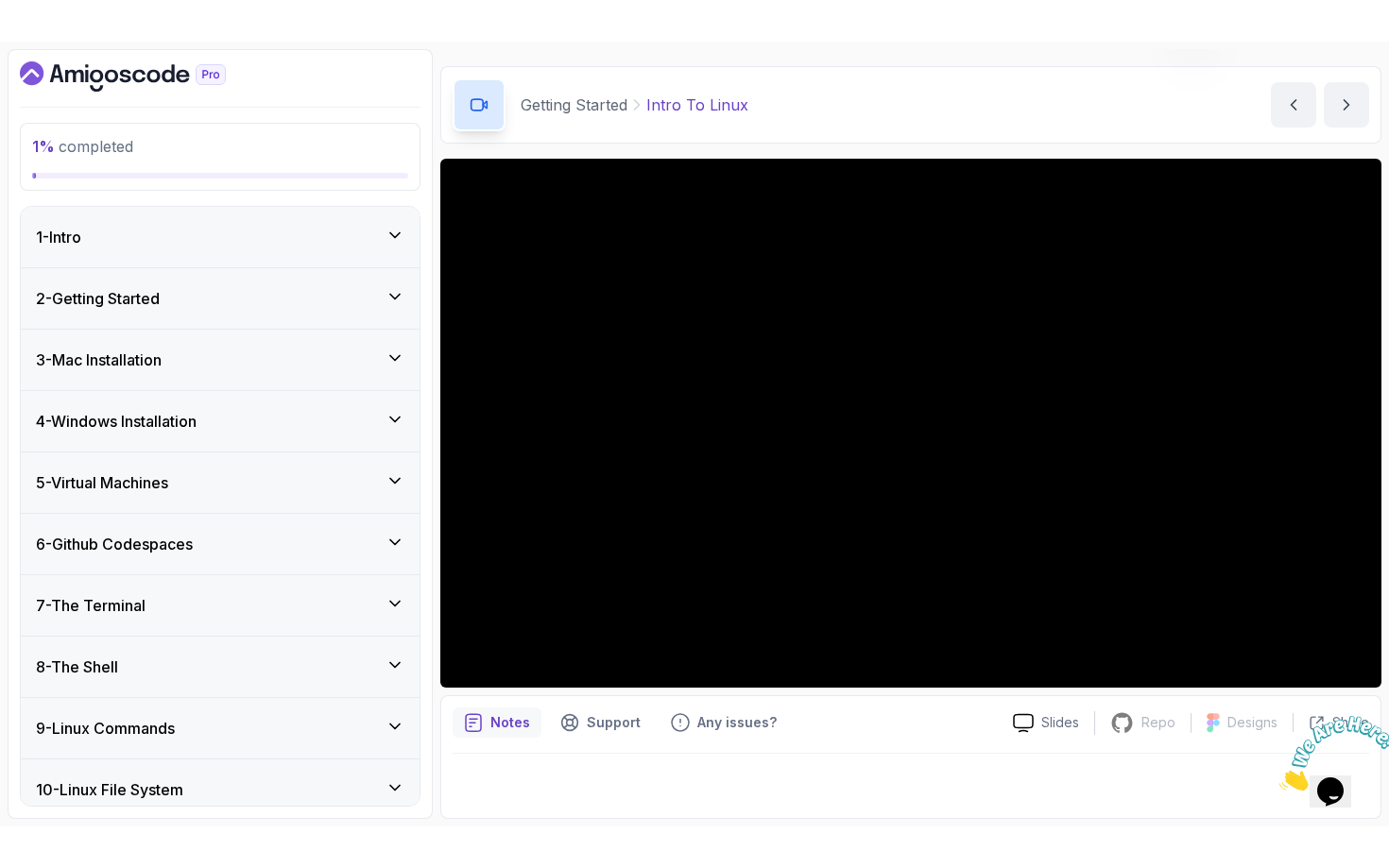 scroll, scrollTop: 0, scrollLeft: 0, axis: both 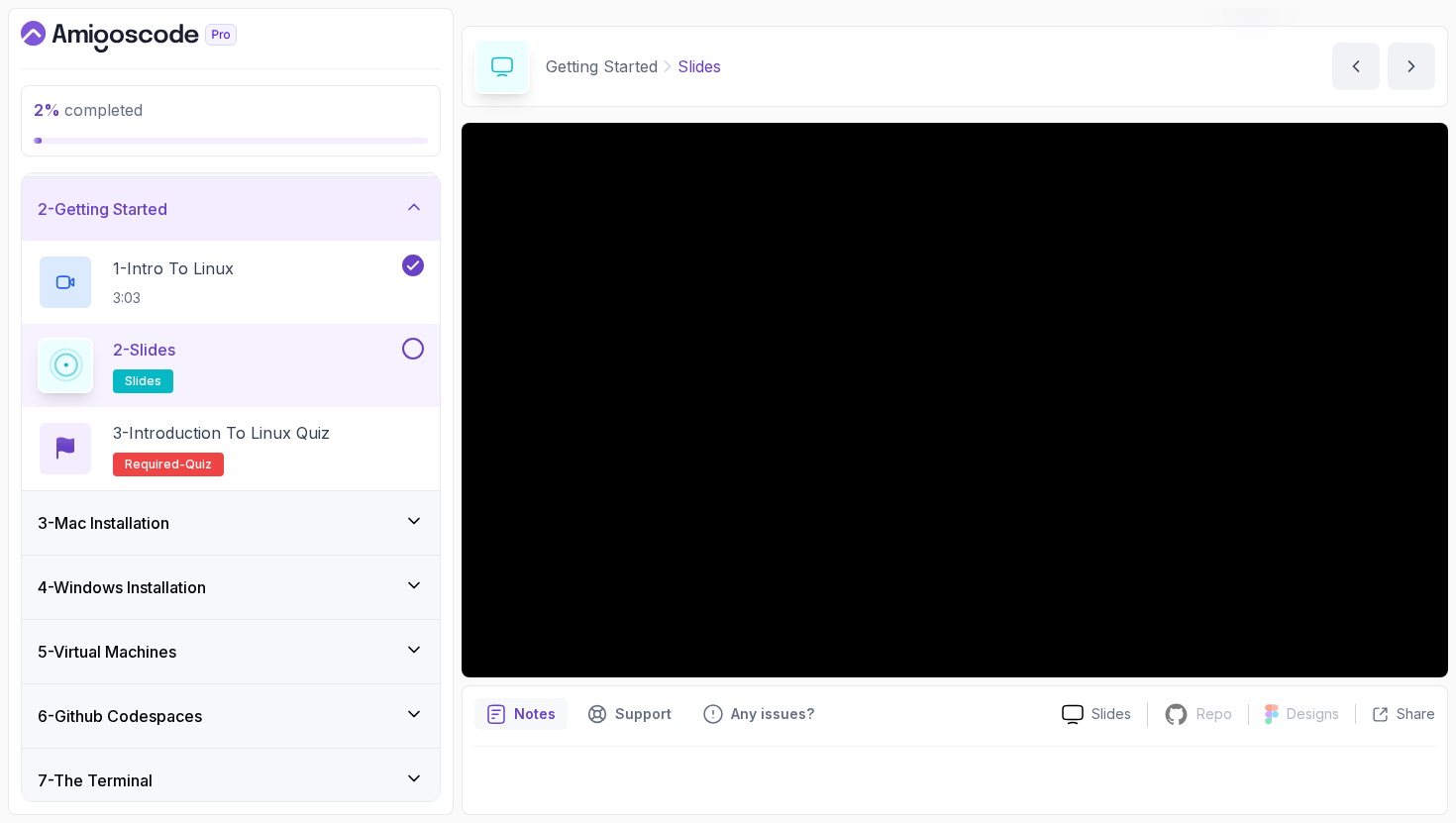 click on "2 % completed 1  -  Intro 2  -  Getting Started 1  -  Intro To Linux 3:03 2  -  Slides slides 3  -  Introduction to Linux Quiz Required- quiz 3  -  Mac Installation 4  -  Windows Installation 5  -  Virtual Machines 6  -  Github Codespaces 7  -  The Terminal 8  -  The Shell 9  -  Linux Commands 10  -  Linux File System 11  -  Working With Files 12  -  Working With Directories 13  -  Users And Groups 14  -  File Permissions 15  -  Outro My Courses Linux Fundamentals 20  Points 1 [NAME] [LAST] Software Developer 2 - Getting Started  2 % completed Getting Started Slides Slides by  [NAME] Slides Repo Repository not available Designs Design not available Share Notes Support Any issues? Slides Repo Repository not available Designs Design not available Share" at bounding box center (728, 411) 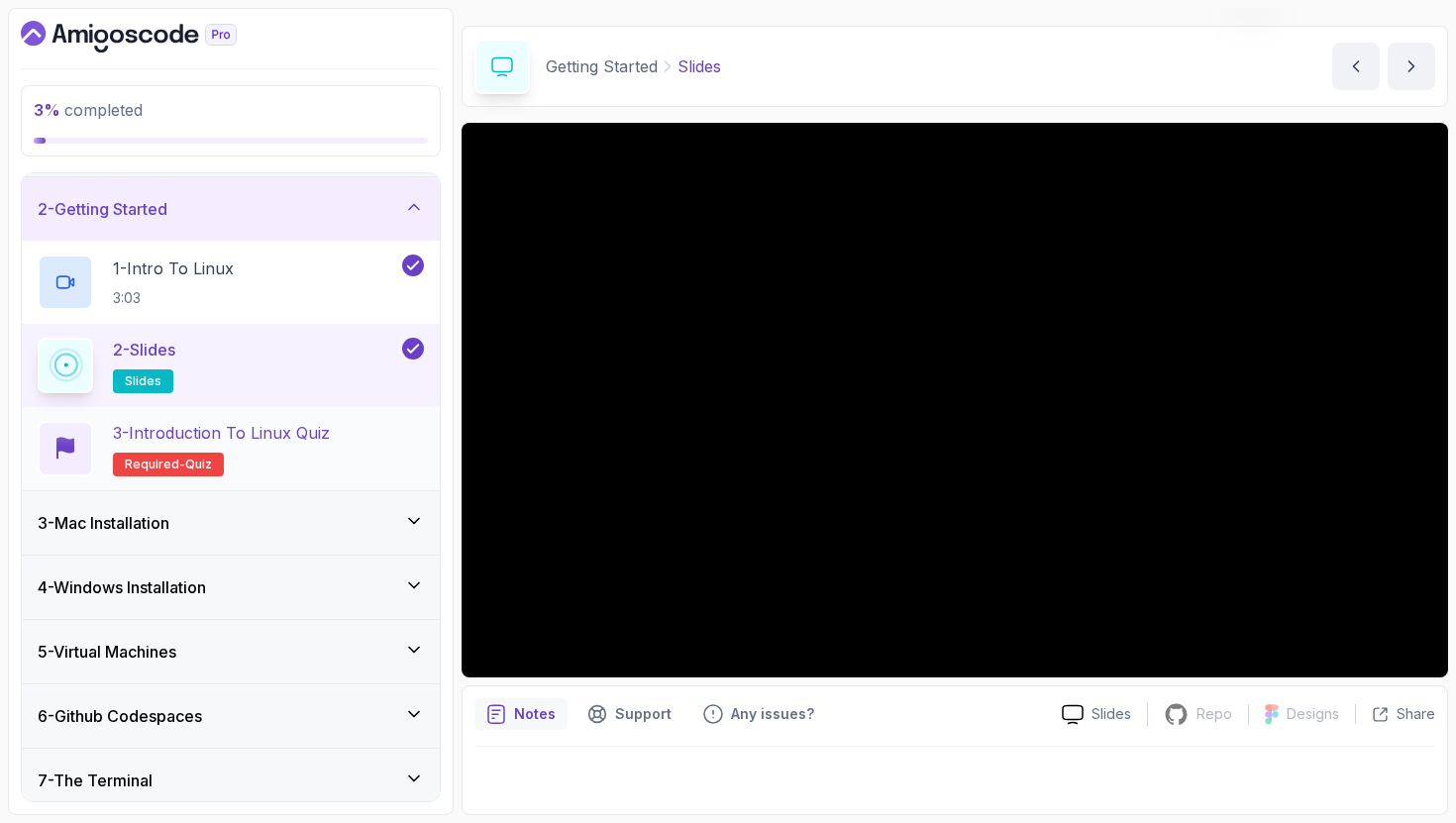 click on "3  -  Introduction to Linux Quiz" at bounding box center (221, 433) 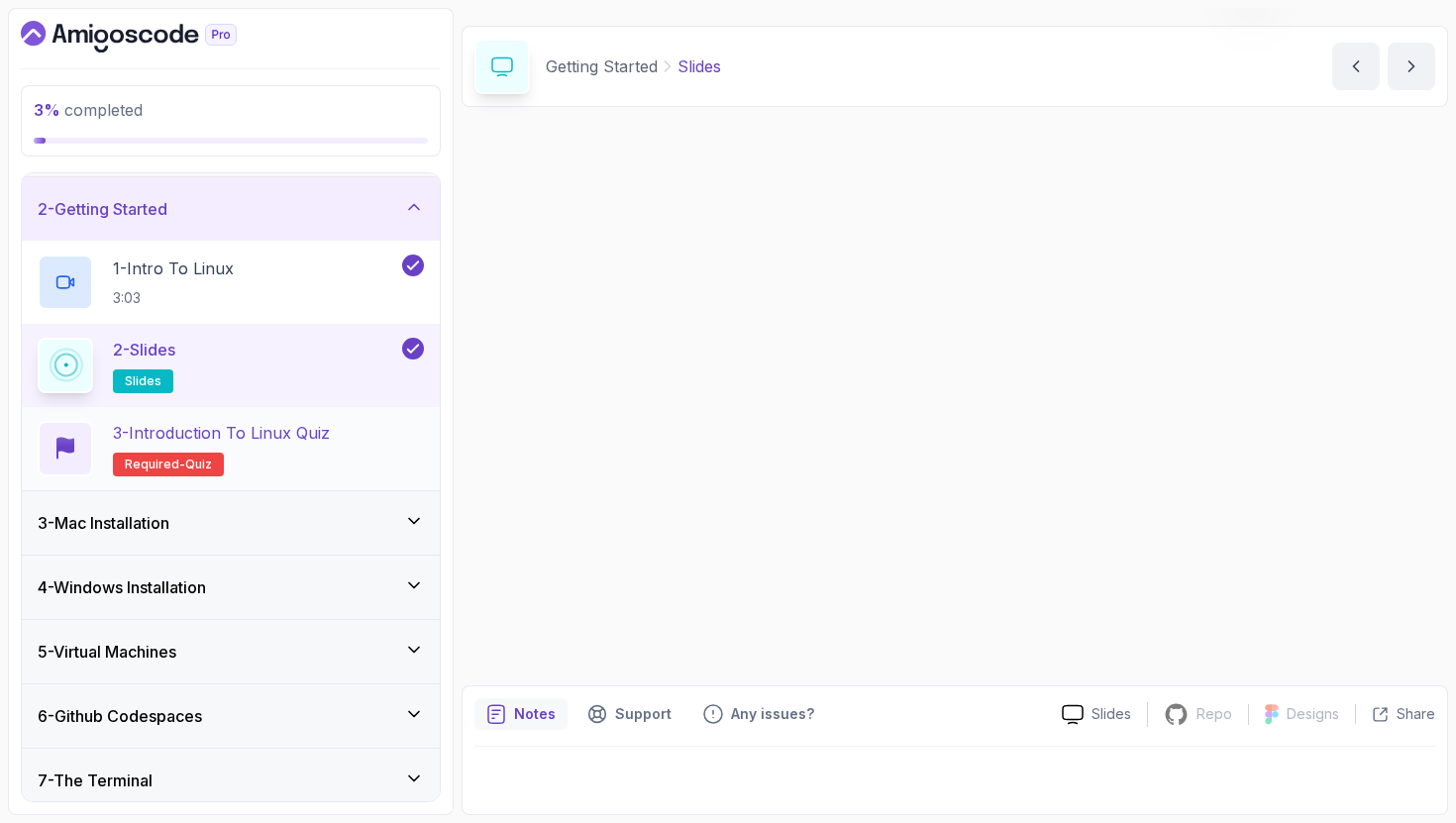 scroll, scrollTop: 0, scrollLeft: 0, axis: both 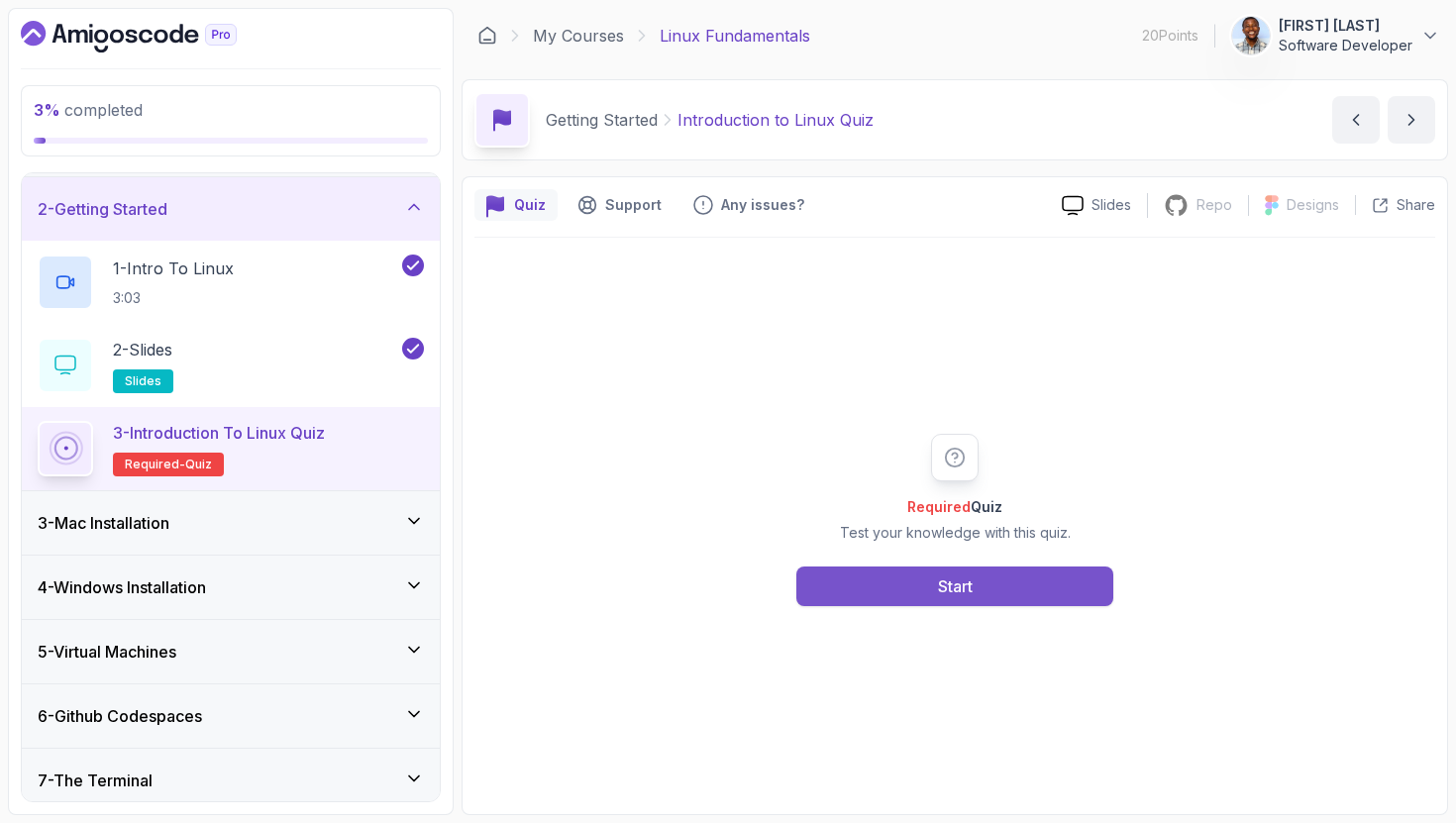 click on "Start" at bounding box center [955, 586] 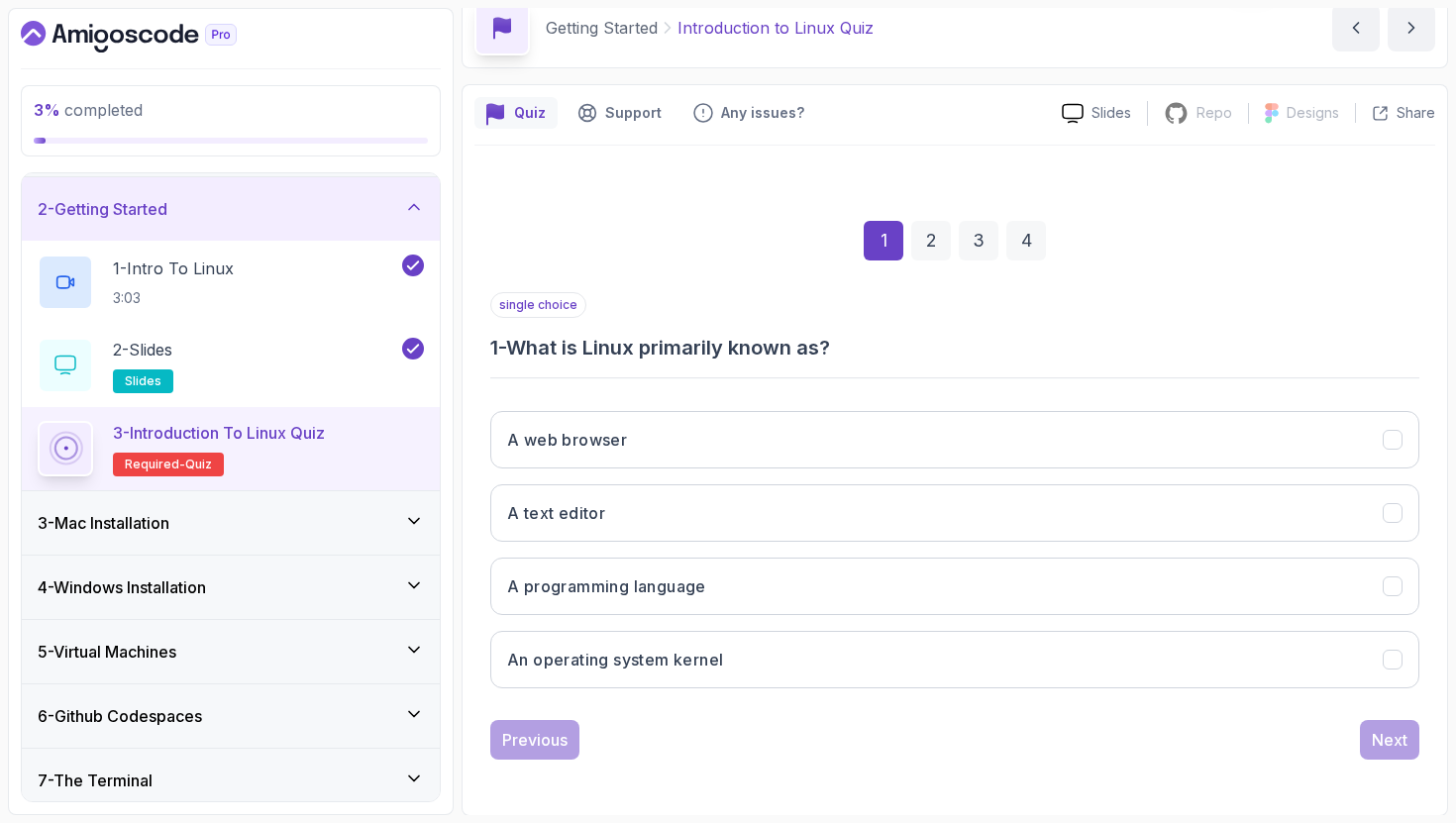 scroll, scrollTop: 93, scrollLeft: 0, axis: vertical 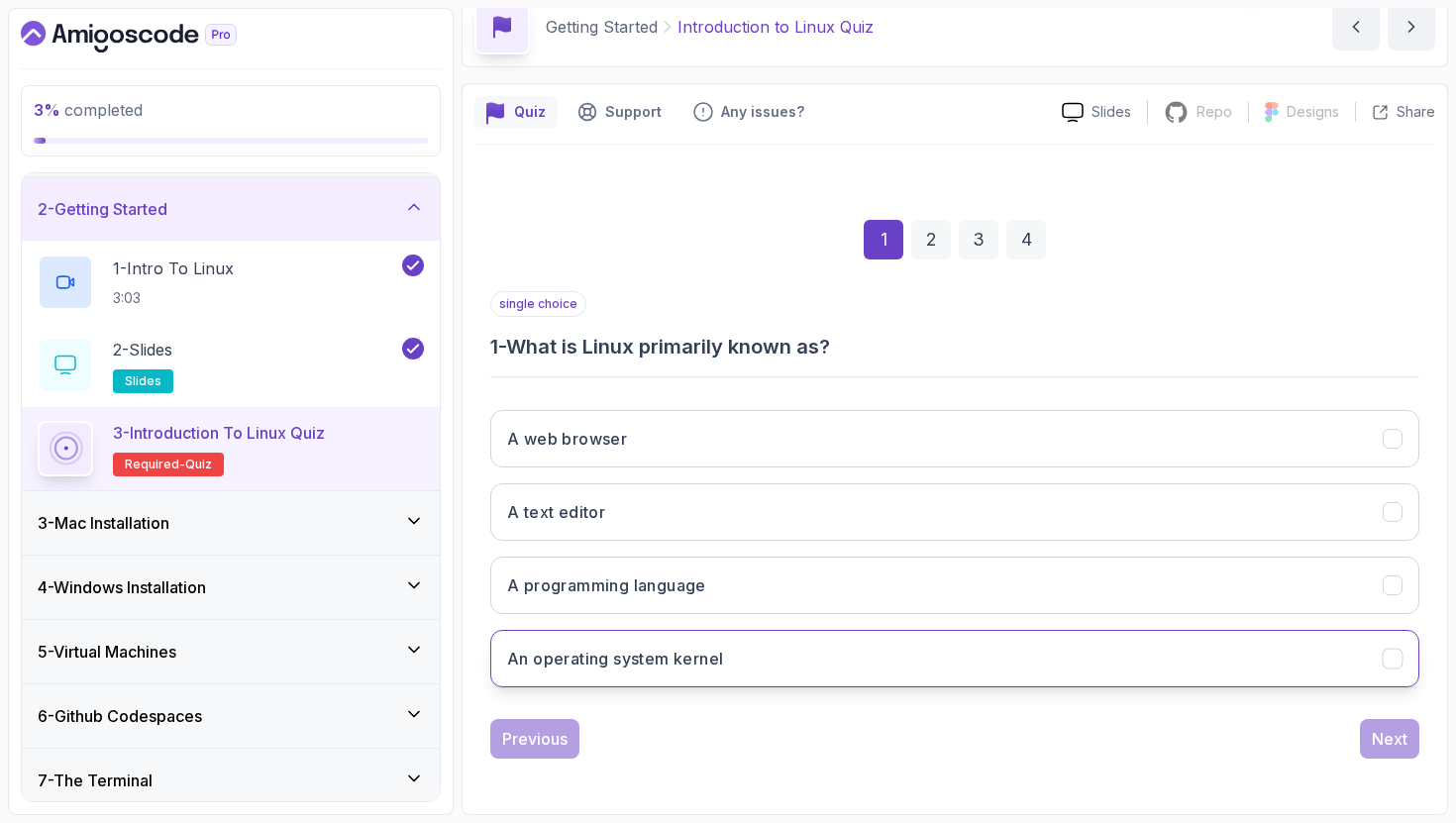 click on "An operating system kernel" at bounding box center [615, 659] 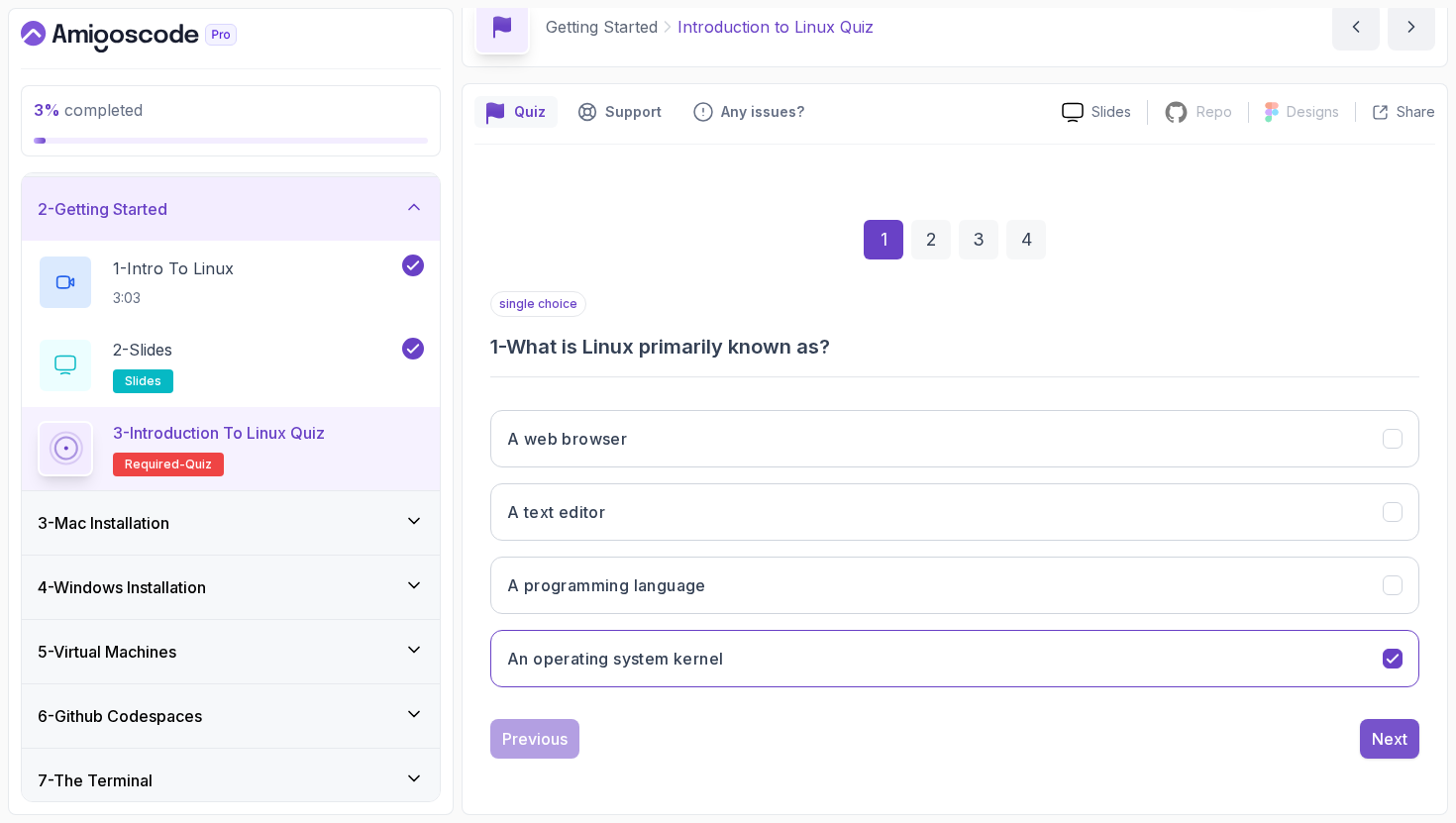 click on "Next" at bounding box center (1390, 739) 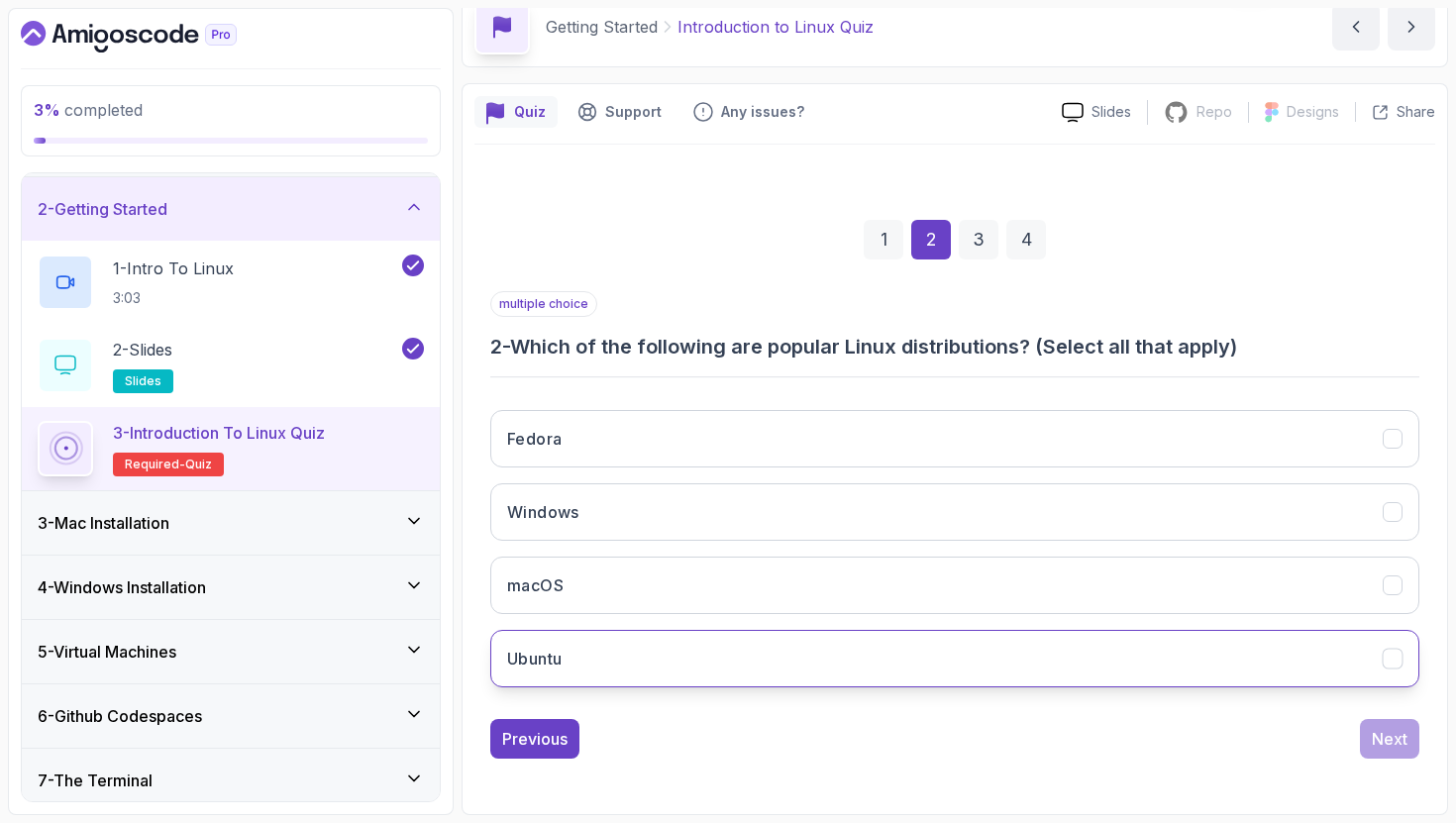 click on "Ubuntu" at bounding box center [955, 659] 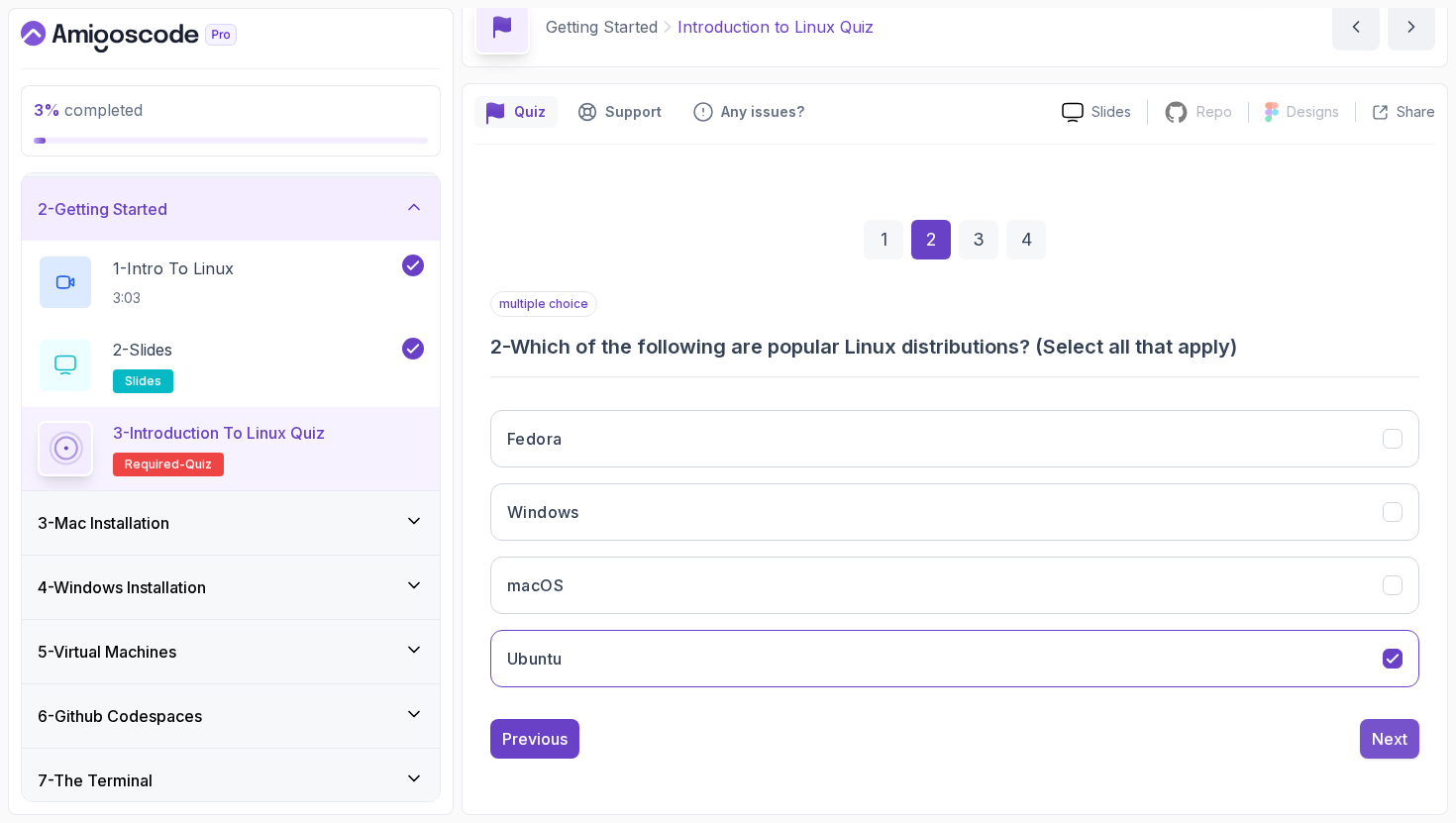 click on "Next" at bounding box center (1390, 739) 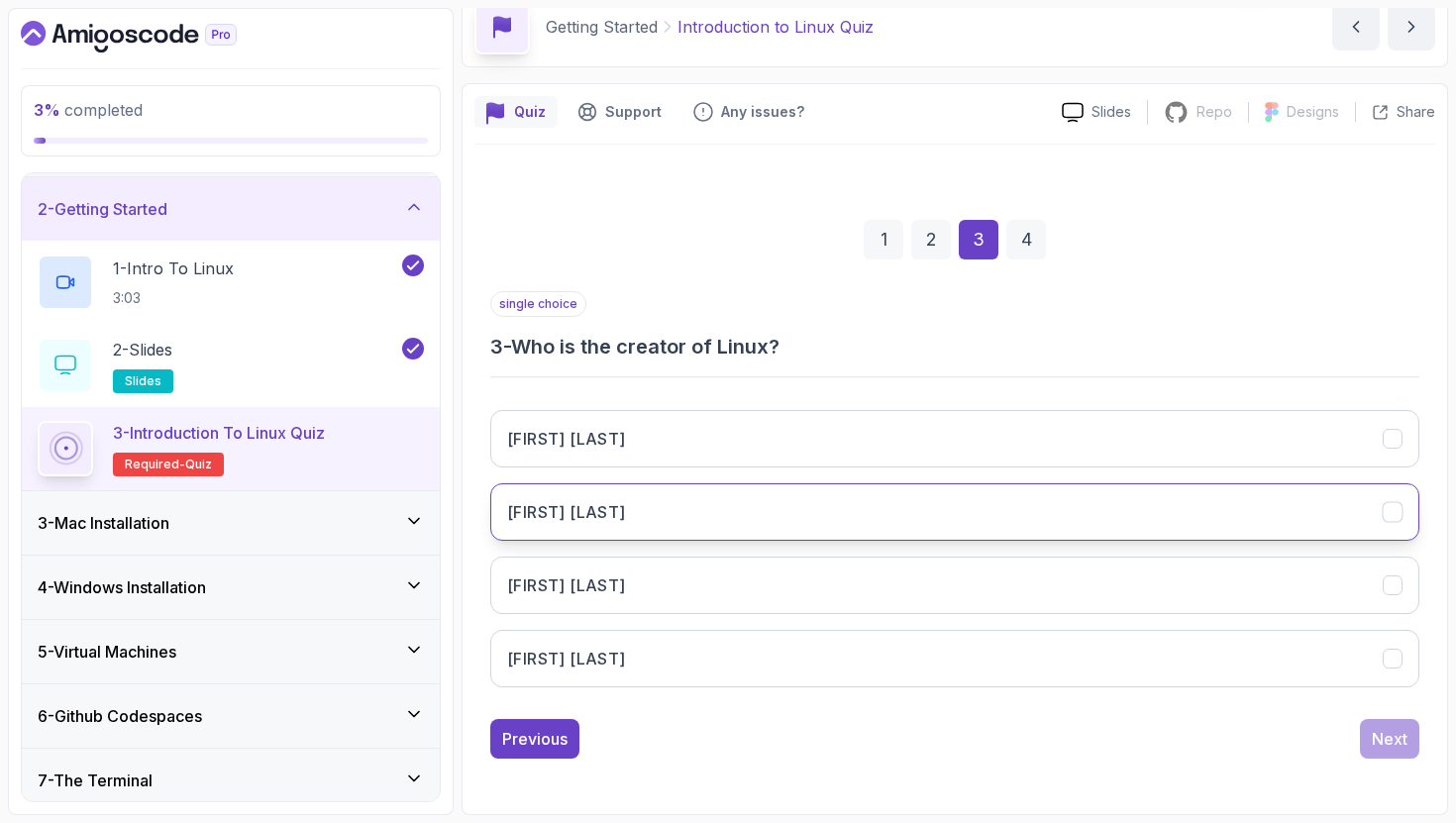 click on "[FIRST] [LAST]" at bounding box center (955, 512) 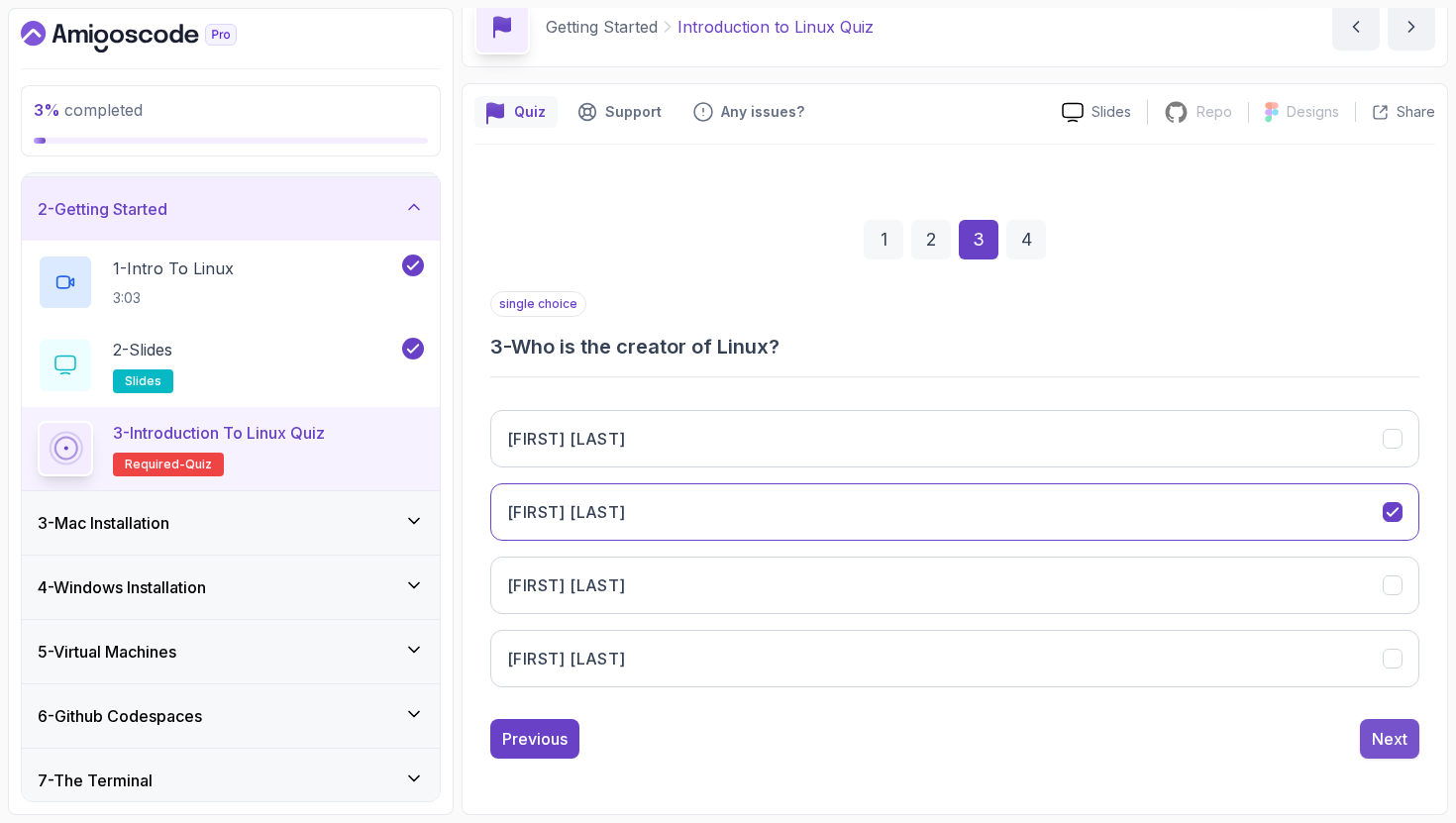click on "Next" at bounding box center [1390, 739] 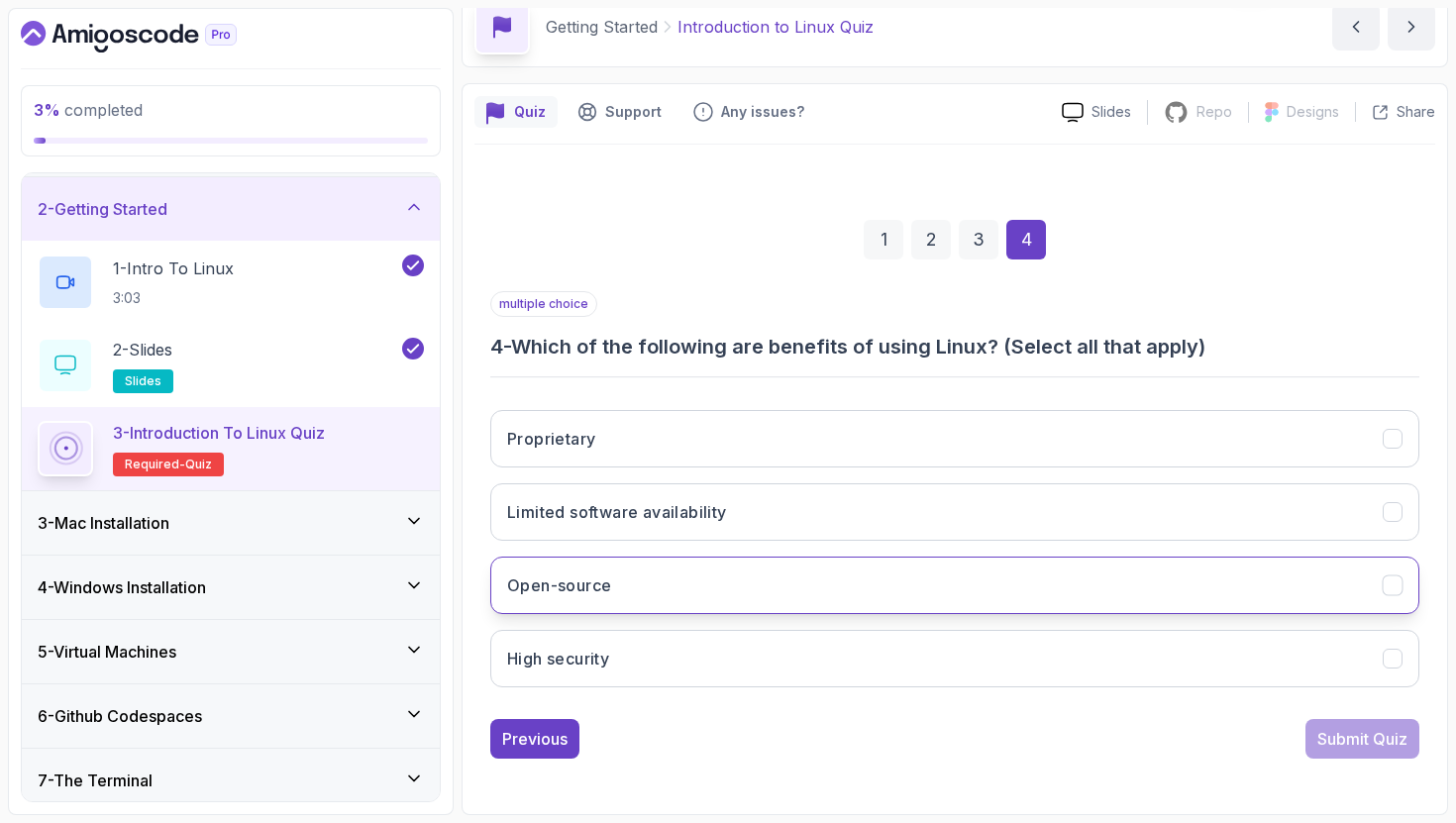 click on "Open-source" at bounding box center (955, 585) 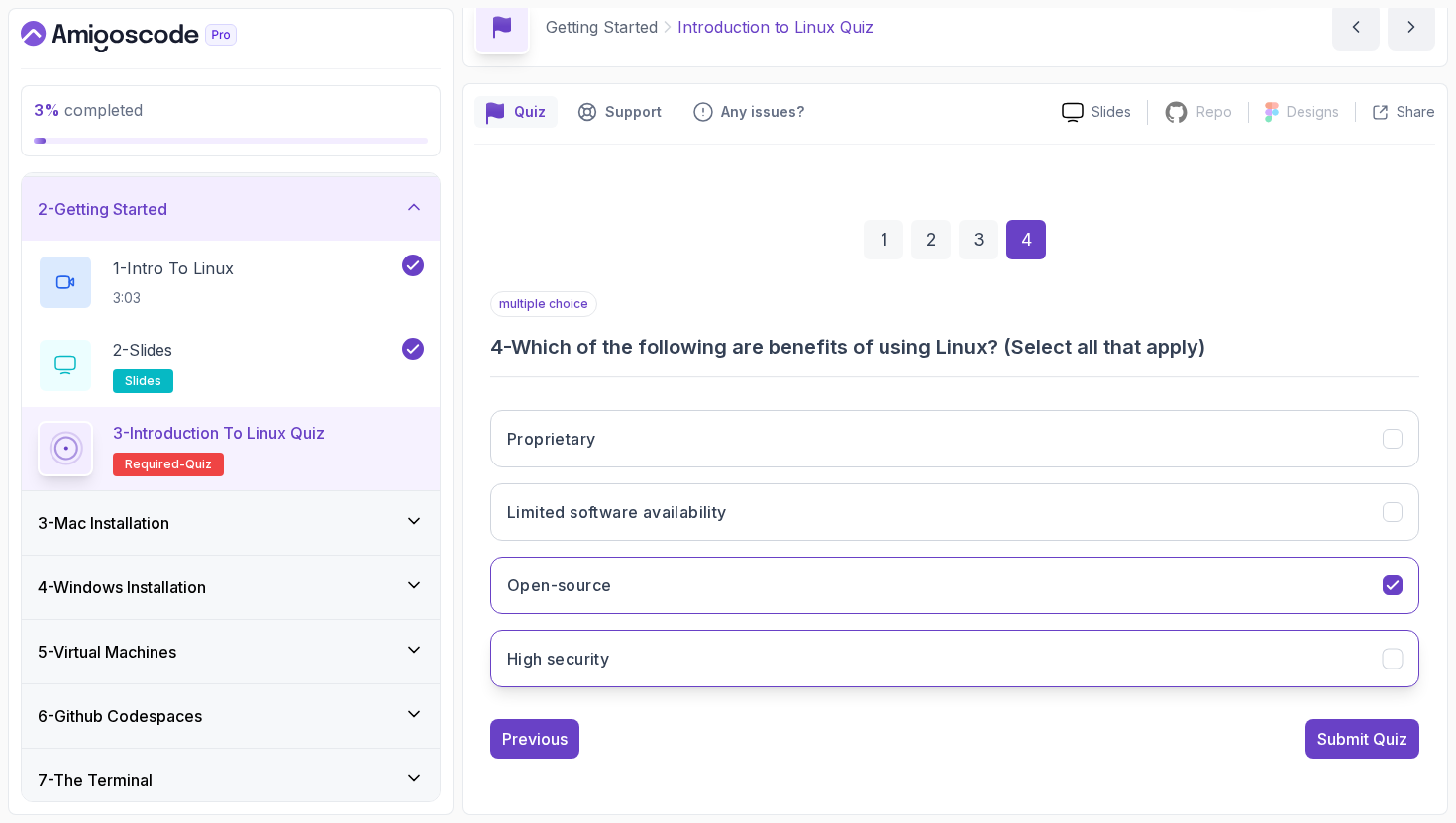 click on "High security" at bounding box center [955, 659] 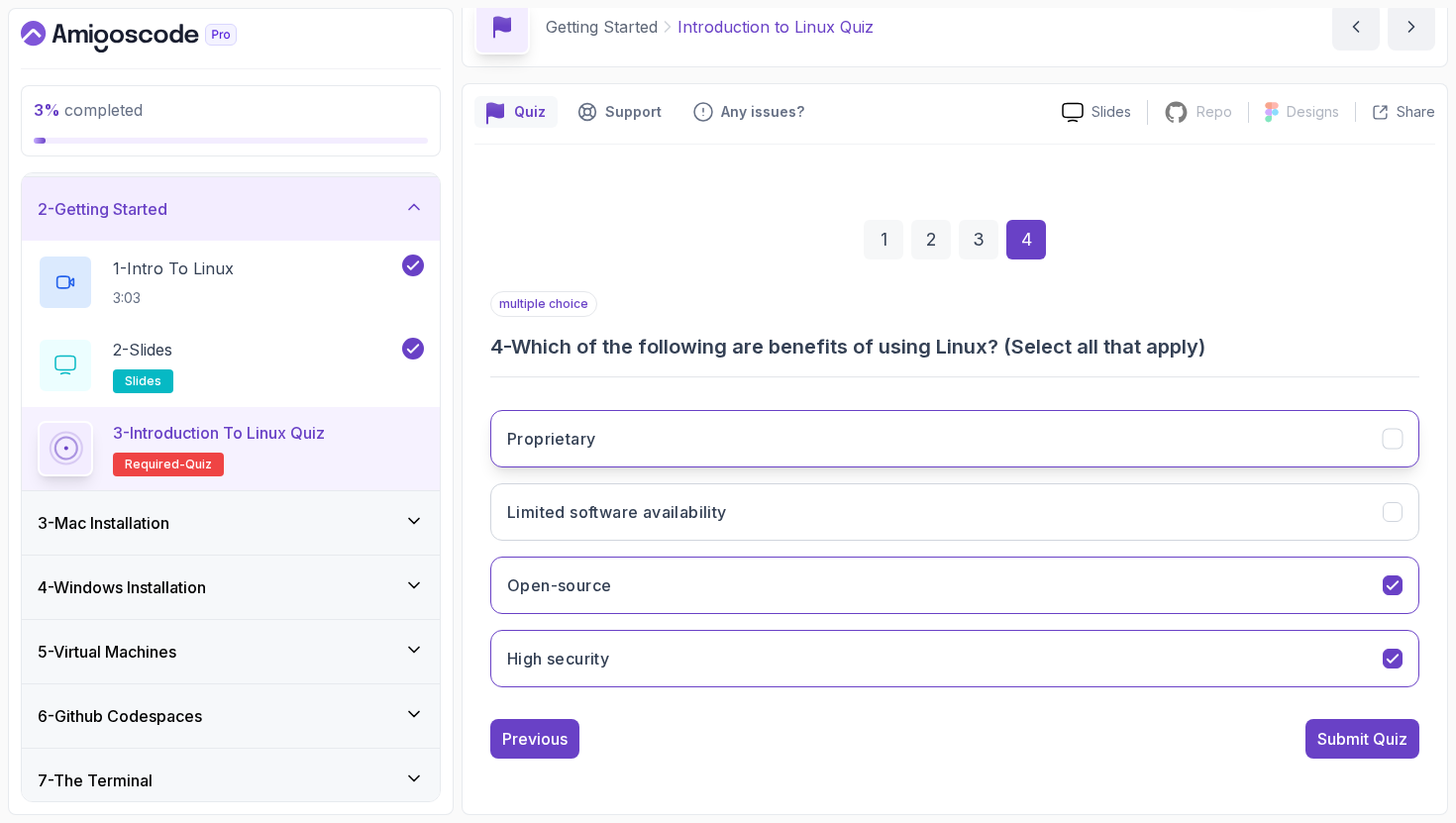 click on "Proprietary" at bounding box center (955, 439) 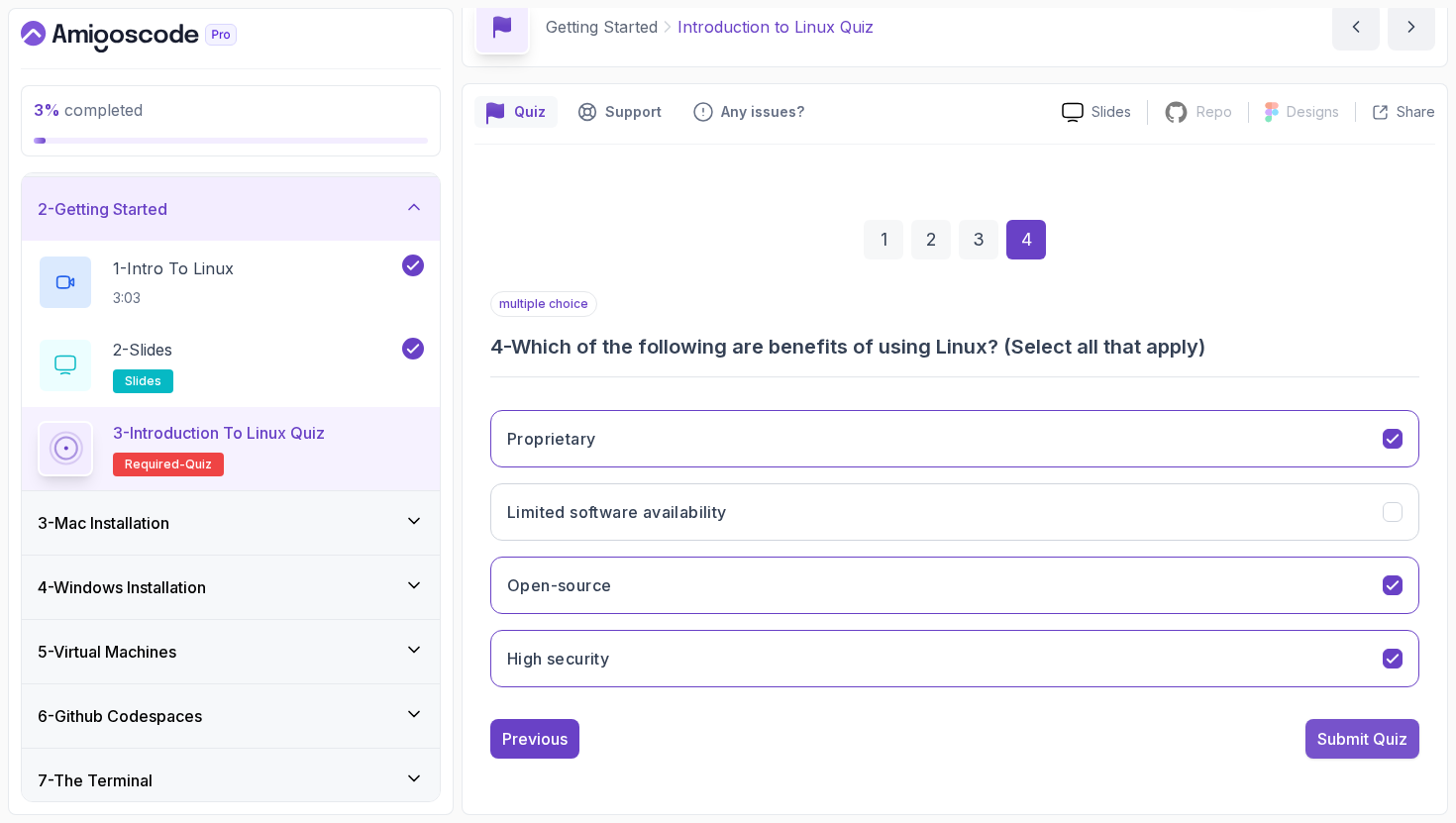click on "Submit Quiz" at bounding box center [1362, 739] 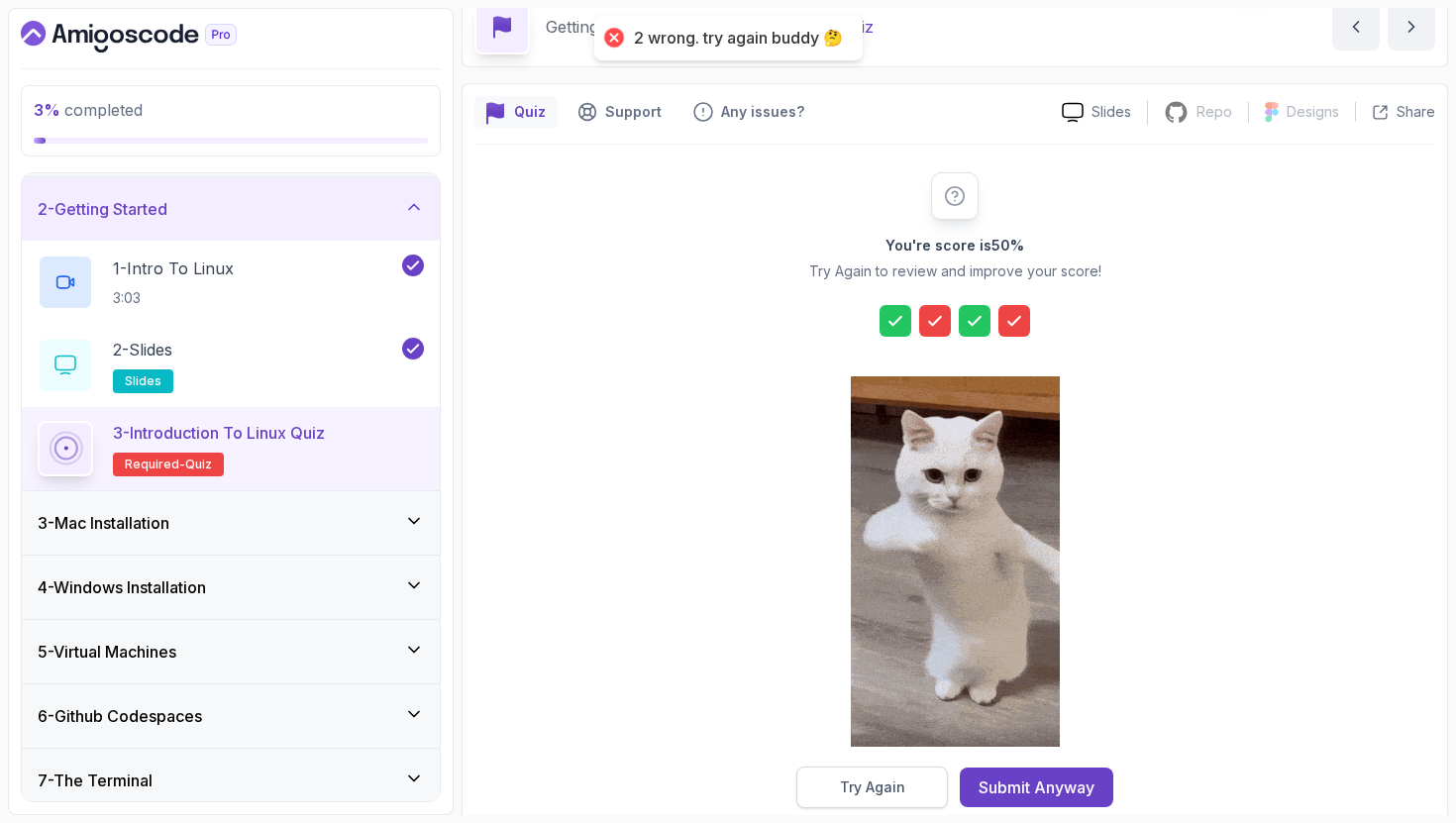 click on "Try Again" at bounding box center (872, 787) 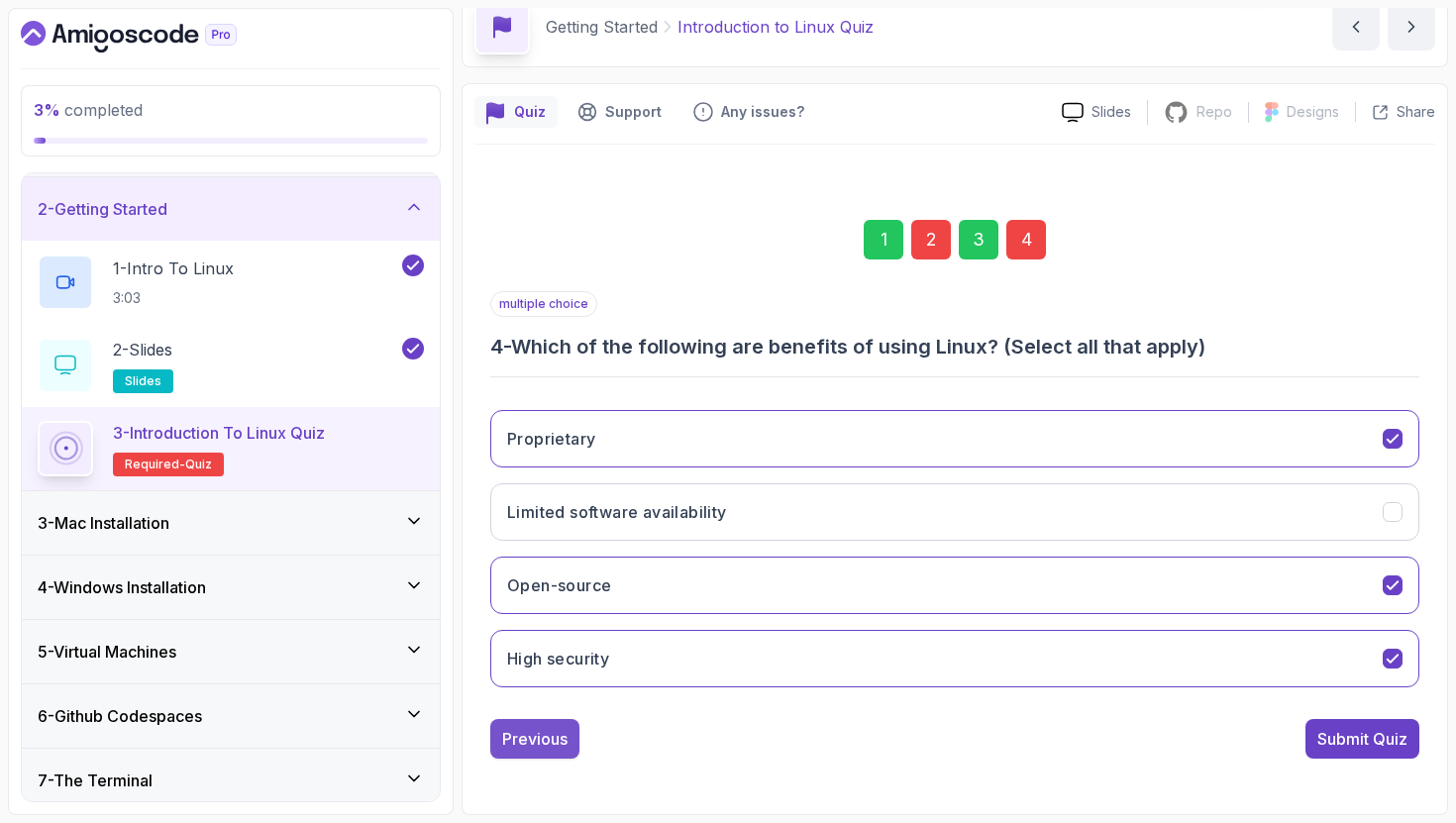 click on "Previous" at bounding box center (535, 739) 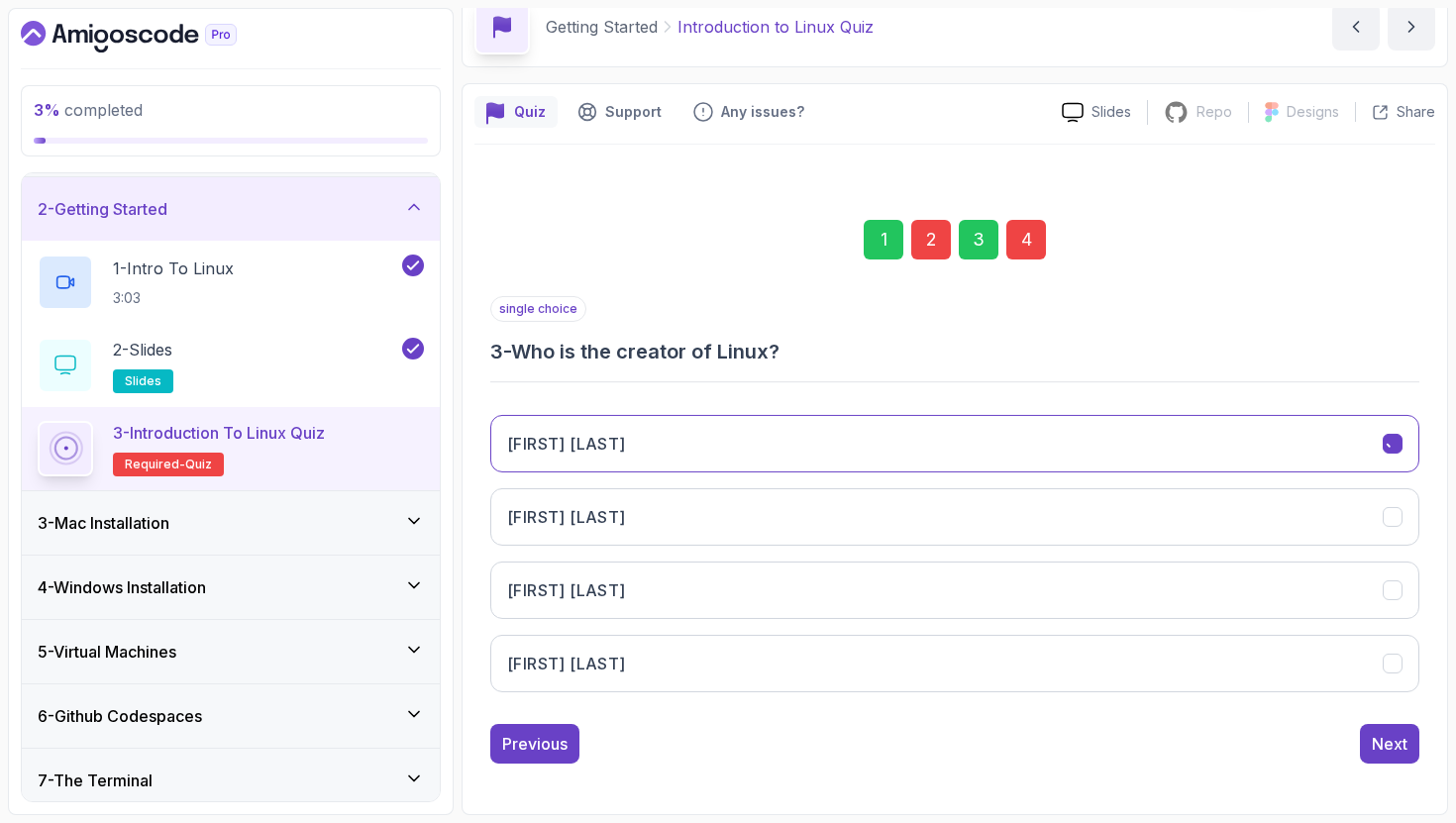 click on "Previous" at bounding box center [535, 744] 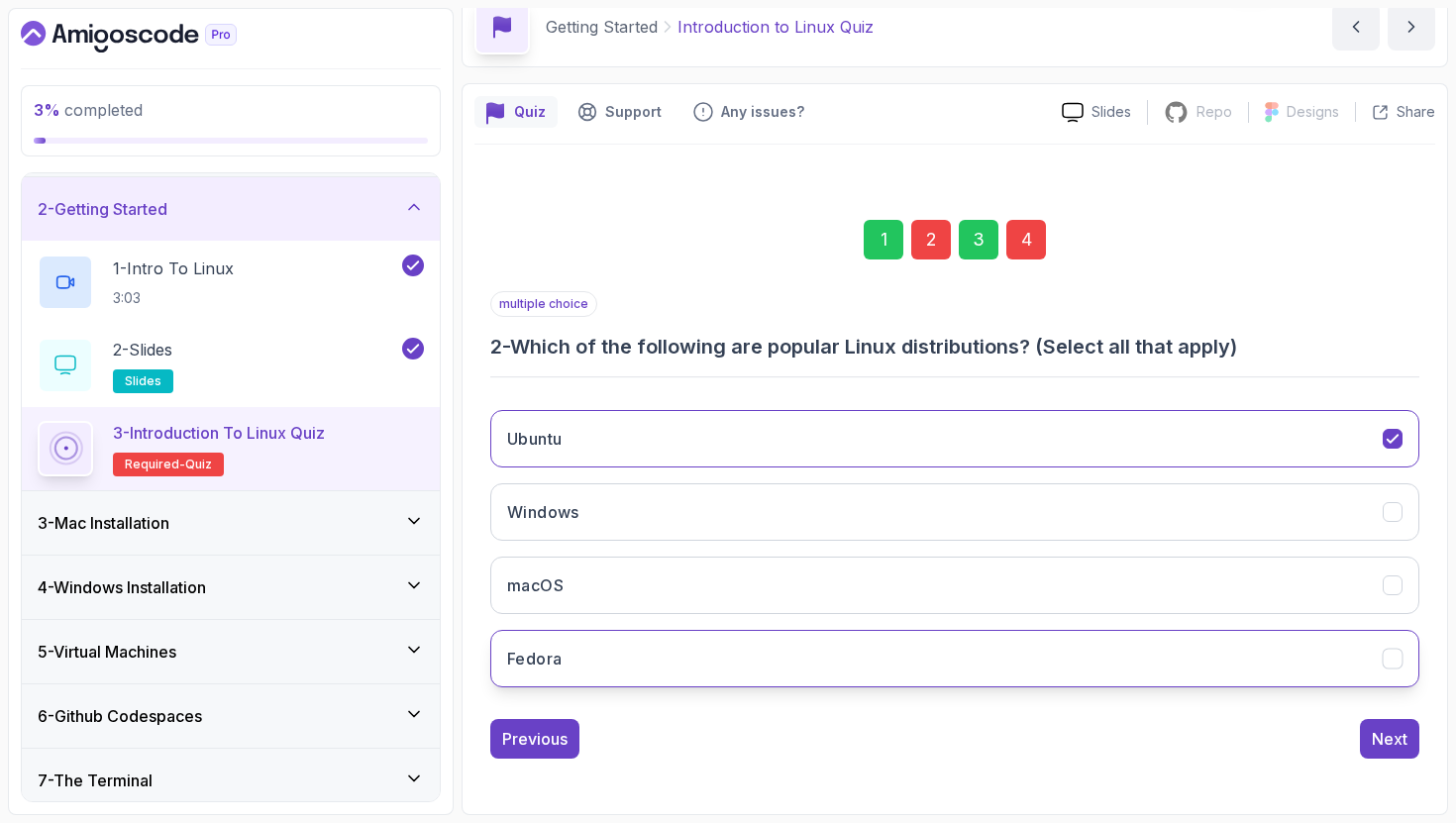 click on "Fedora" at bounding box center (955, 659) 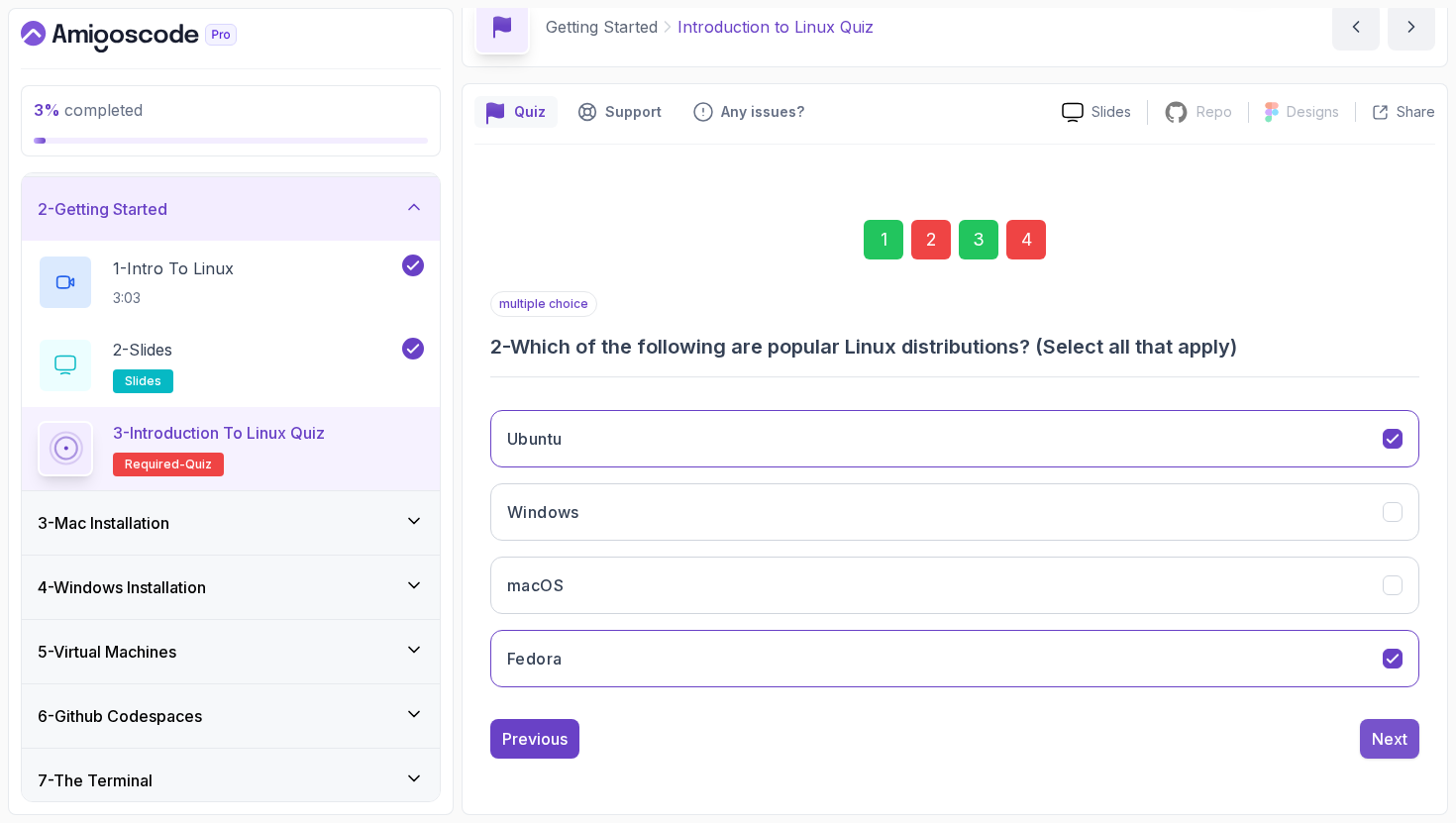 click on "Next" at bounding box center [1390, 739] 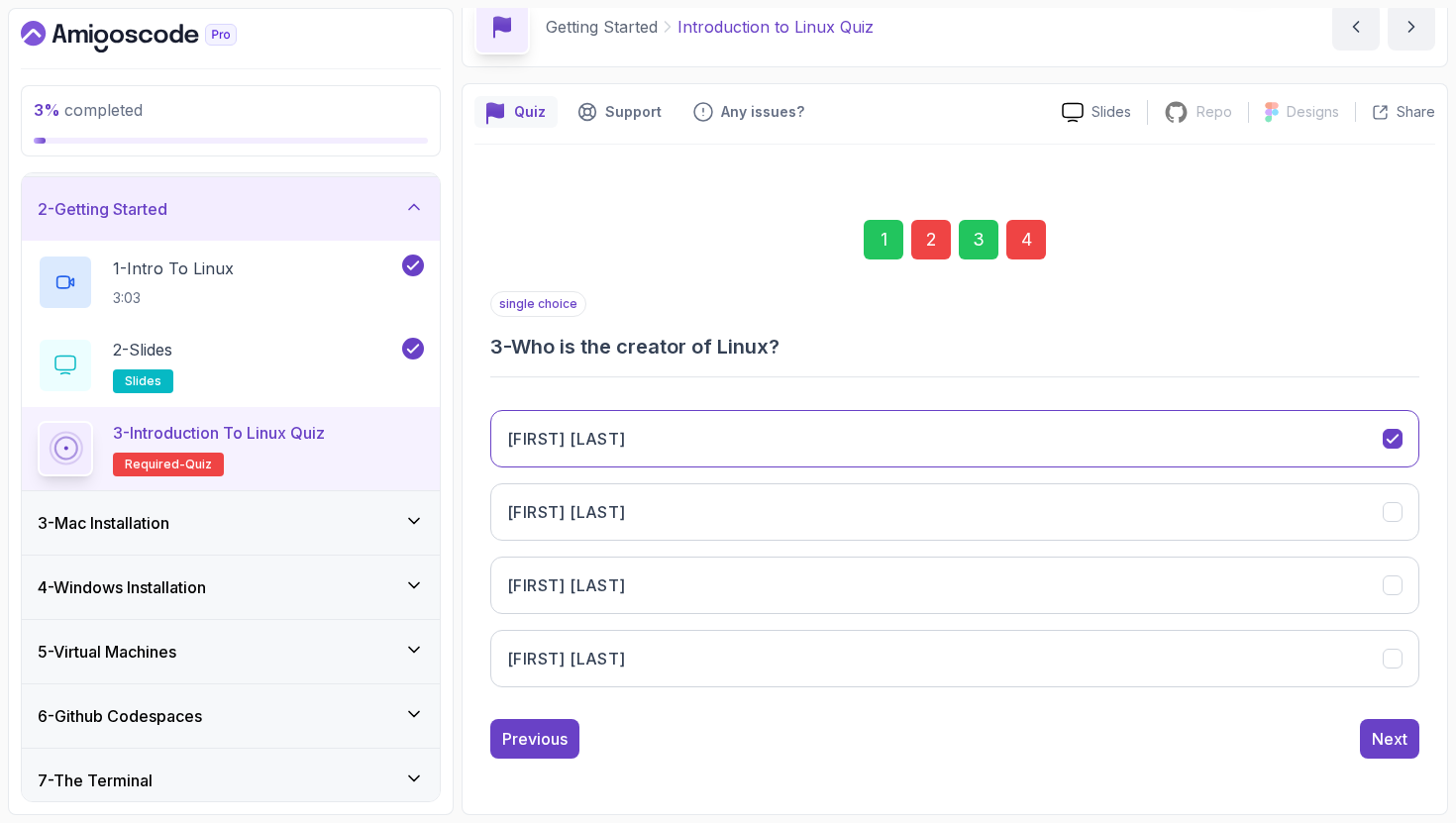 click on "Next" at bounding box center [1390, 739] 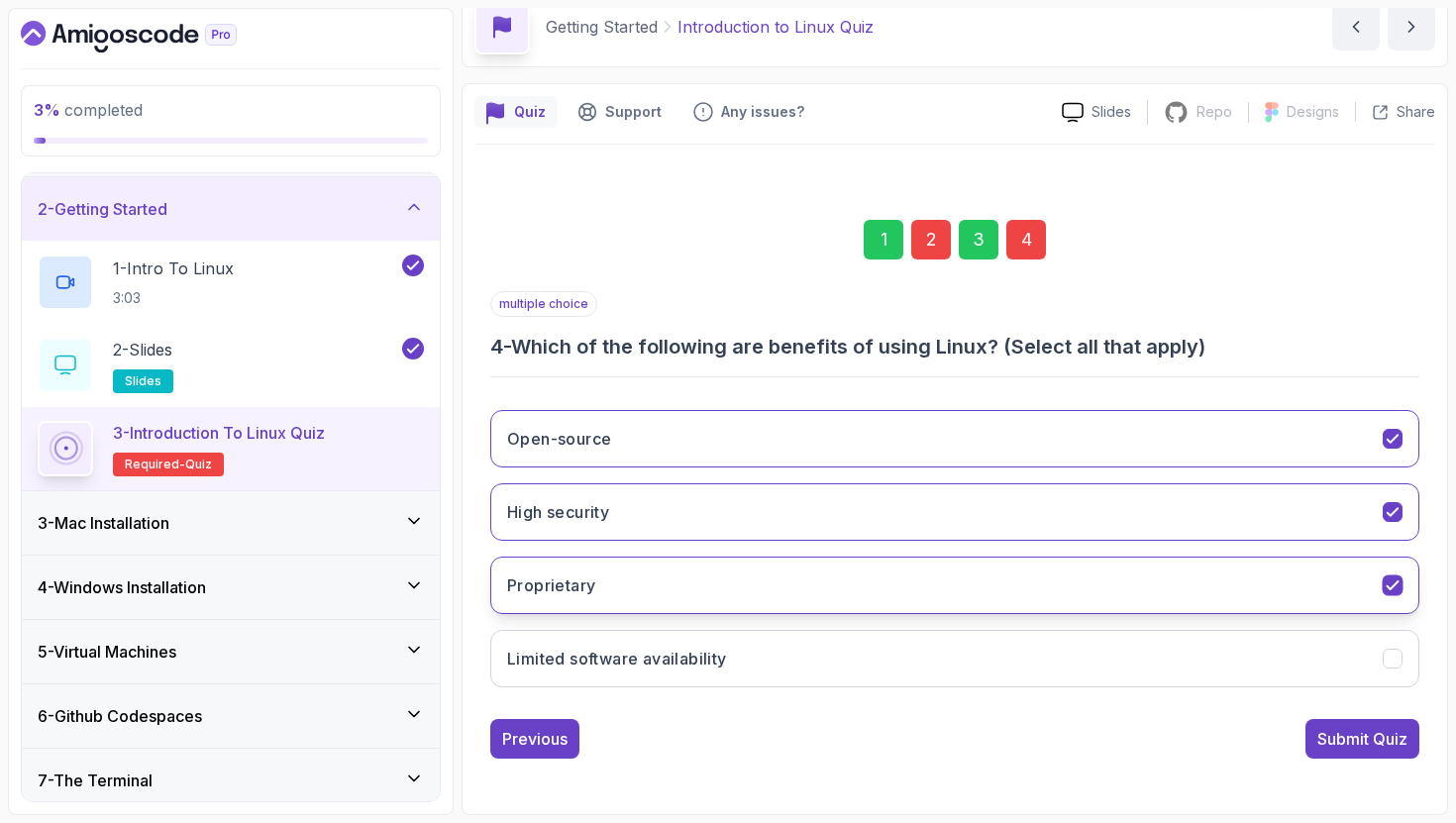 click on "Proprietary" at bounding box center (955, 585) 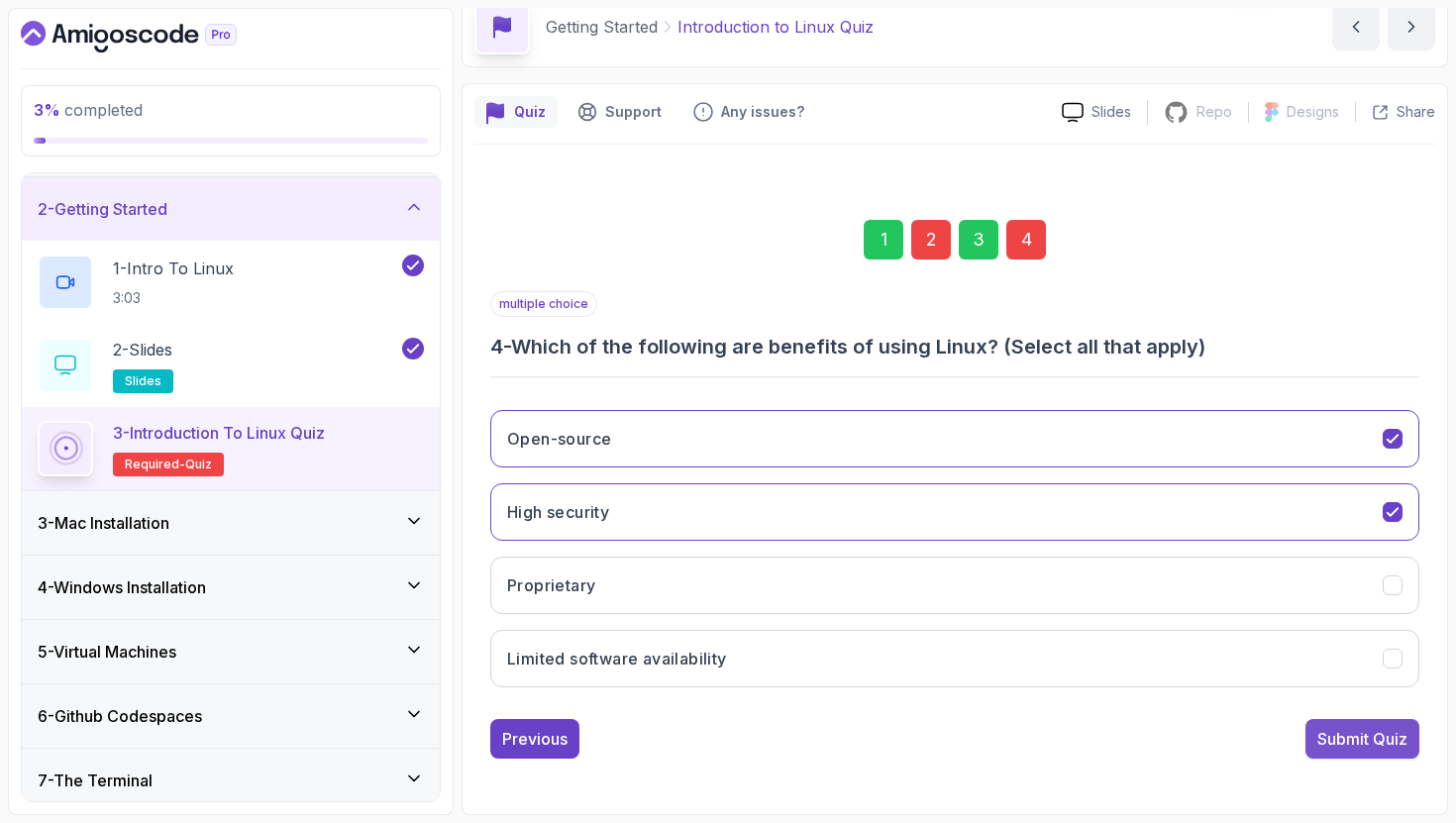 click on "Submit Quiz" at bounding box center (1362, 739) 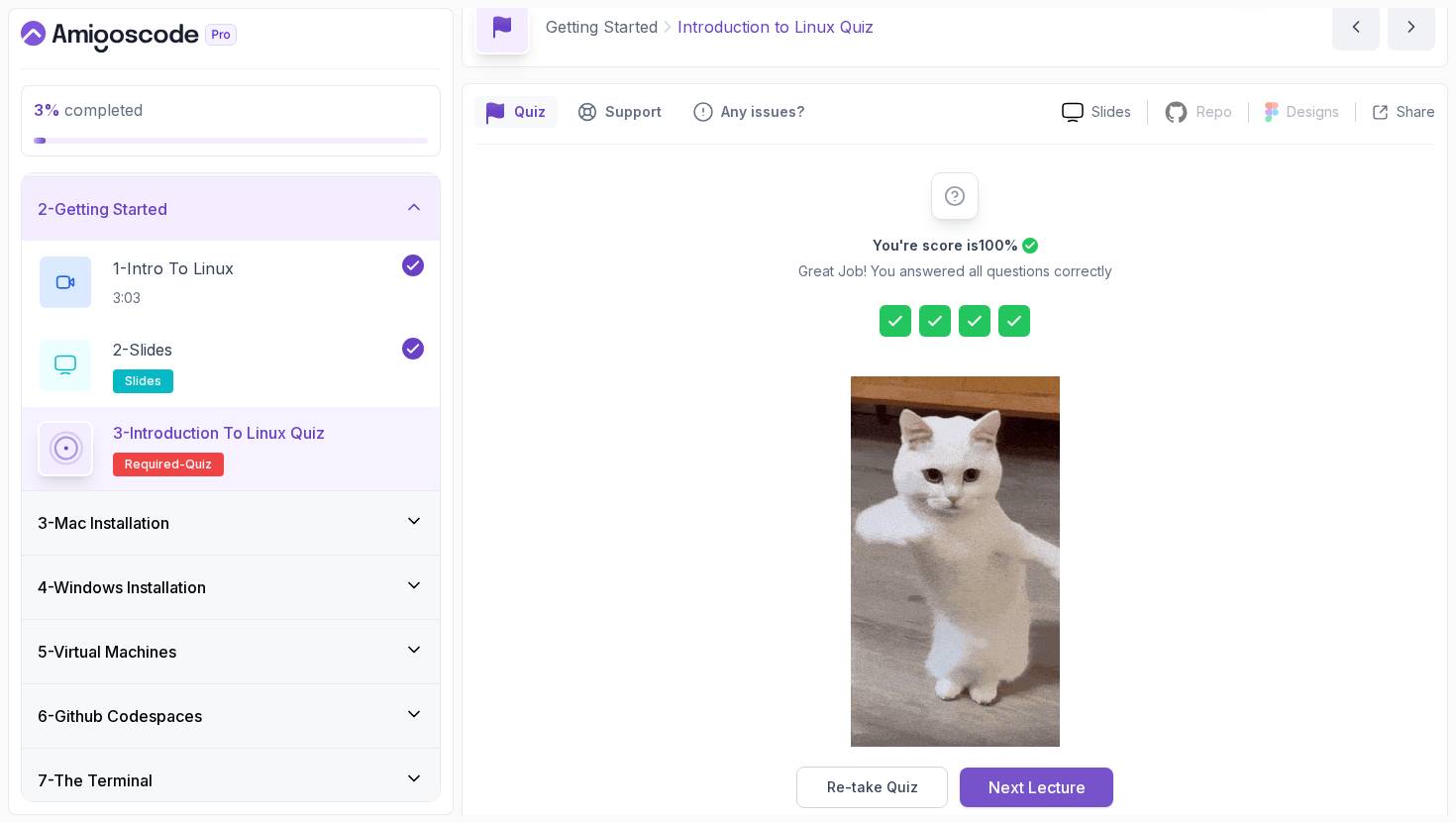 click on "Next Lecture" at bounding box center [1037, 787] 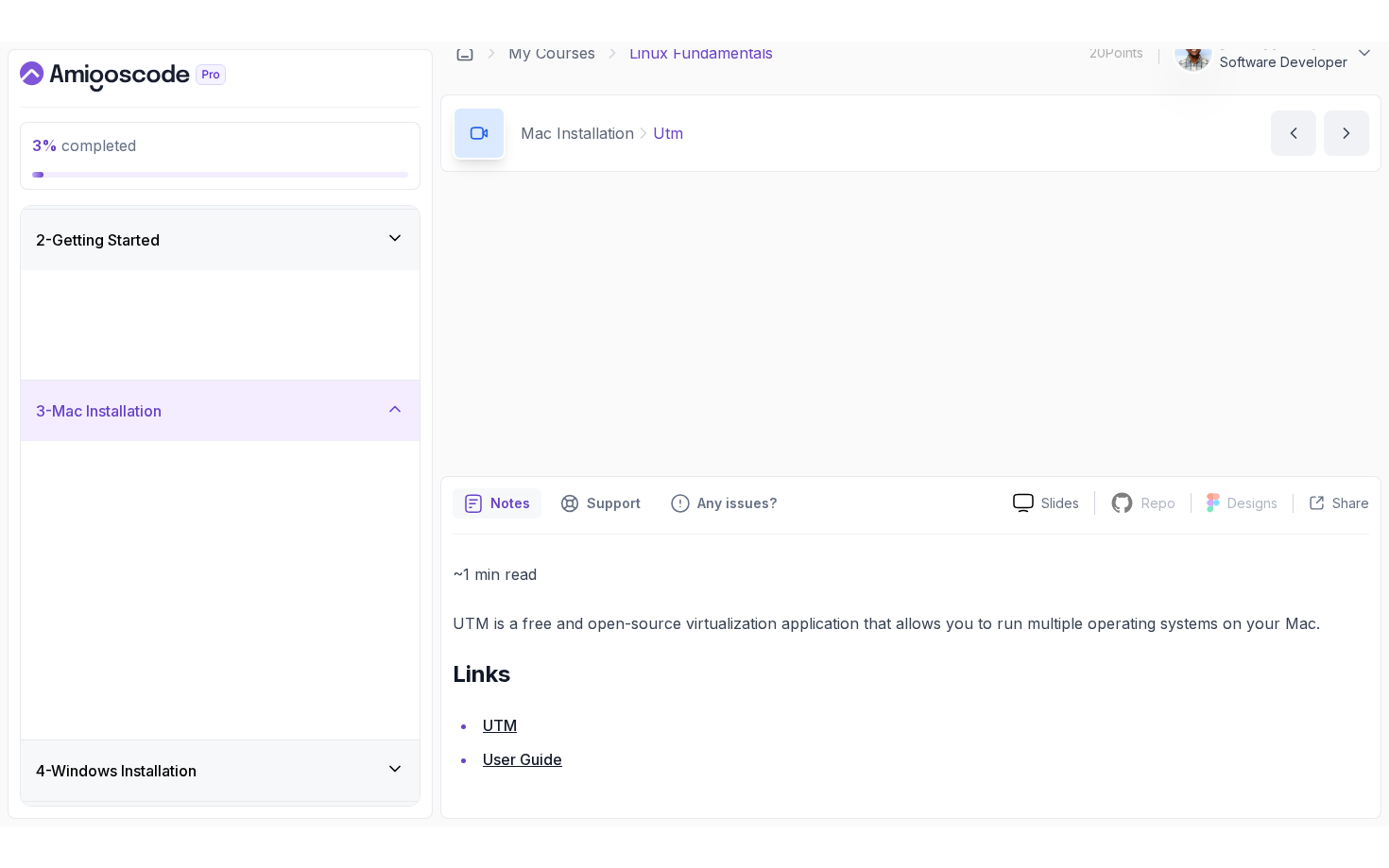 scroll, scrollTop: 0, scrollLeft: 0, axis: both 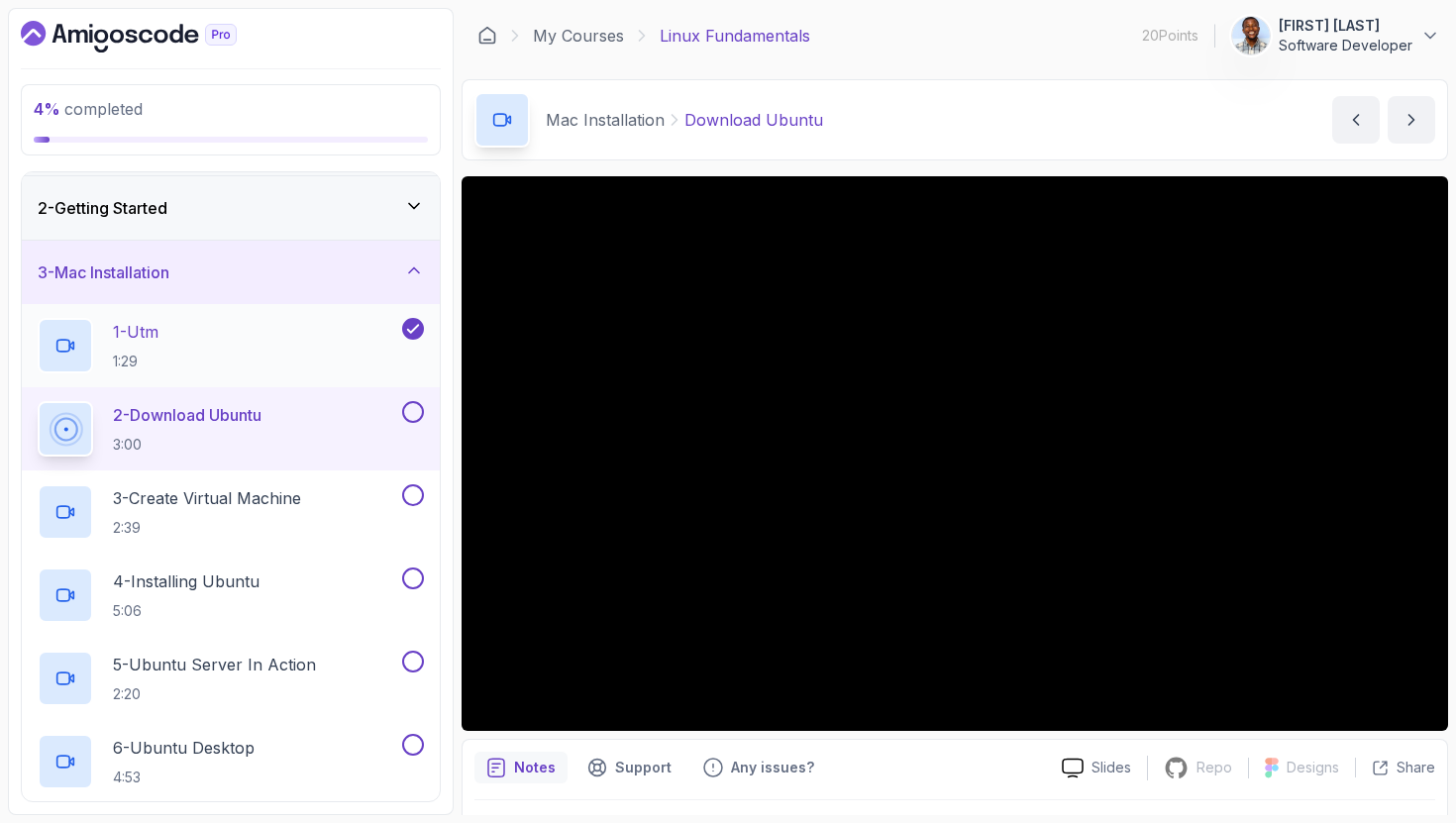 click on "1  -  Utm" at bounding box center [136, 332] 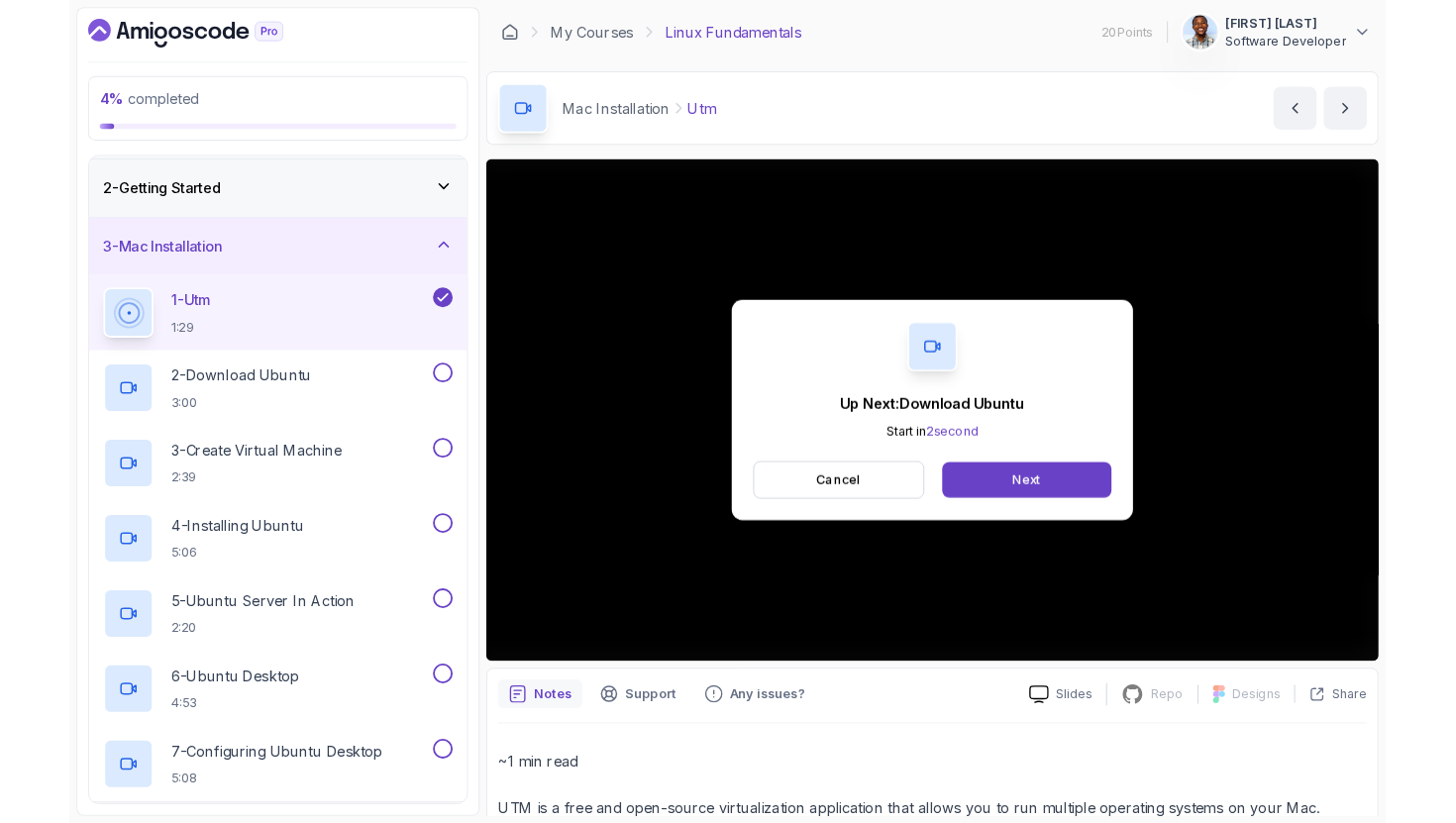 scroll, scrollTop: 858, scrollLeft: 0, axis: vertical 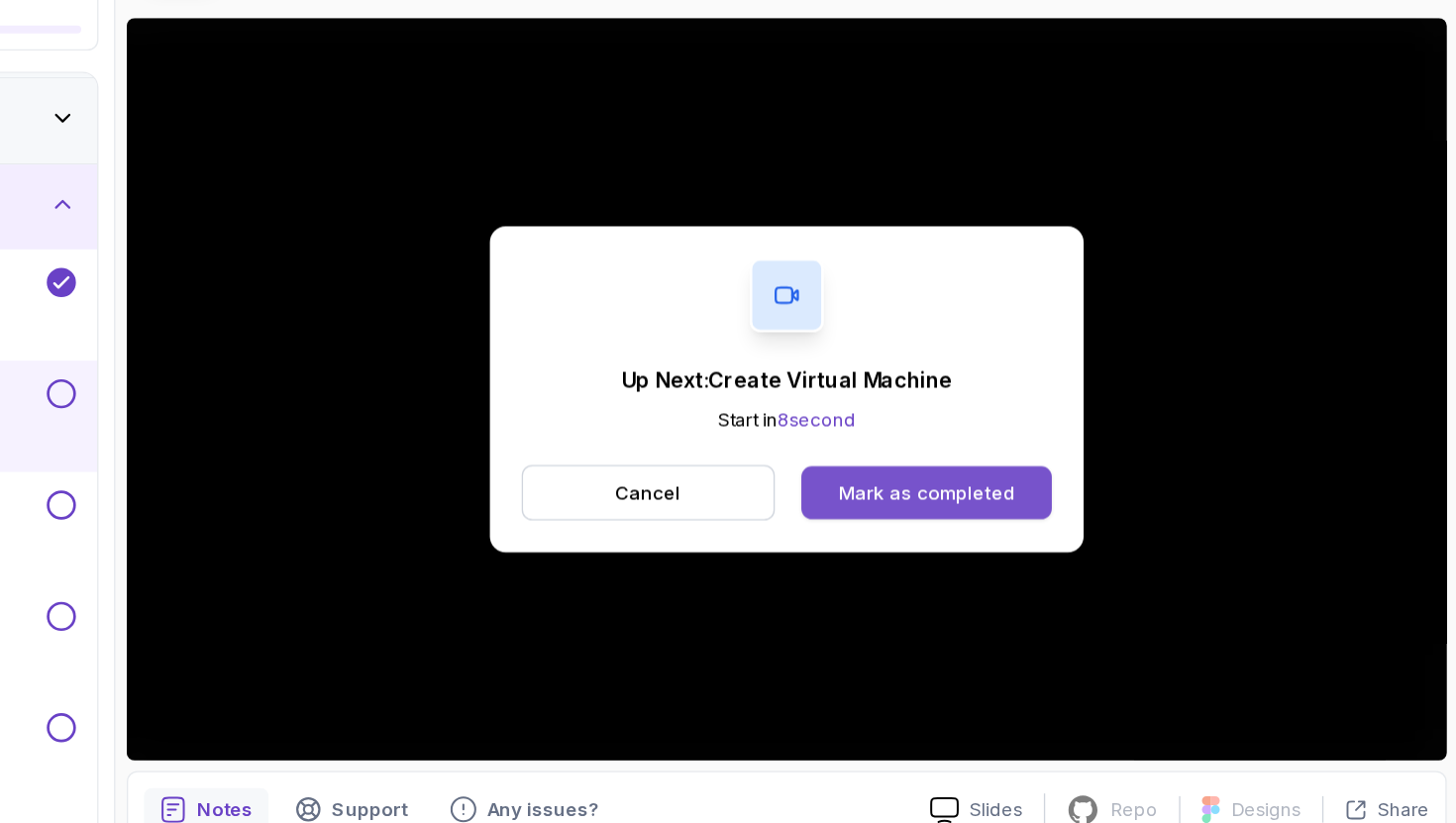 click on "Mark as completed" at bounding box center [1059, 486] 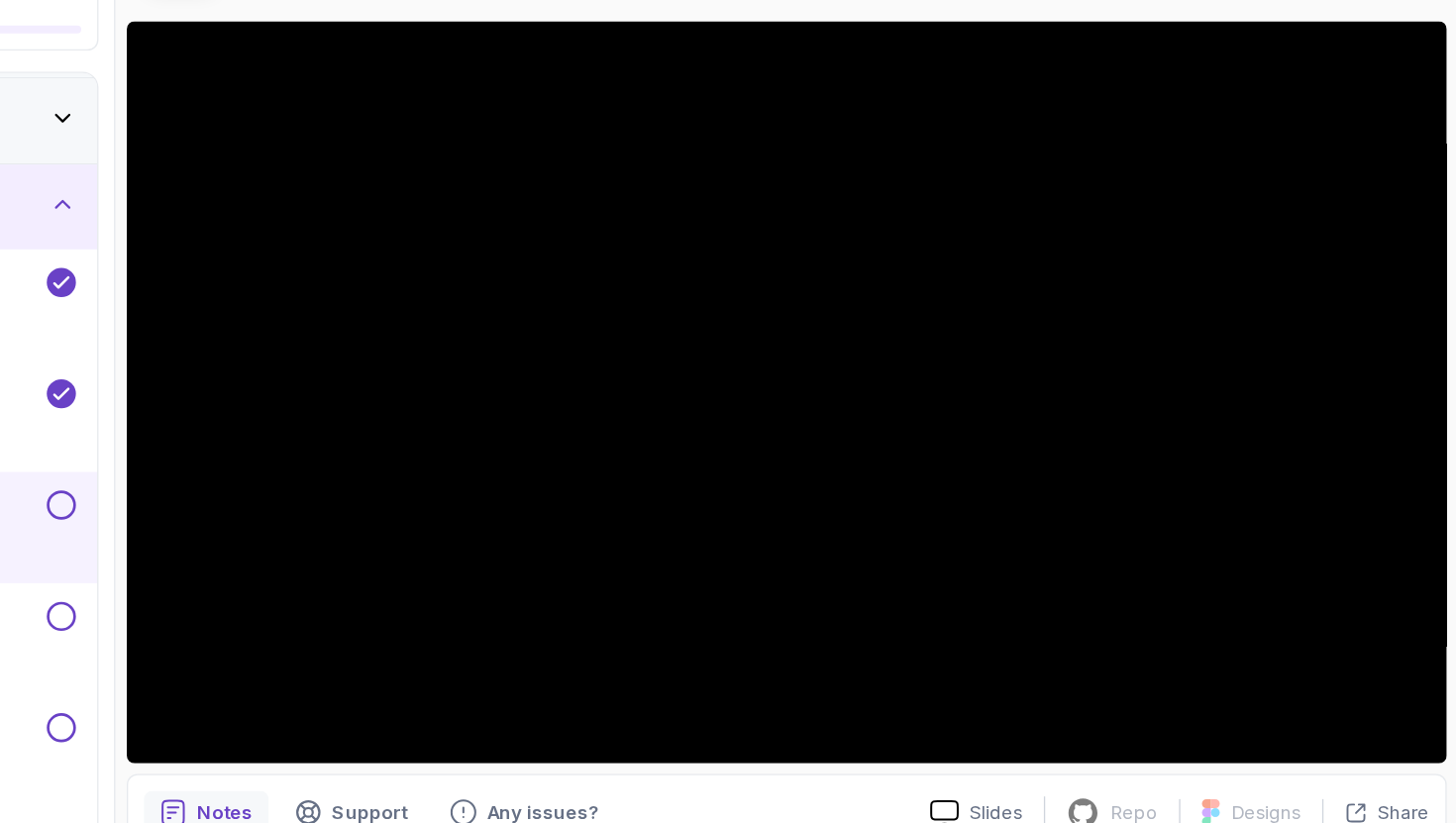 scroll, scrollTop: 0, scrollLeft: 0, axis: both 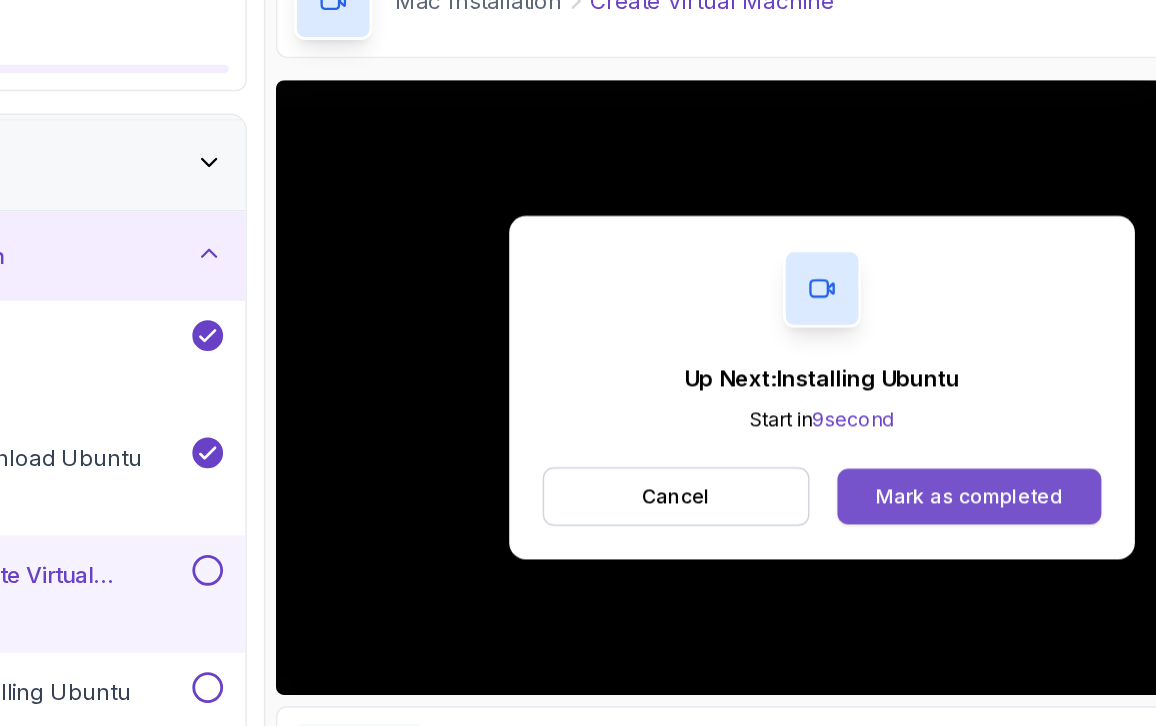 click on "Mark as completed" at bounding box center (862, 447) 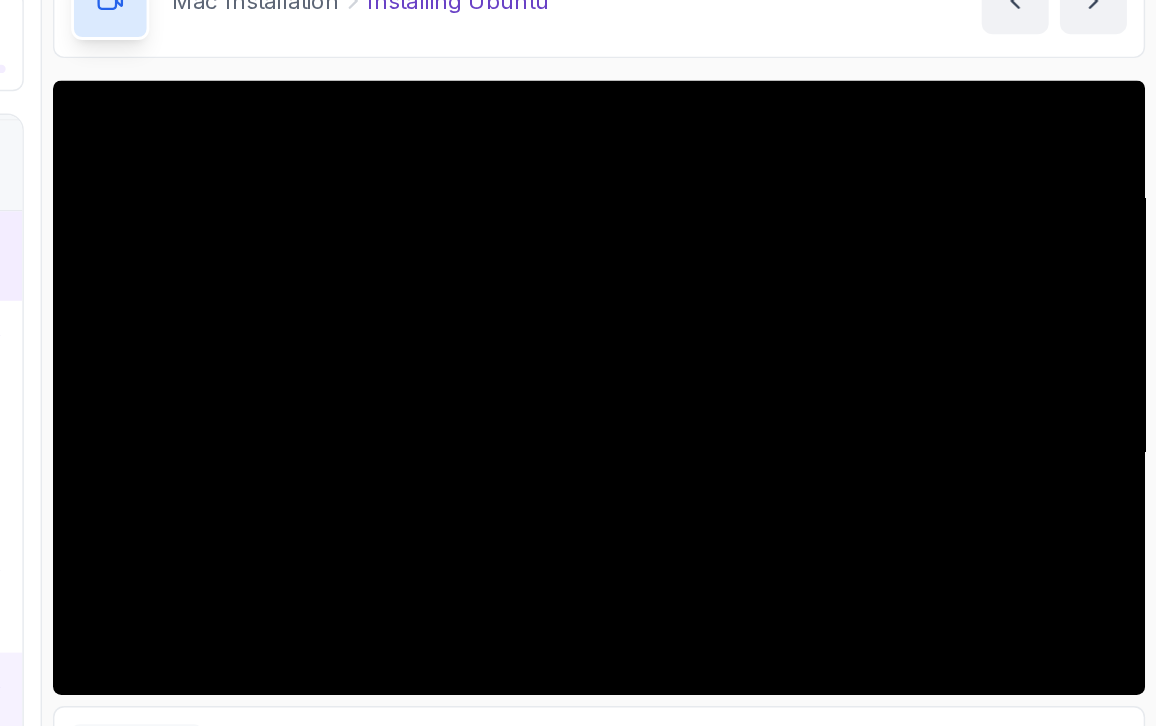 scroll, scrollTop: 0, scrollLeft: 0, axis: both 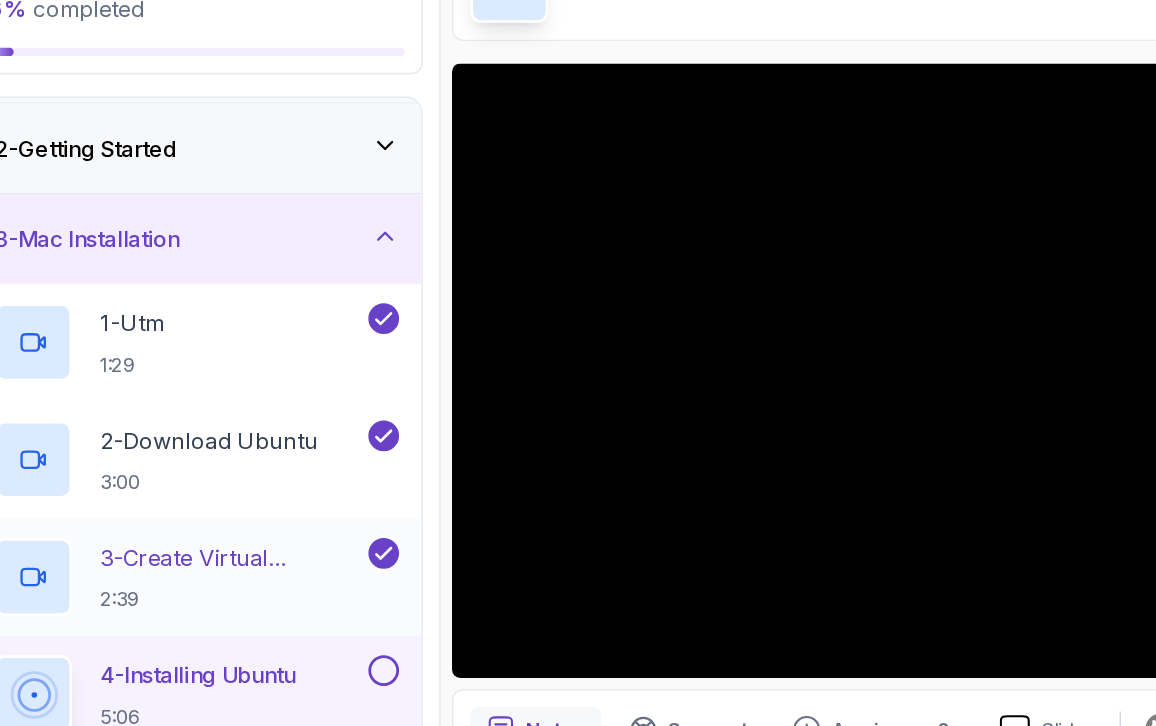 click on "3  -  Create Virtual Machine" at bounding box center (208, 503) 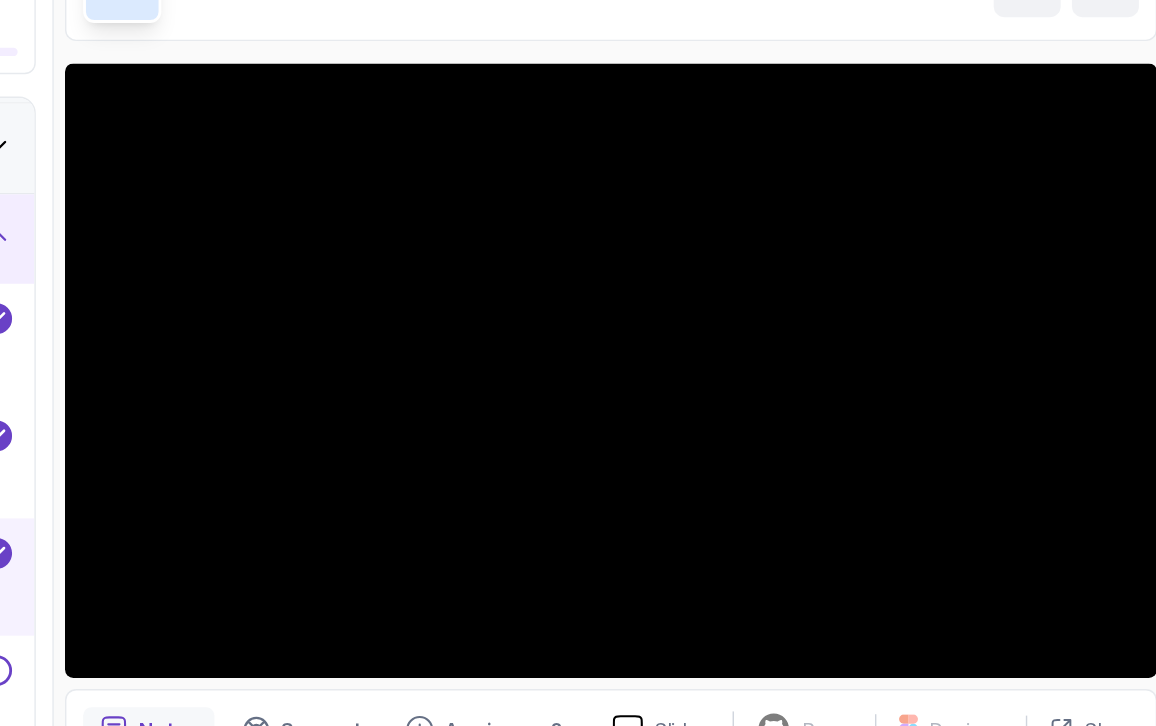 scroll, scrollTop: 0, scrollLeft: 0, axis: both 